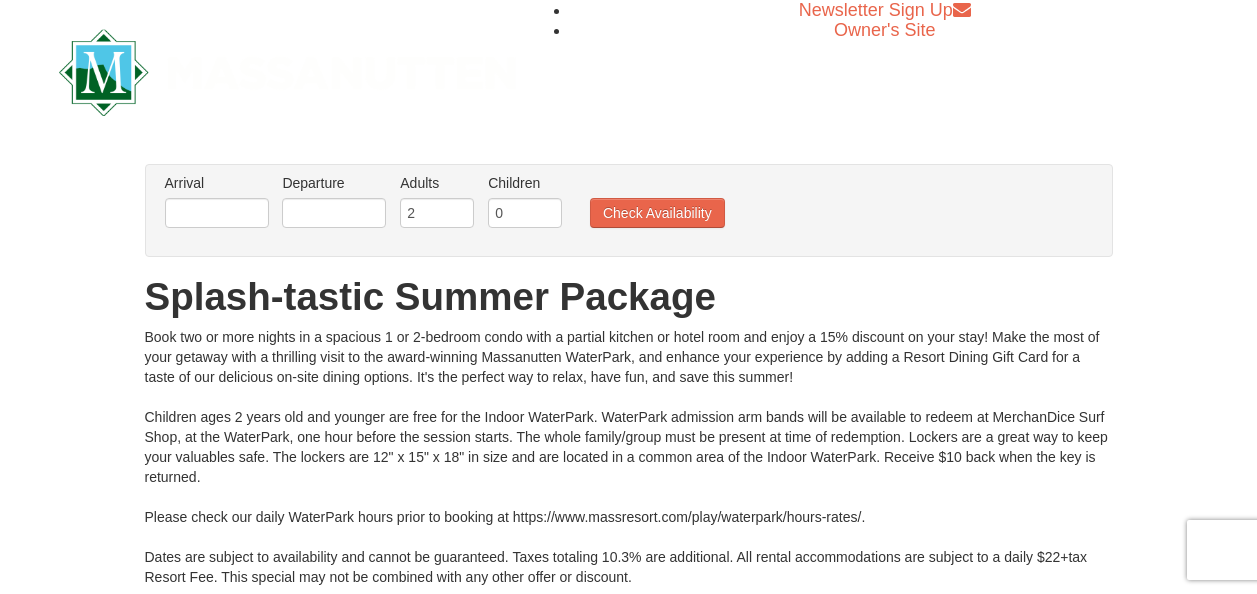 scroll, scrollTop: 0, scrollLeft: 0, axis: both 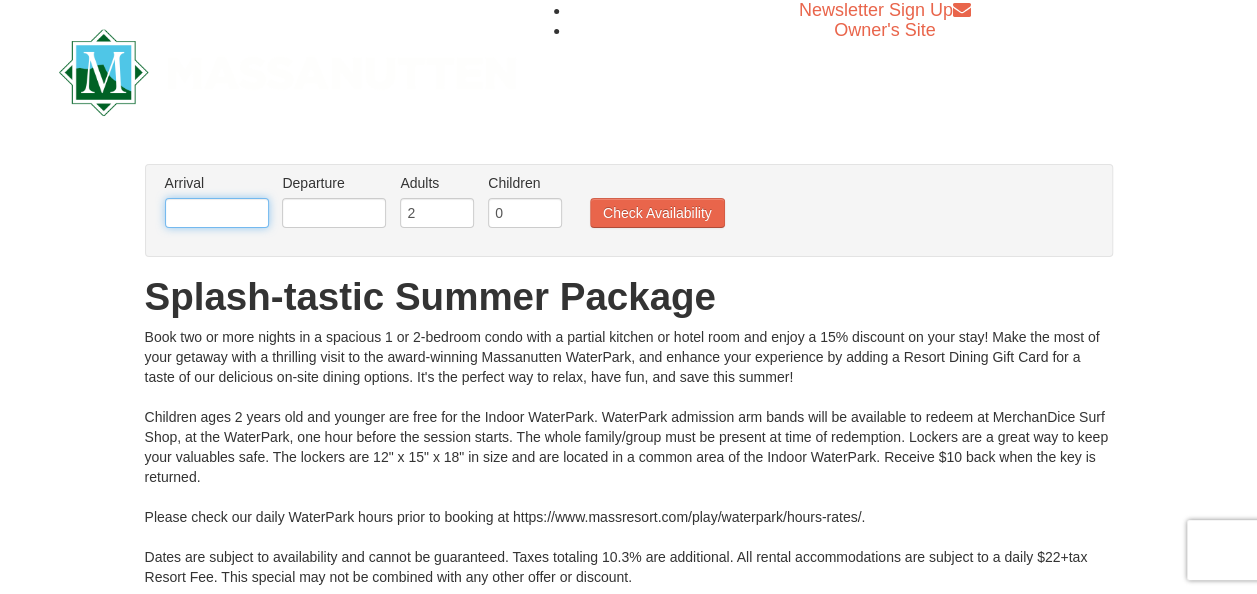 click at bounding box center [217, 213] 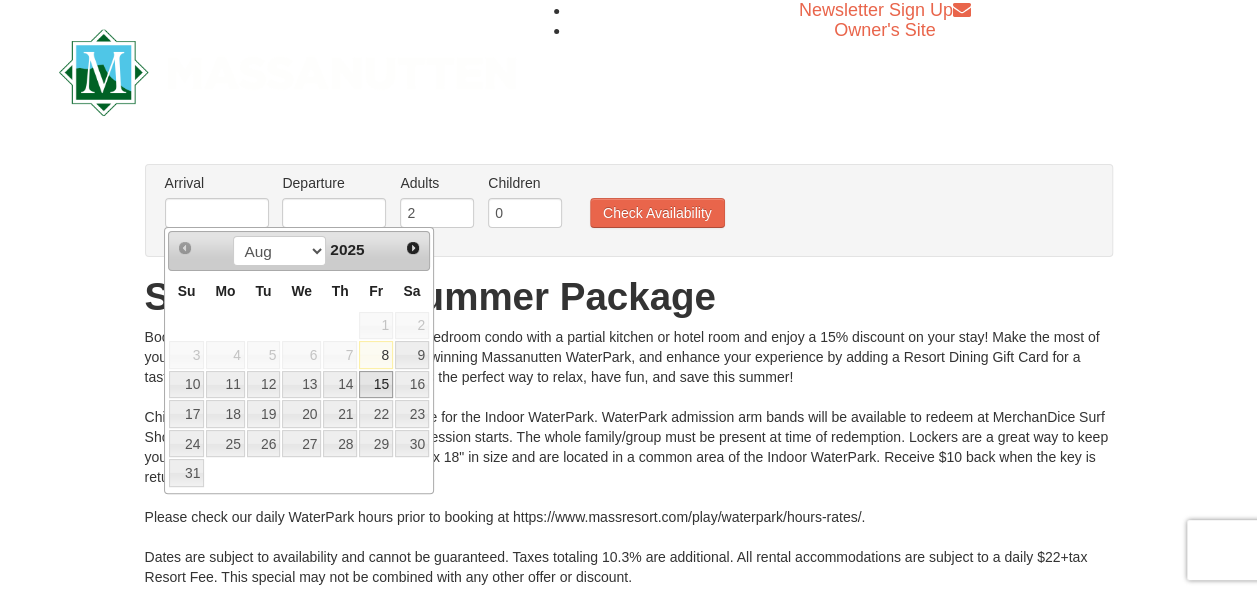 click on "15" at bounding box center (376, 385) 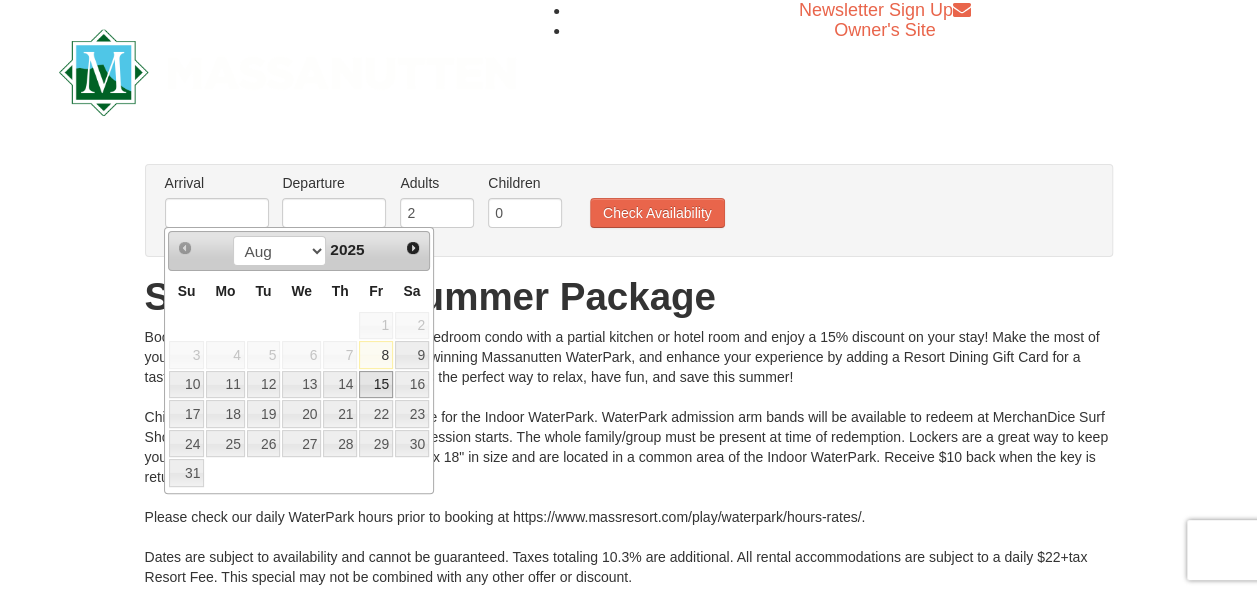type on "08/15/2025" 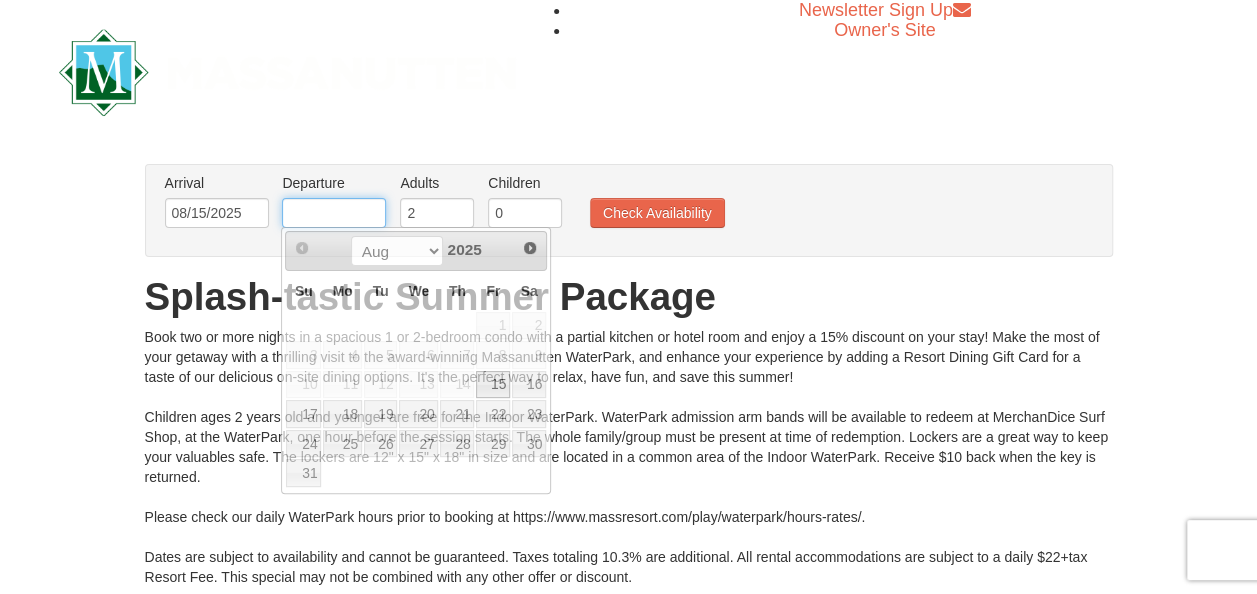 click at bounding box center (334, 213) 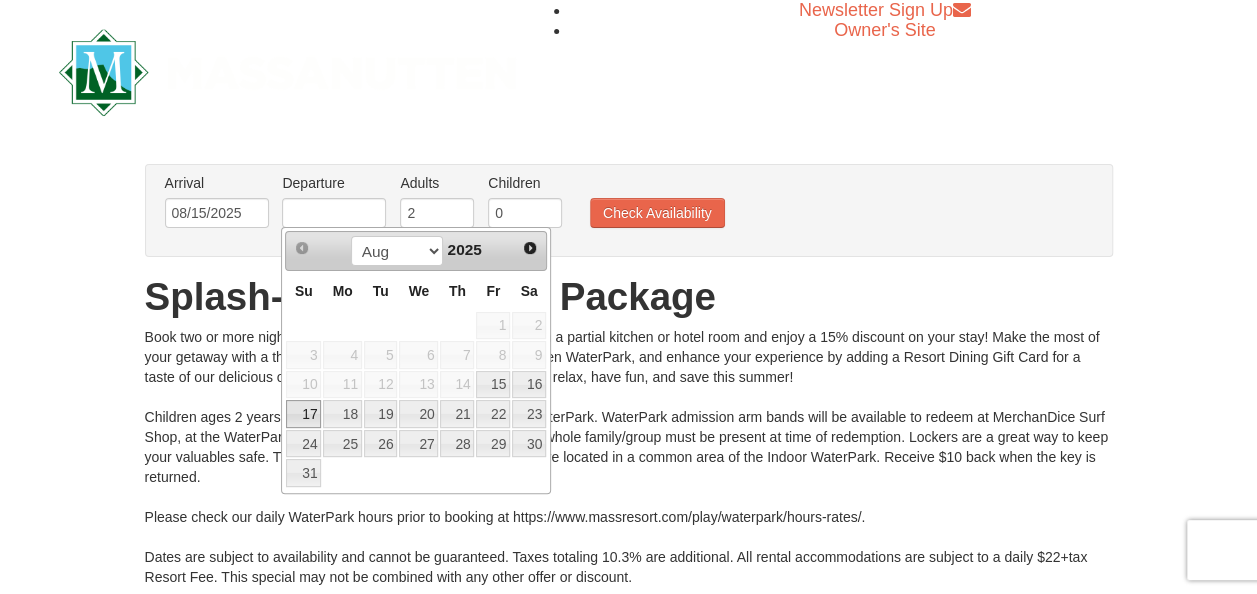 click on "17" at bounding box center (303, 414) 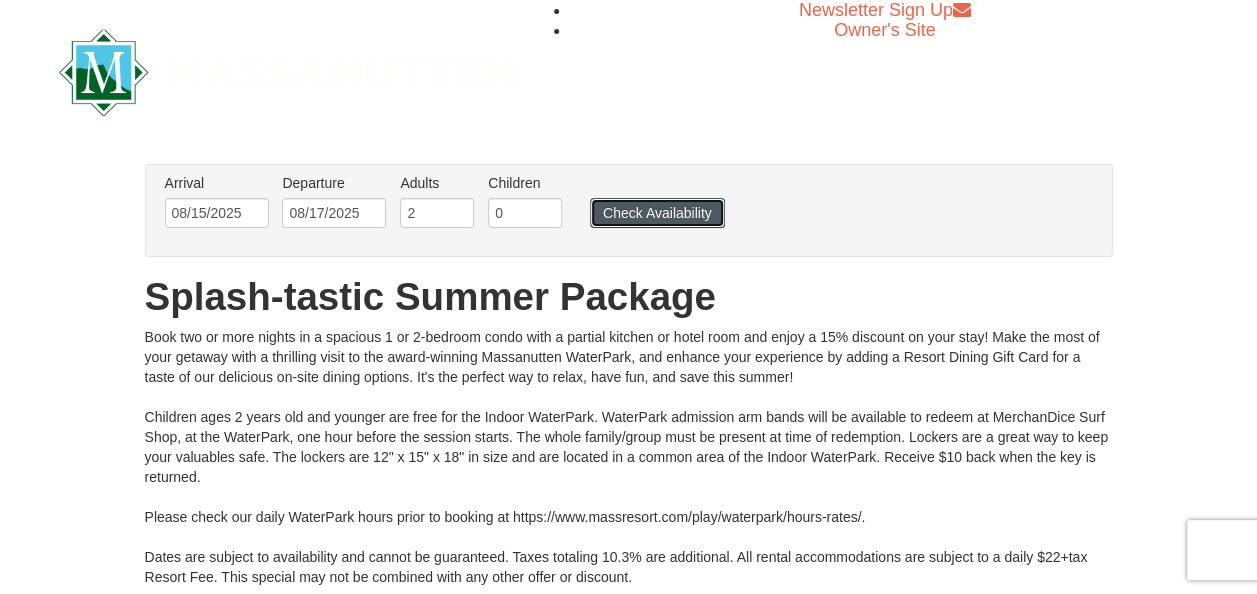 click on "Check Availability" at bounding box center [657, 213] 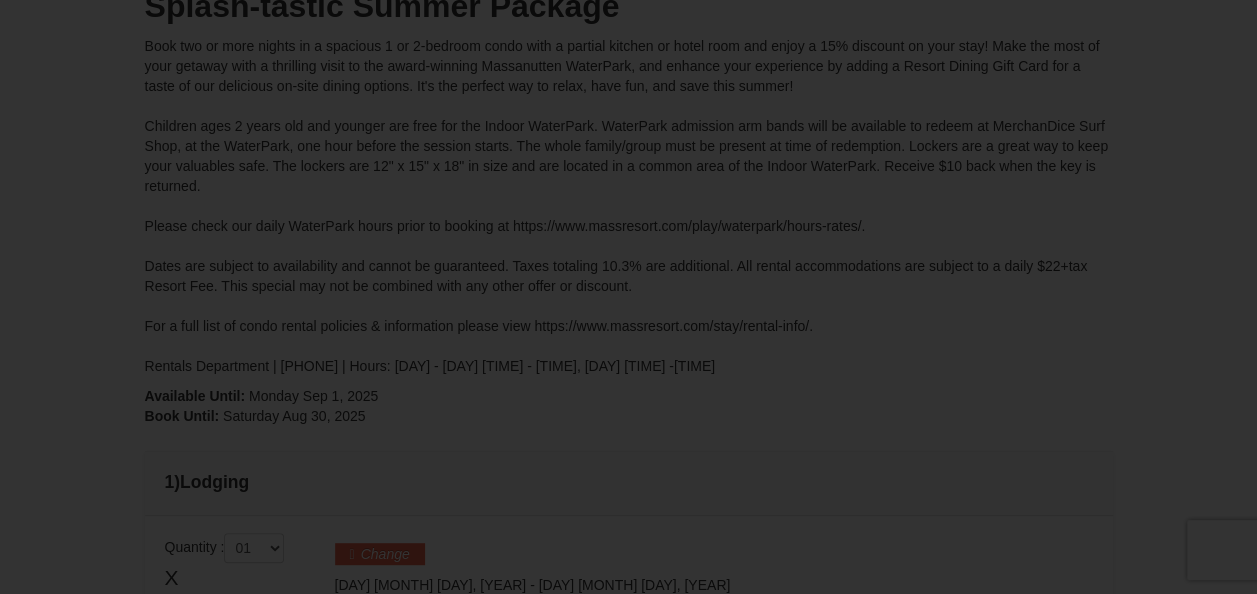 scroll, scrollTop: 0, scrollLeft: 0, axis: both 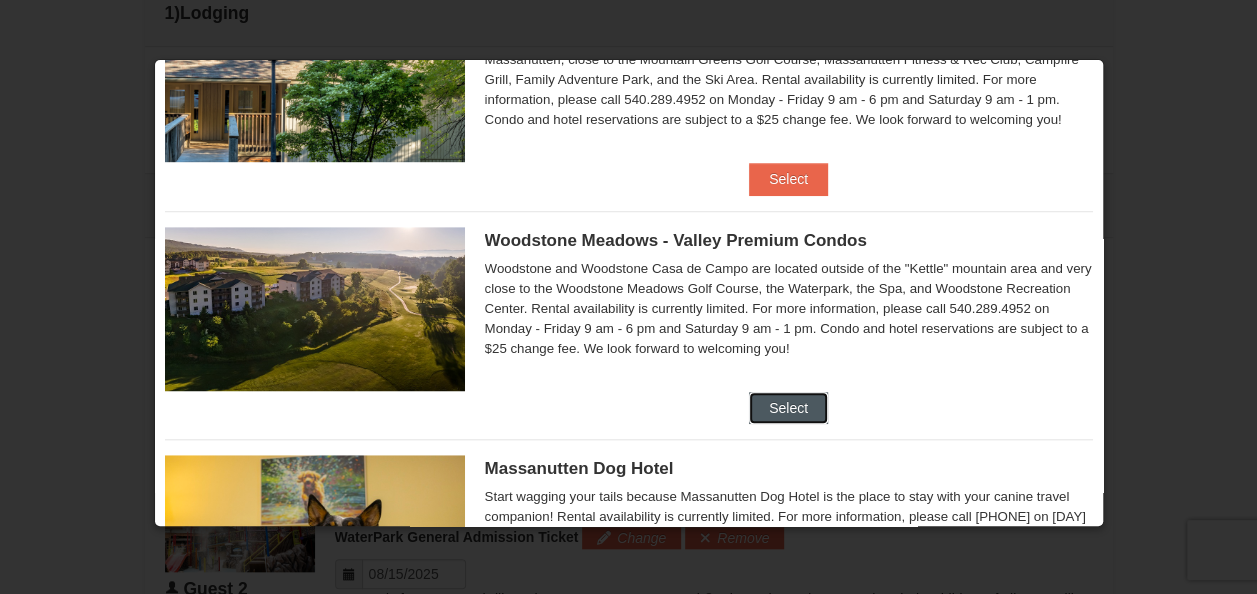 click on "Select" at bounding box center [788, 408] 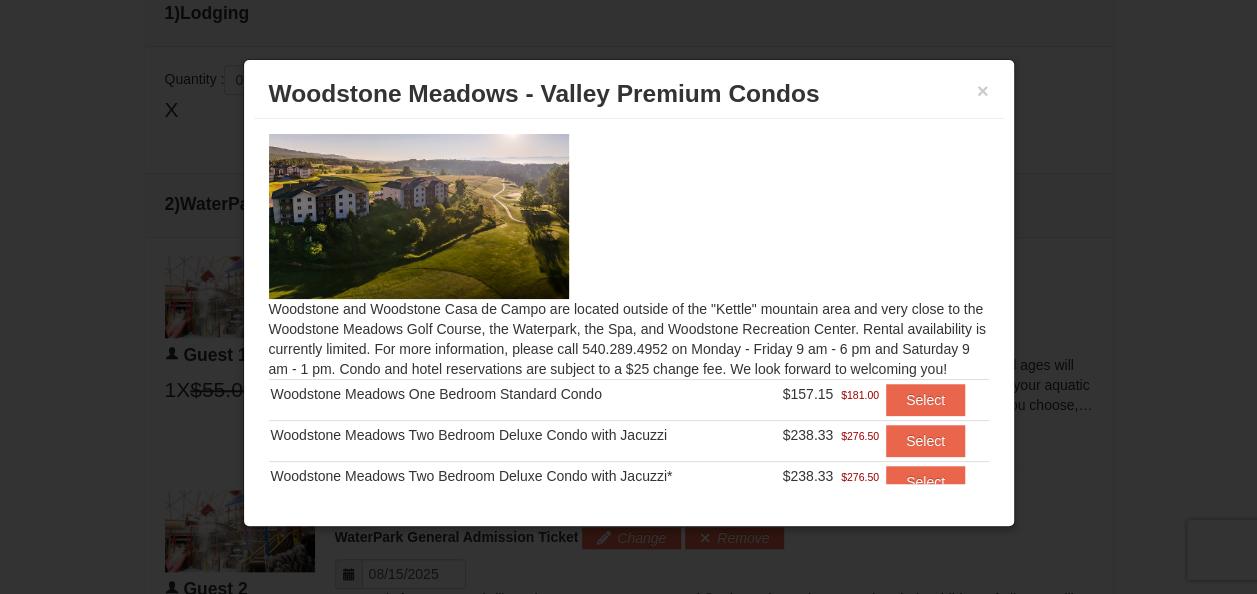 scroll, scrollTop: 73, scrollLeft: 0, axis: vertical 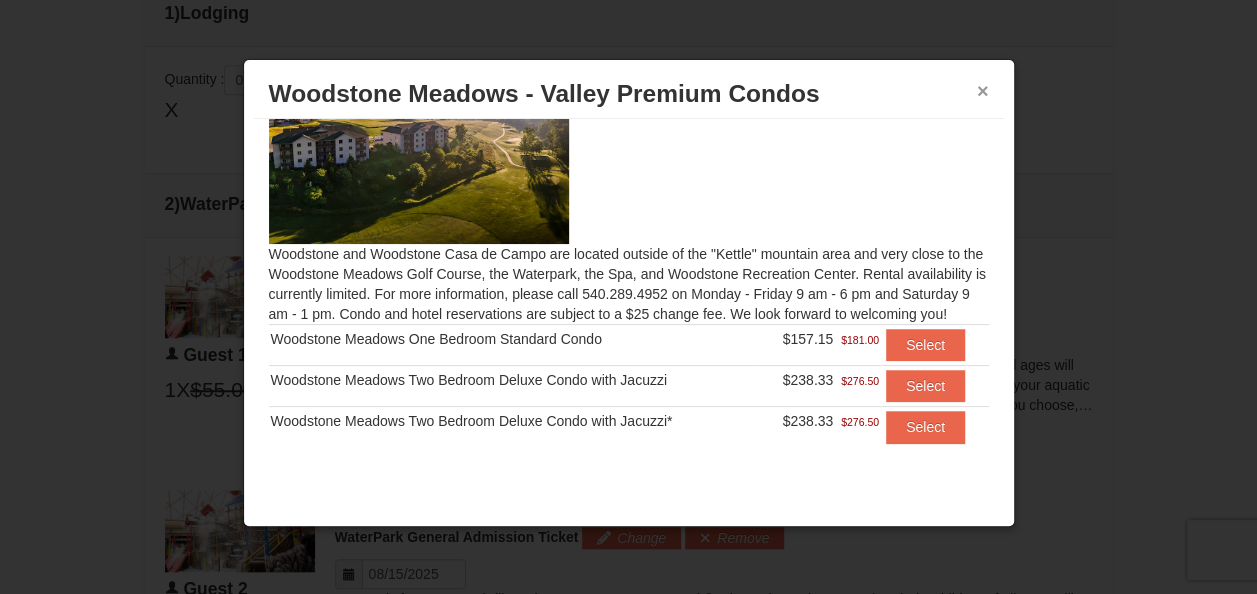 click on "×" at bounding box center (983, 91) 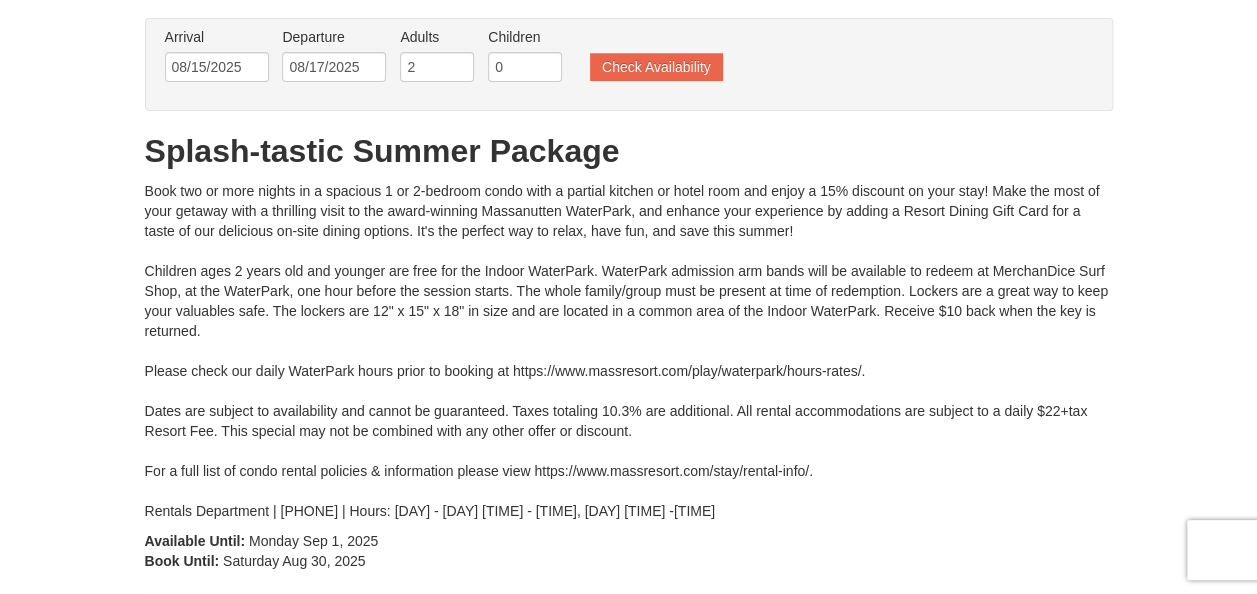 scroll, scrollTop: 98, scrollLeft: 0, axis: vertical 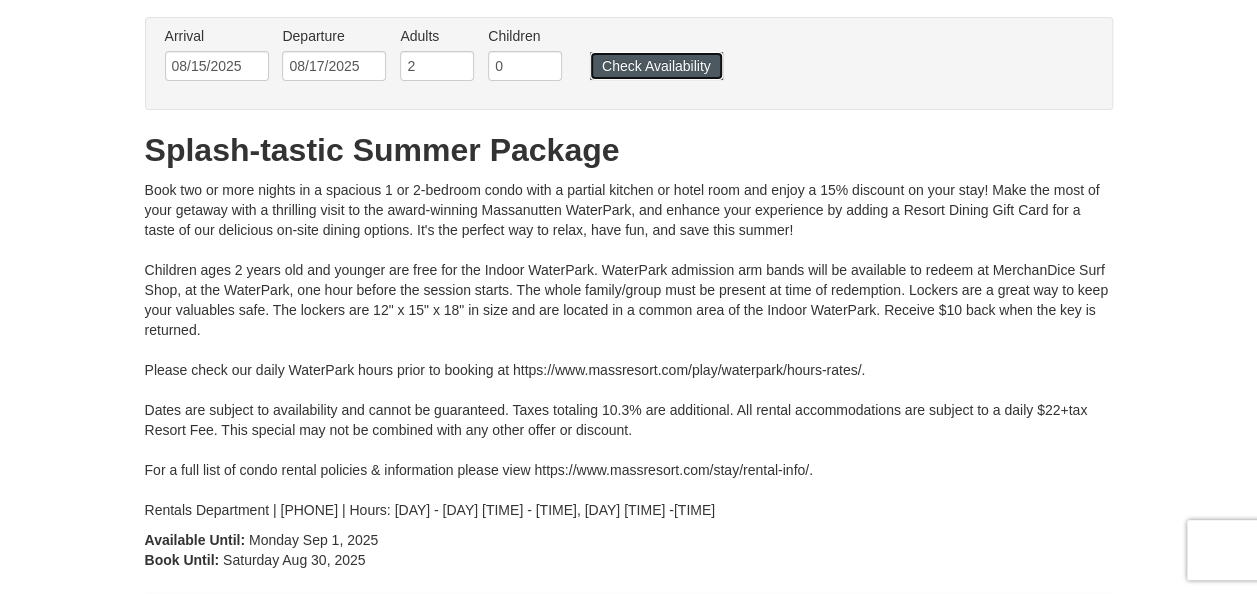 click on "Check Availability" at bounding box center [656, 66] 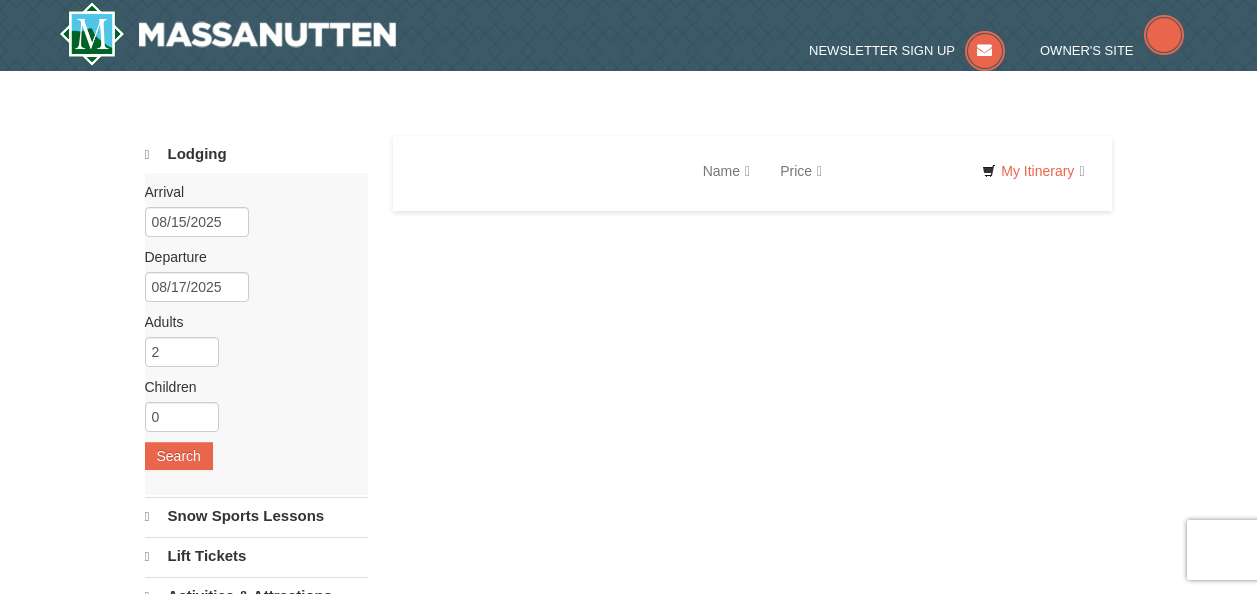 scroll, scrollTop: 0, scrollLeft: 0, axis: both 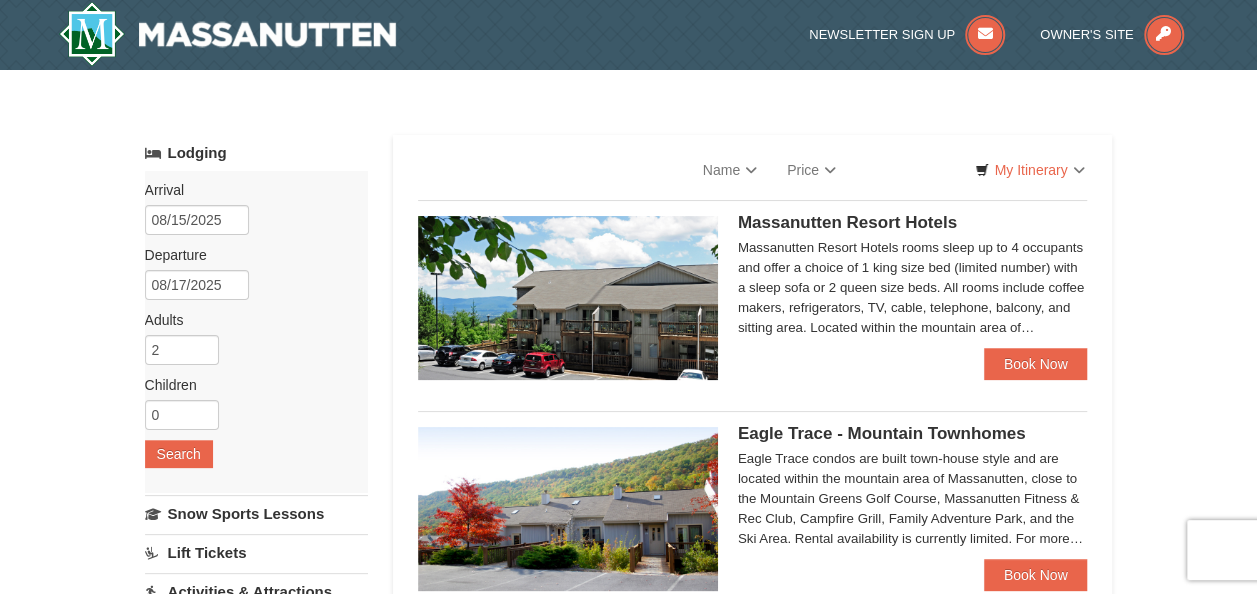 select on "8" 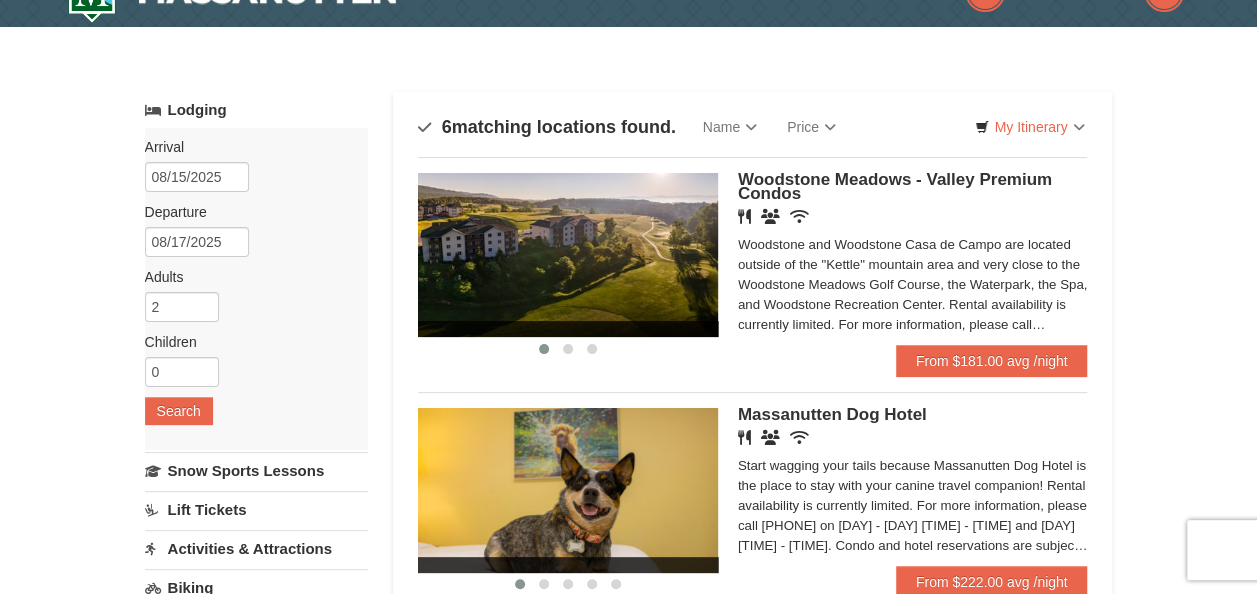 scroll, scrollTop: 41, scrollLeft: 0, axis: vertical 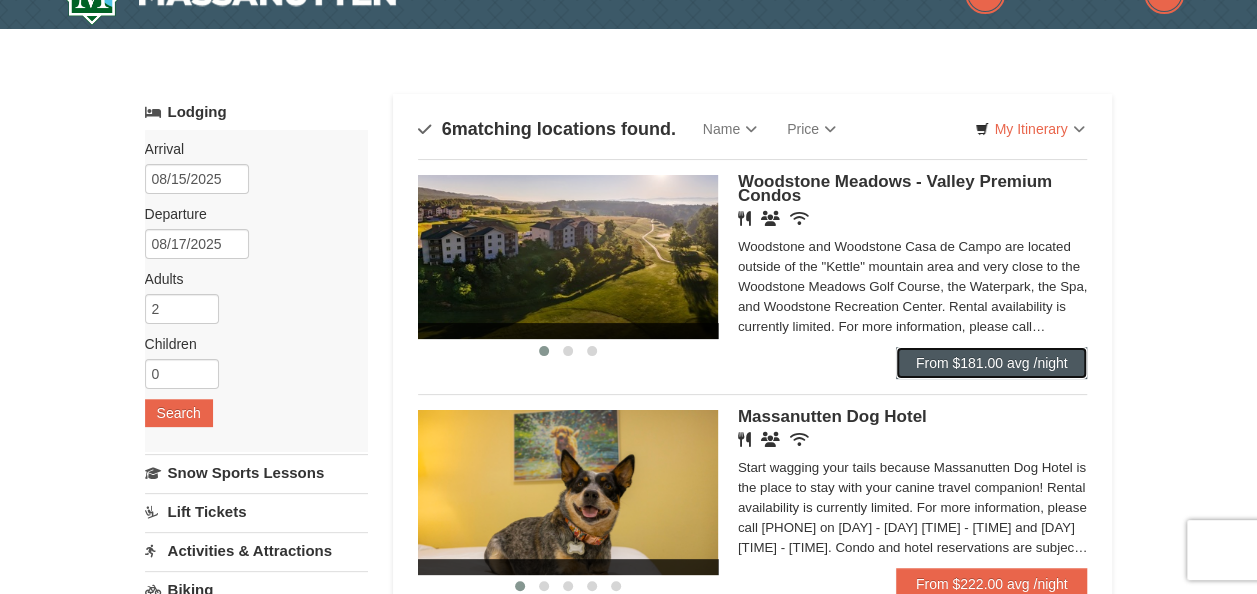 click on "From $181.00 avg /night" at bounding box center [992, 363] 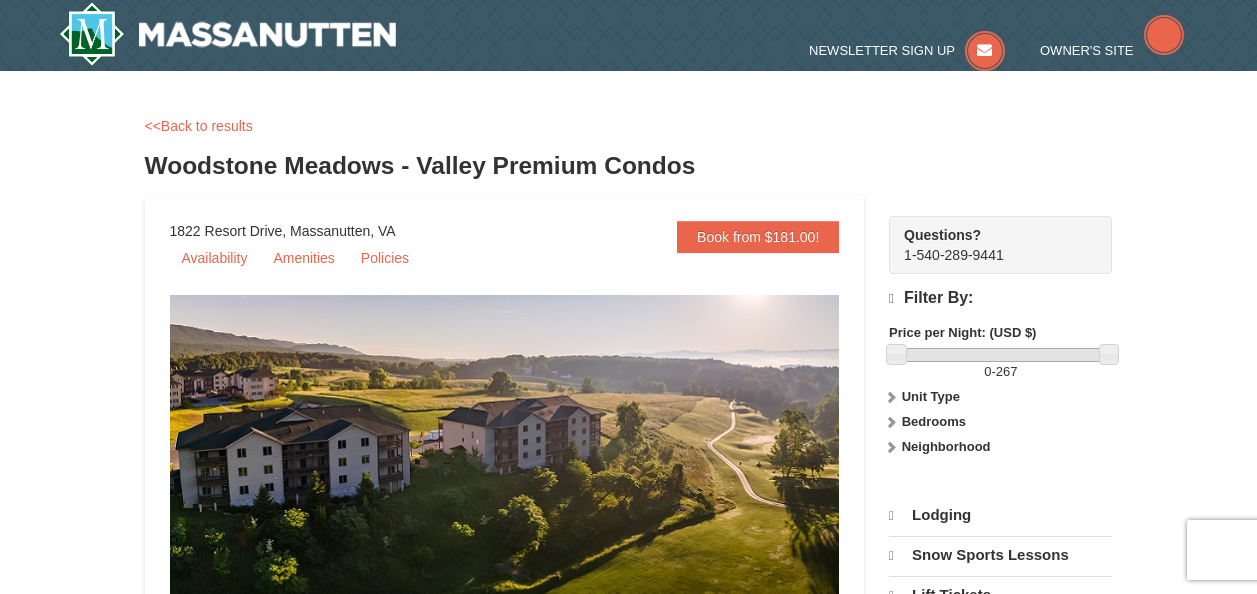 scroll, scrollTop: 0, scrollLeft: 0, axis: both 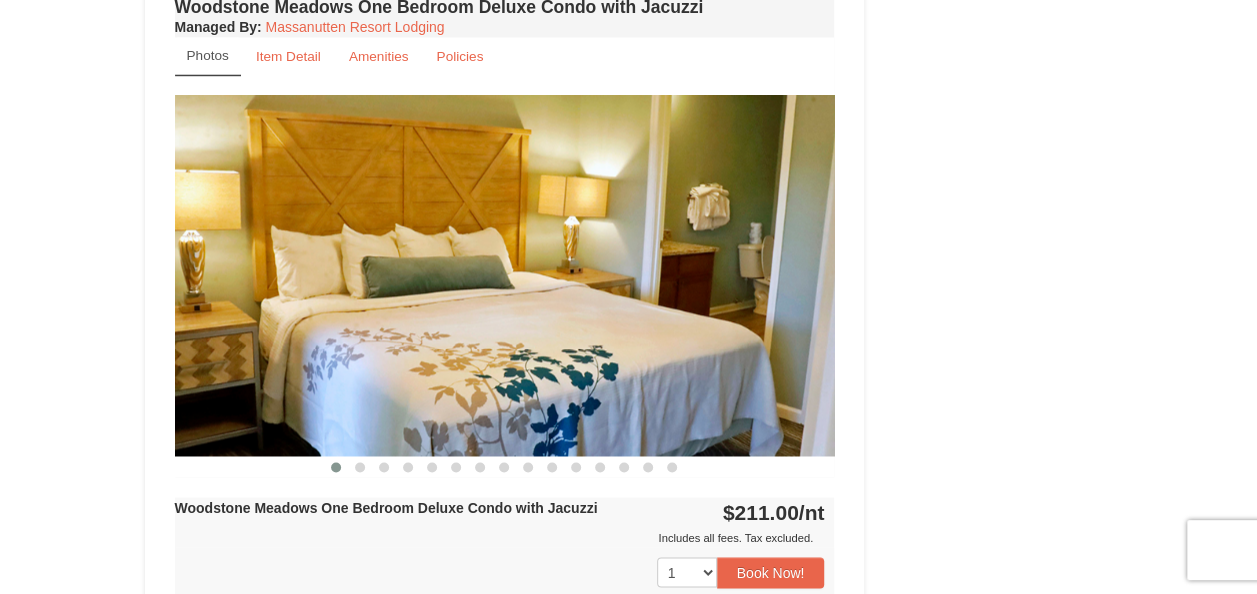 click at bounding box center (505, 275) 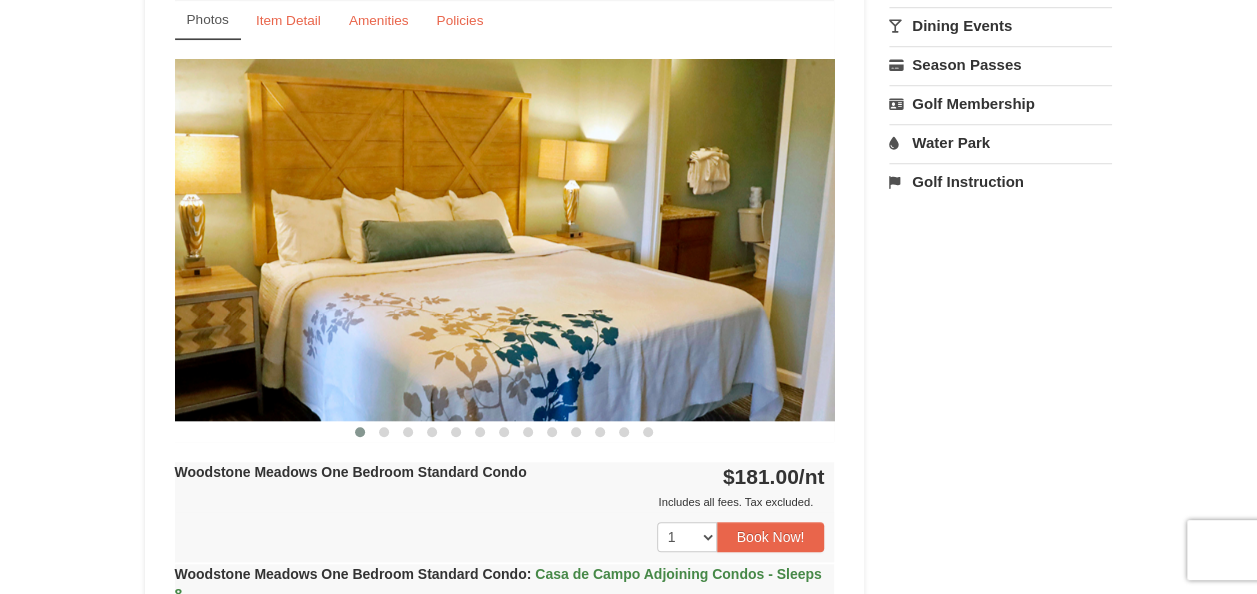 scroll, scrollTop: 758, scrollLeft: 0, axis: vertical 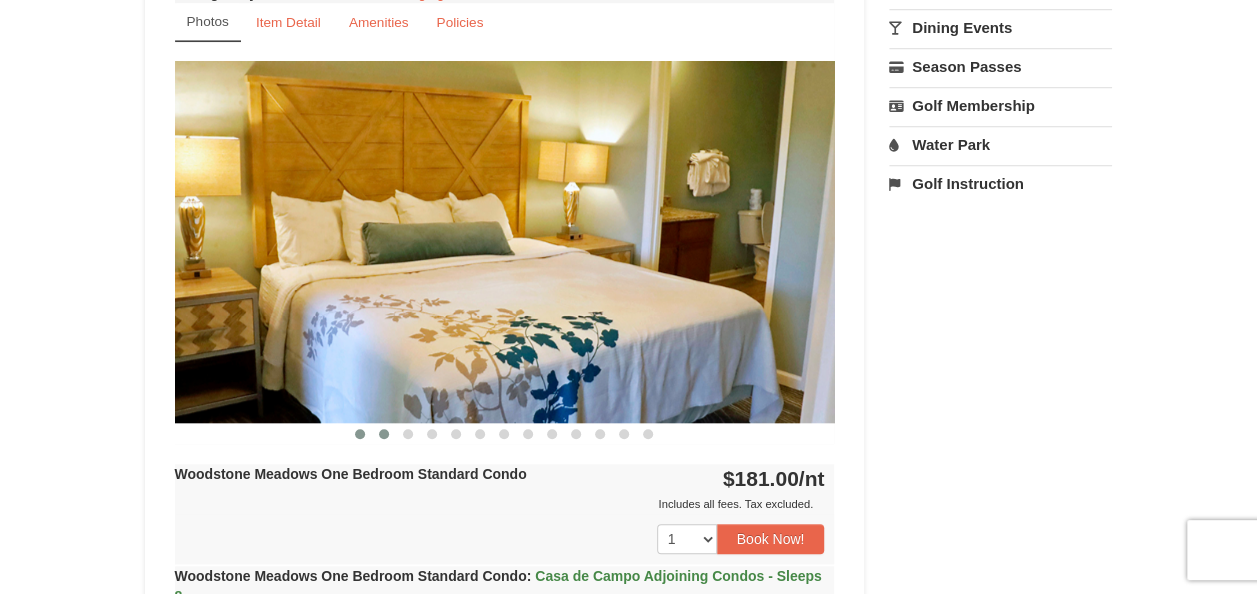 click at bounding box center (384, 434) 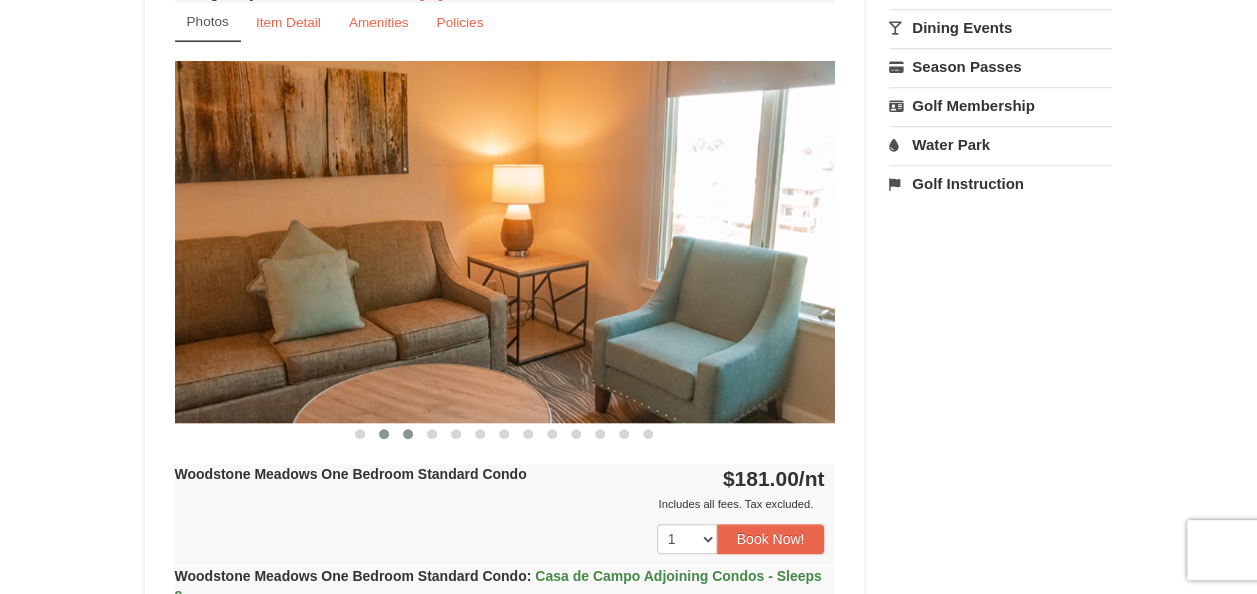 click at bounding box center (408, 434) 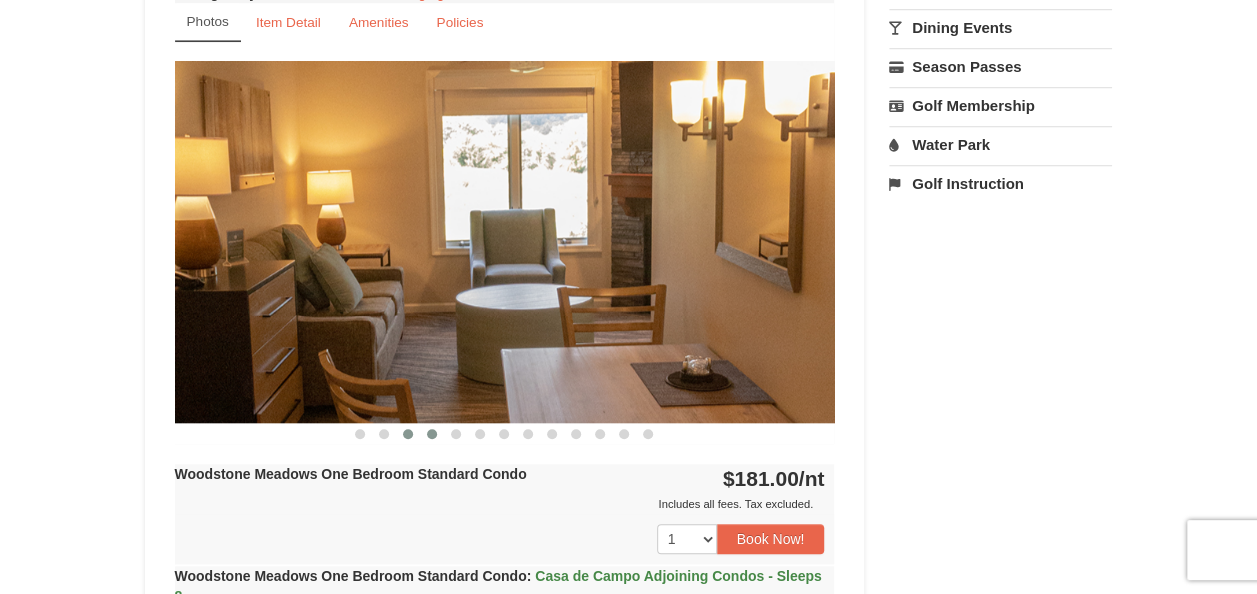 click at bounding box center (432, 434) 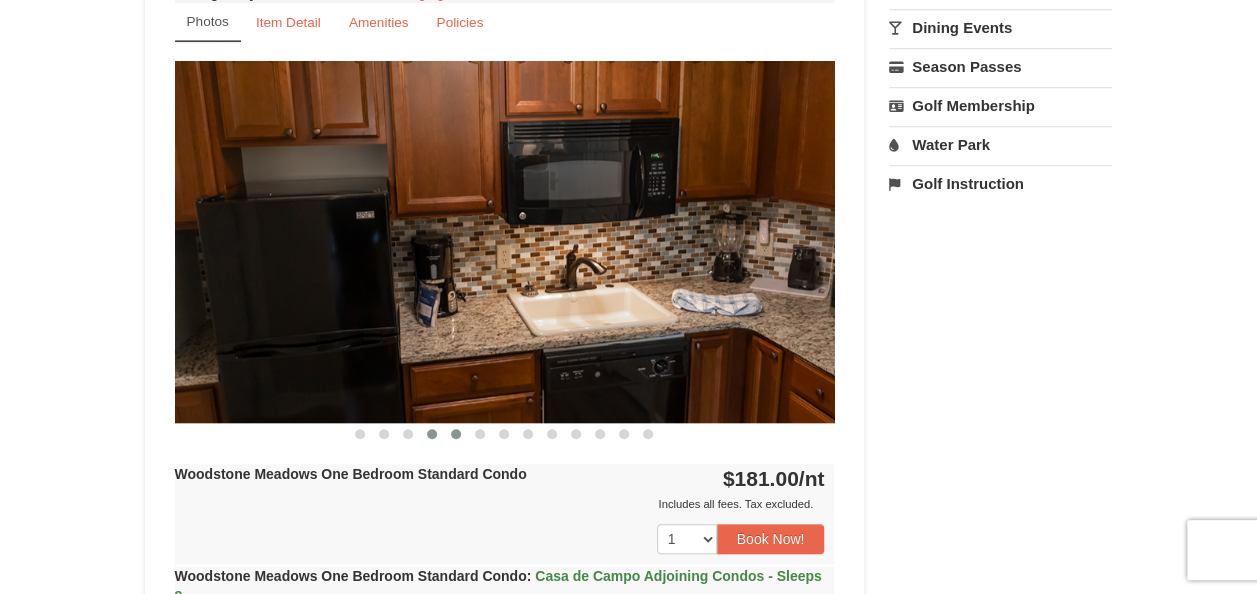 click at bounding box center (456, 434) 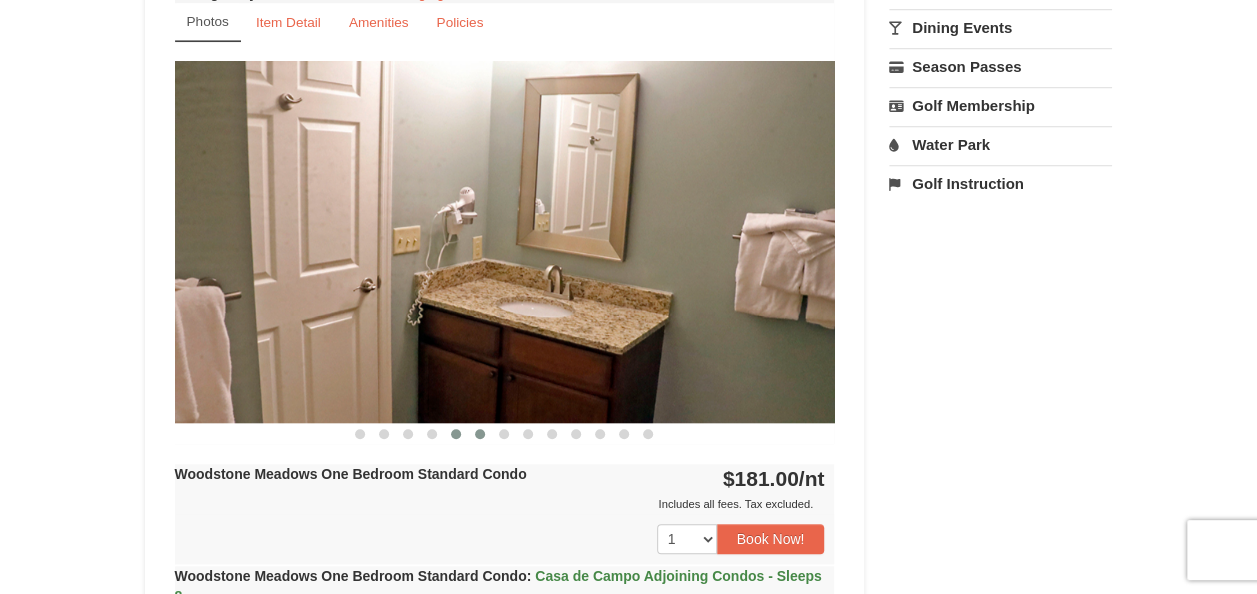click at bounding box center [480, 434] 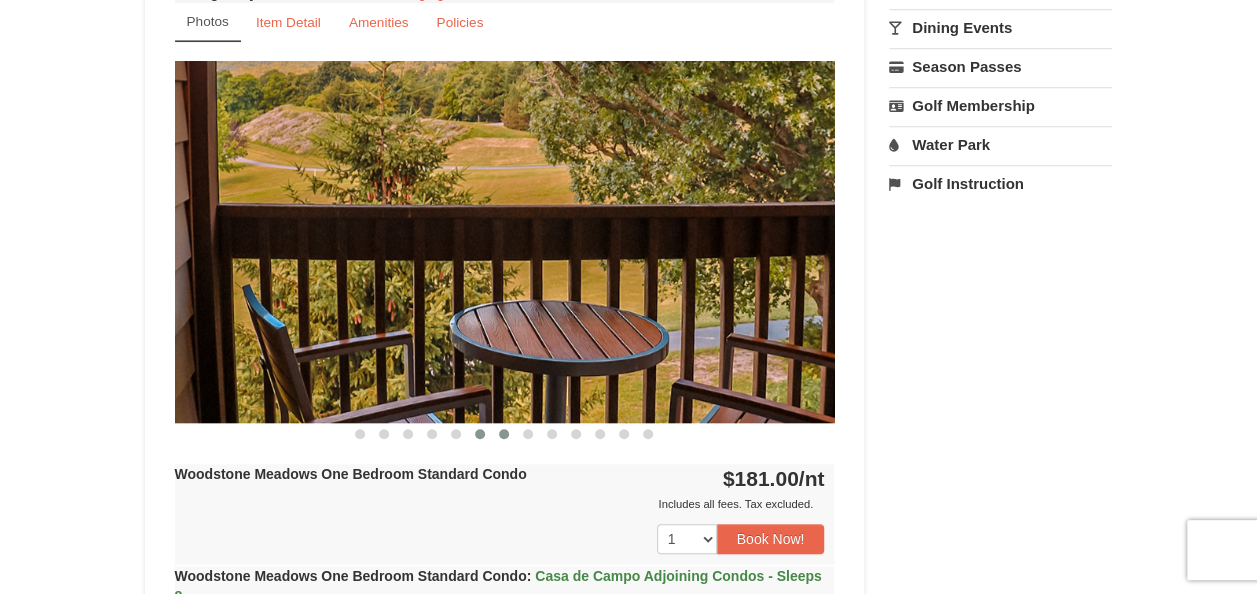 click at bounding box center [504, 434] 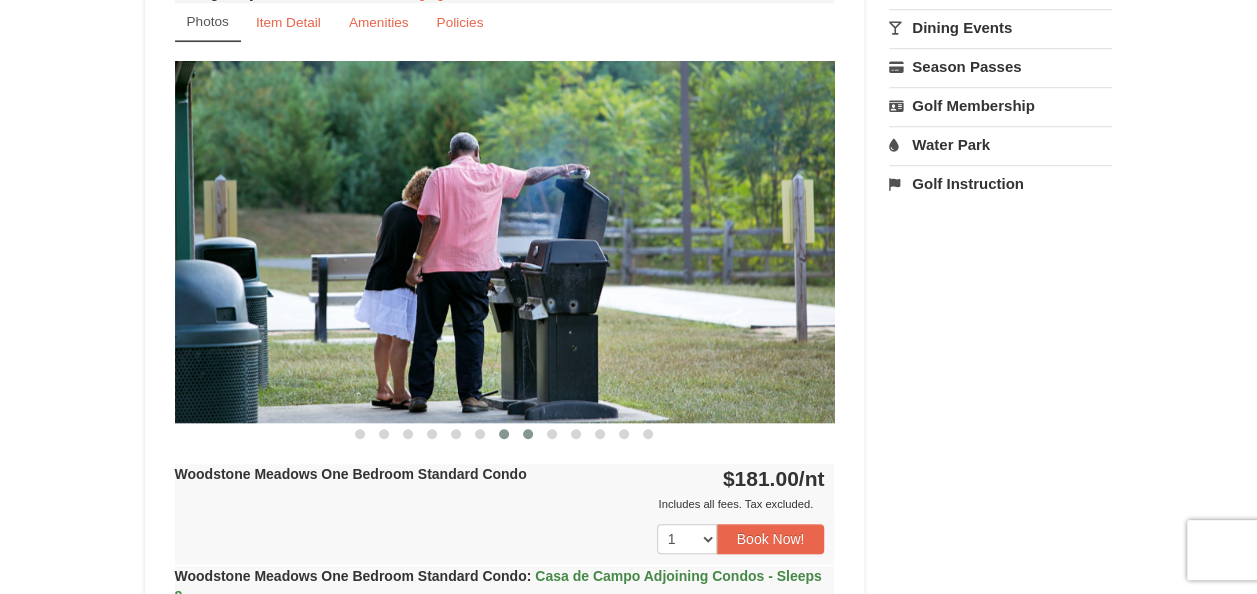 click at bounding box center (528, 434) 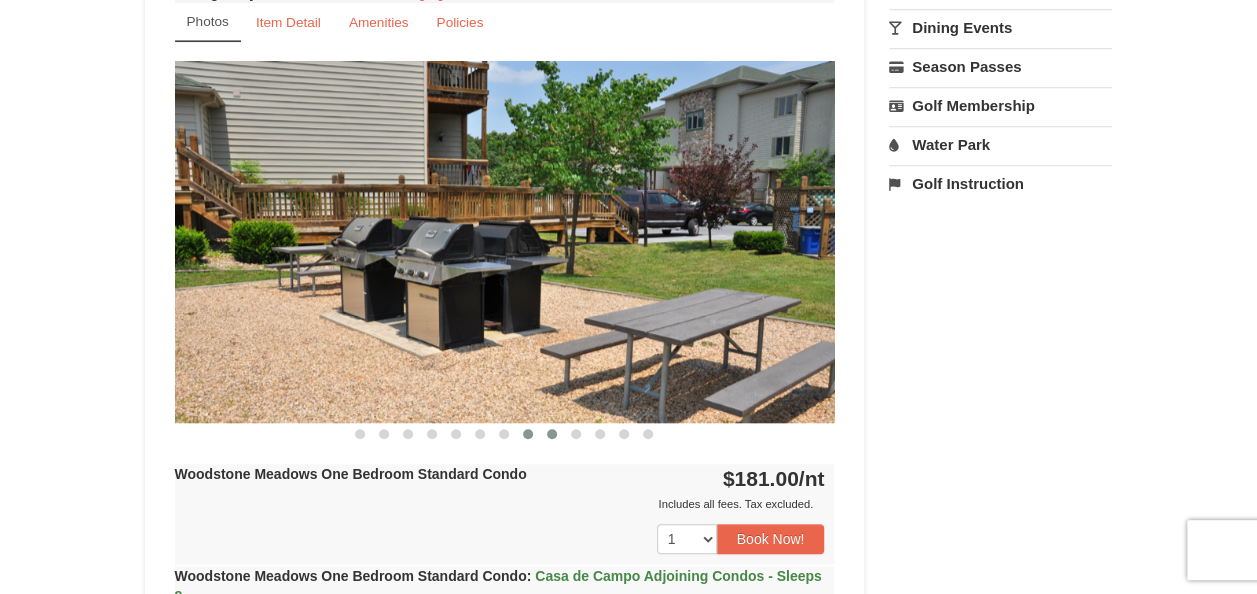 click at bounding box center (552, 434) 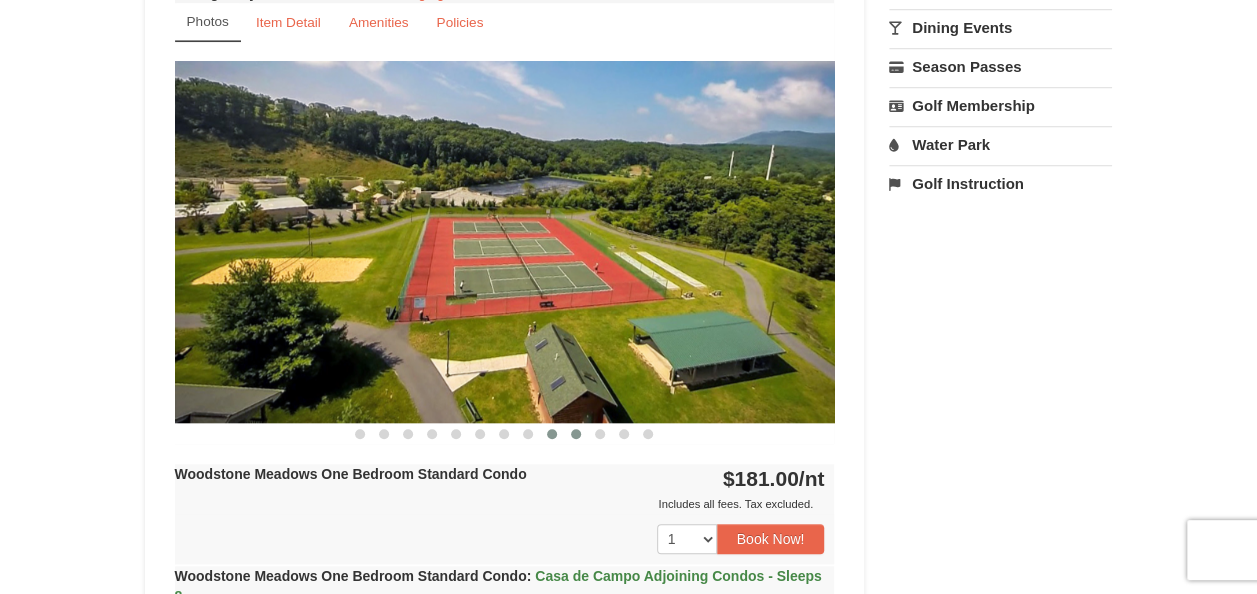 click at bounding box center [576, 434] 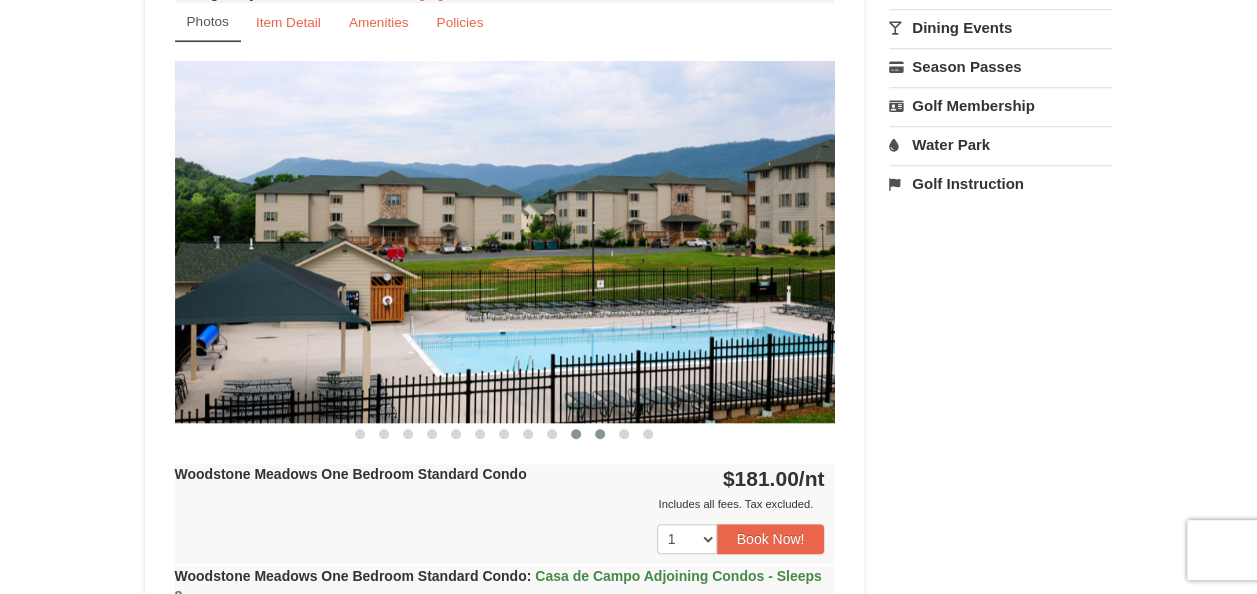 click at bounding box center [600, 434] 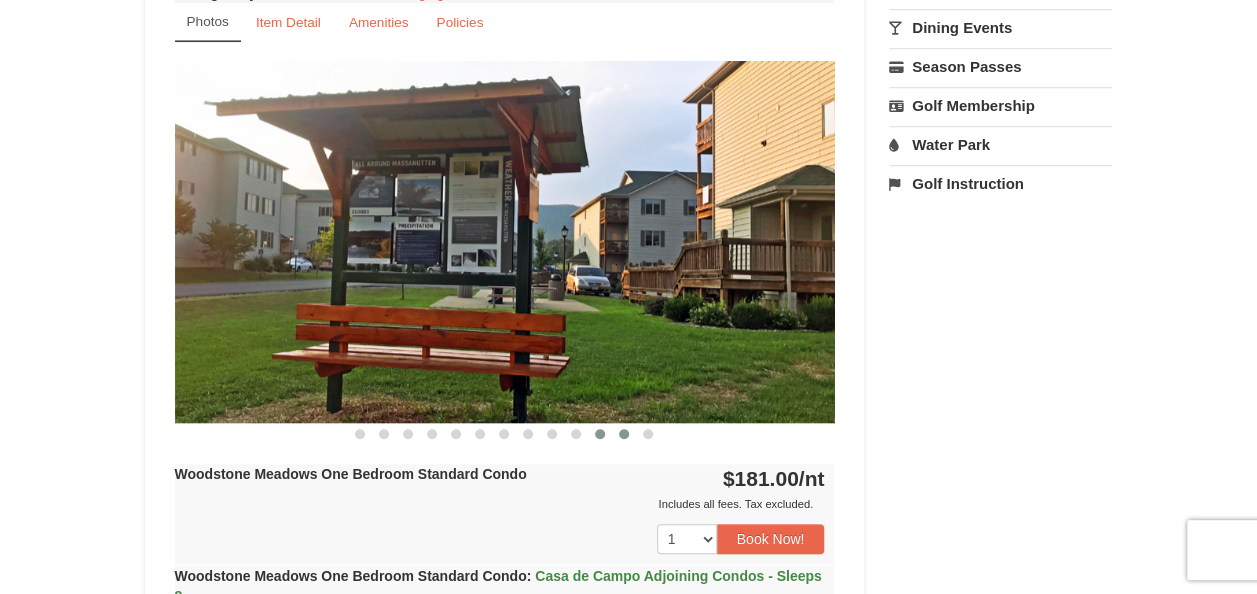 click at bounding box center (624, 434) 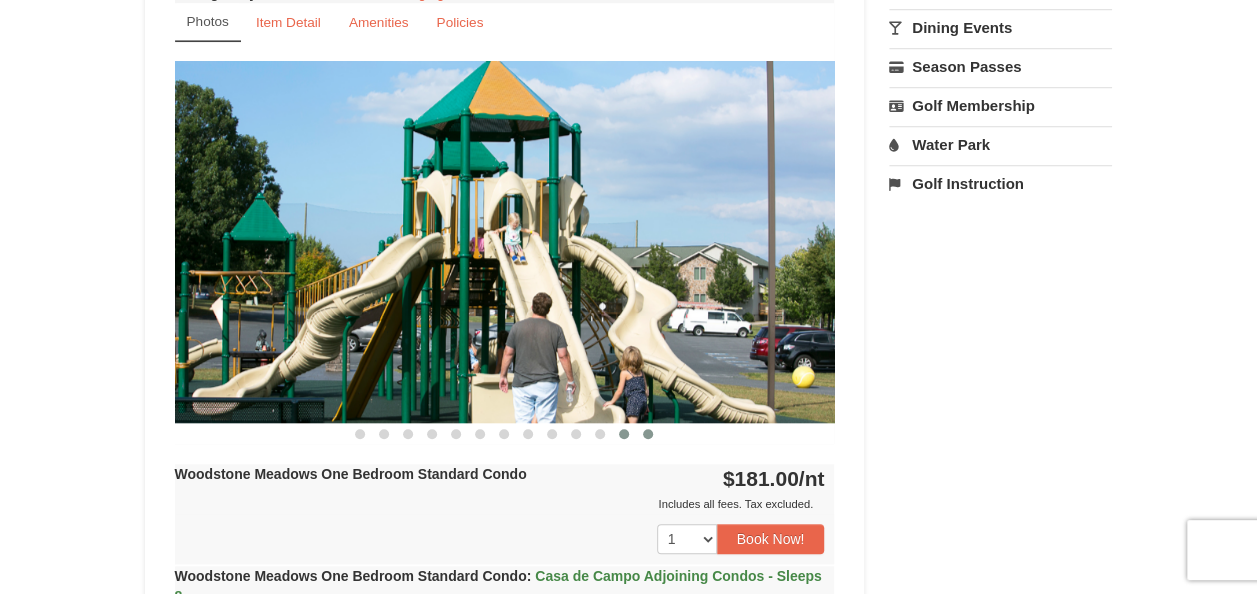 click at bounding box center (648, 434) 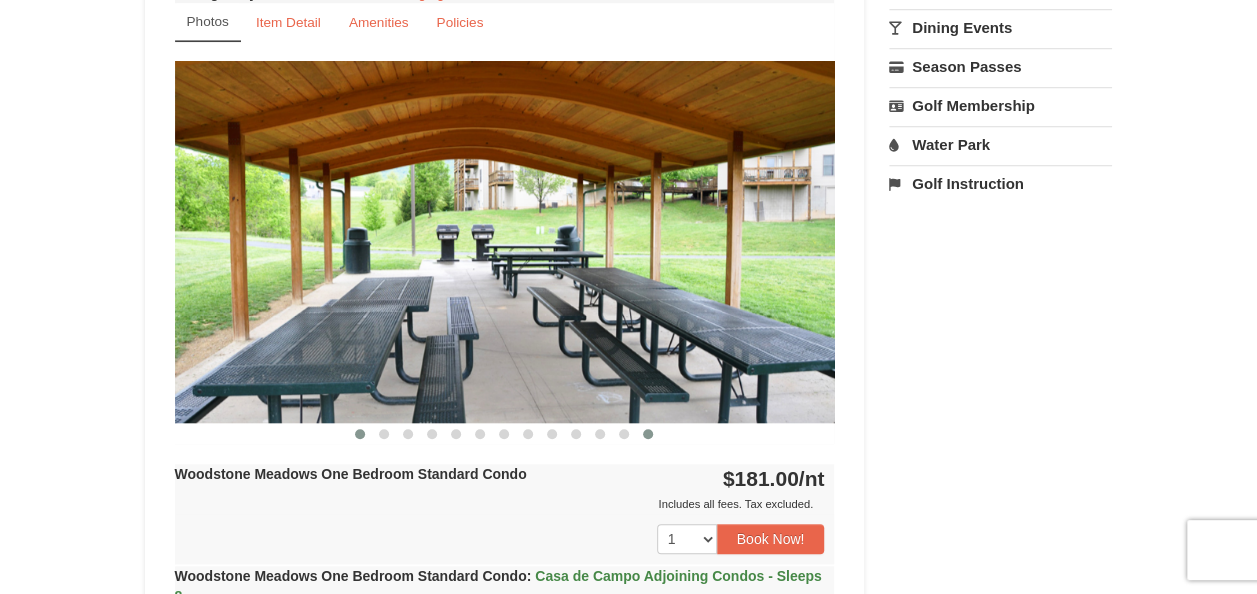 click at bounding box center [360, 434] 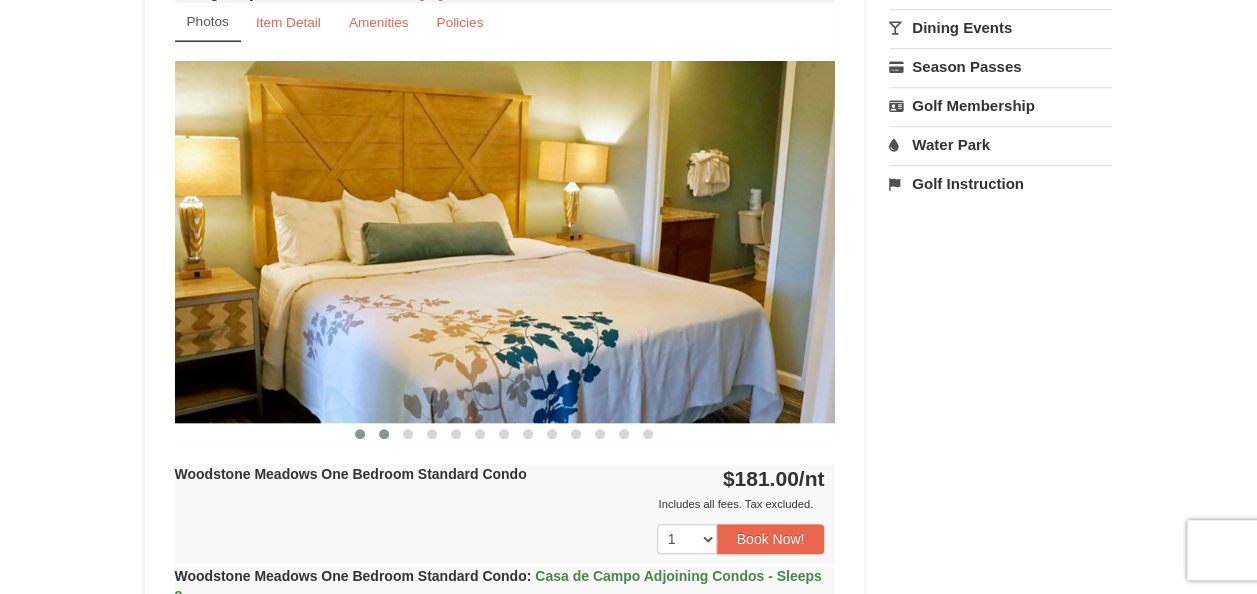 click at bounding box center [384, 434] 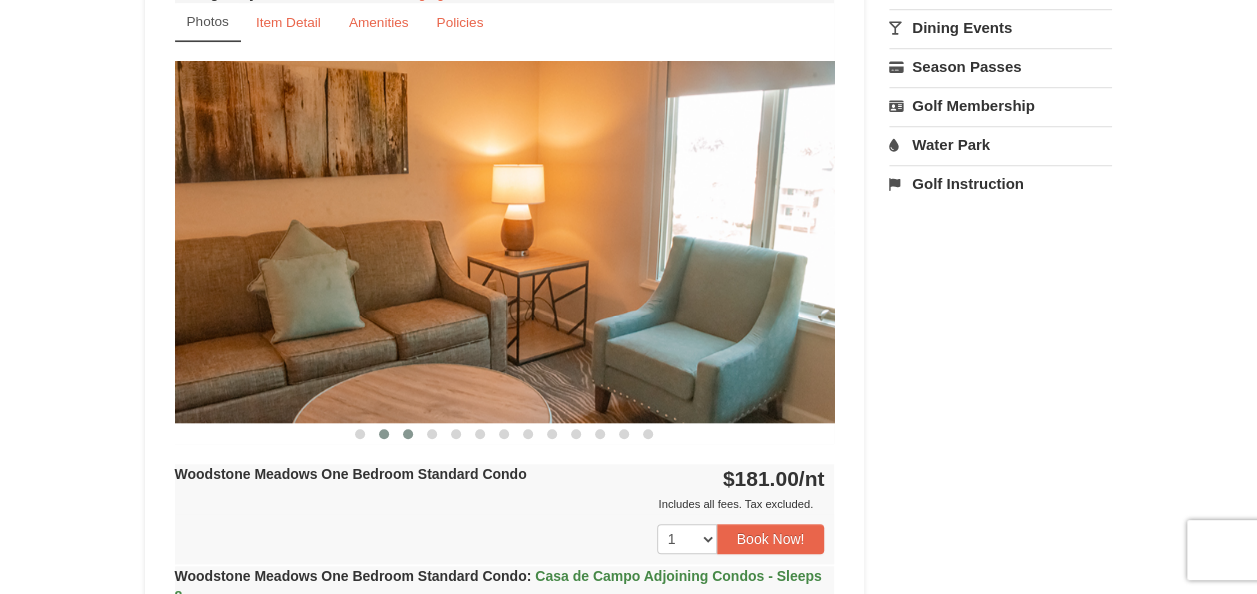 click at bounding box center [408, 434] 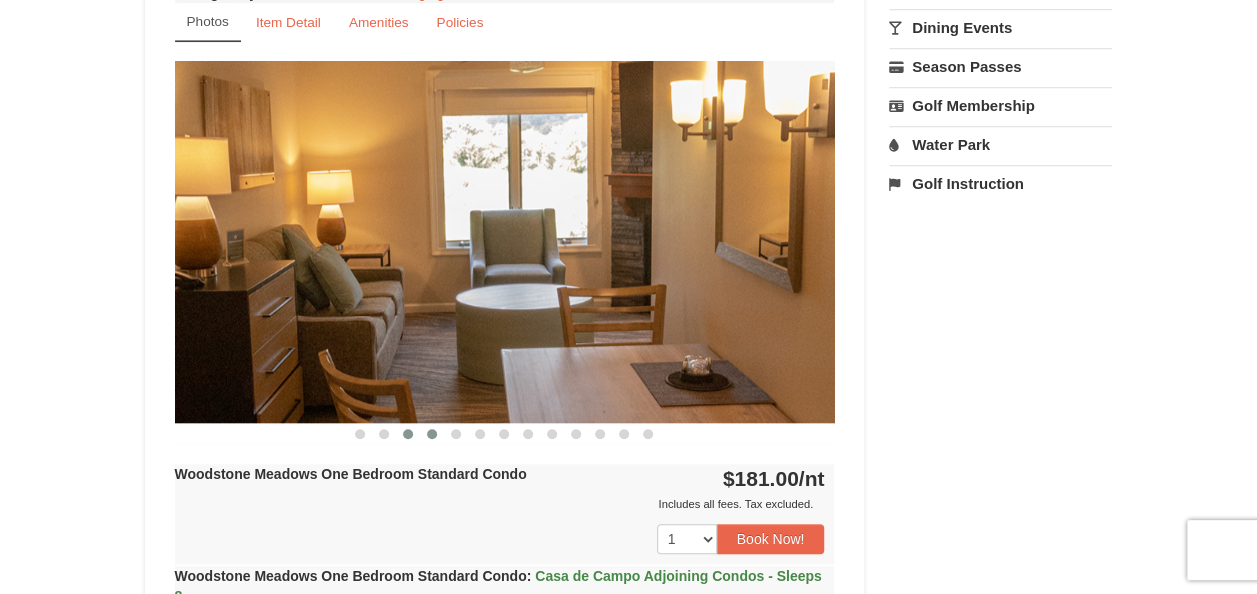 click at bounding box center (432, 434) 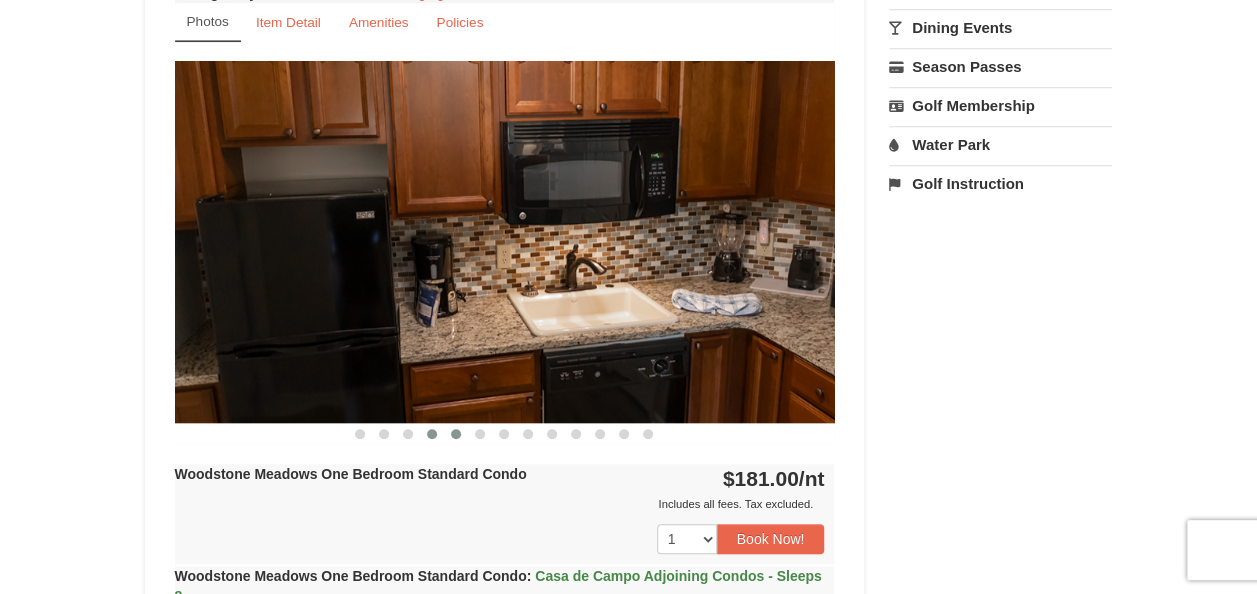 click at bounding box center (456, 434) 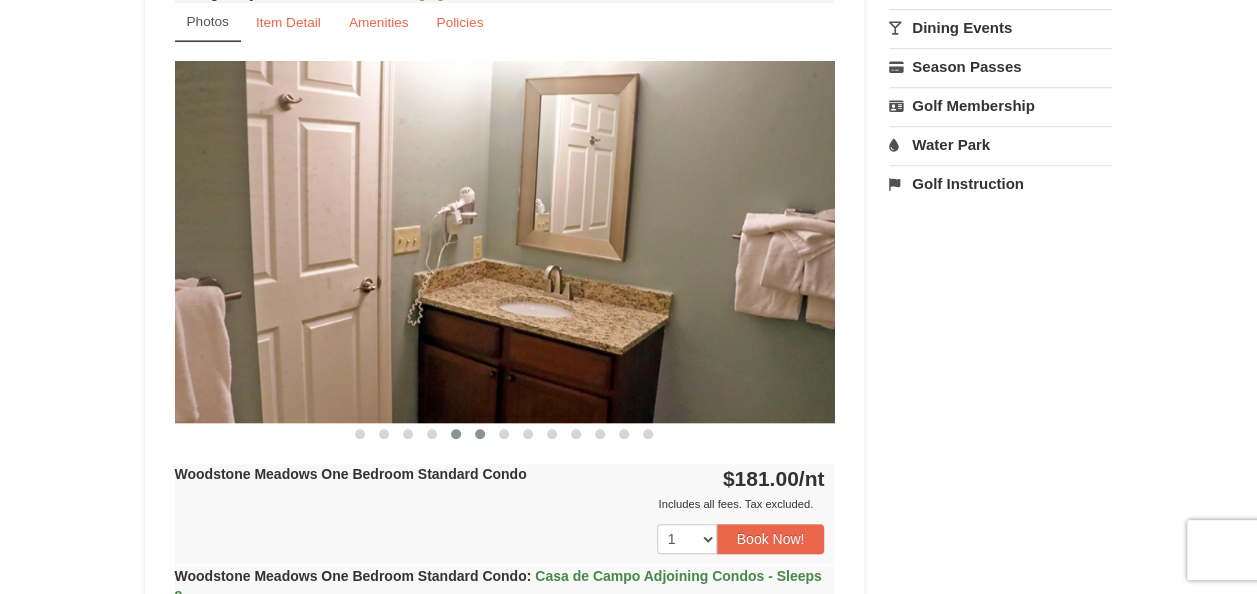 click at bounding box center [480, 434] 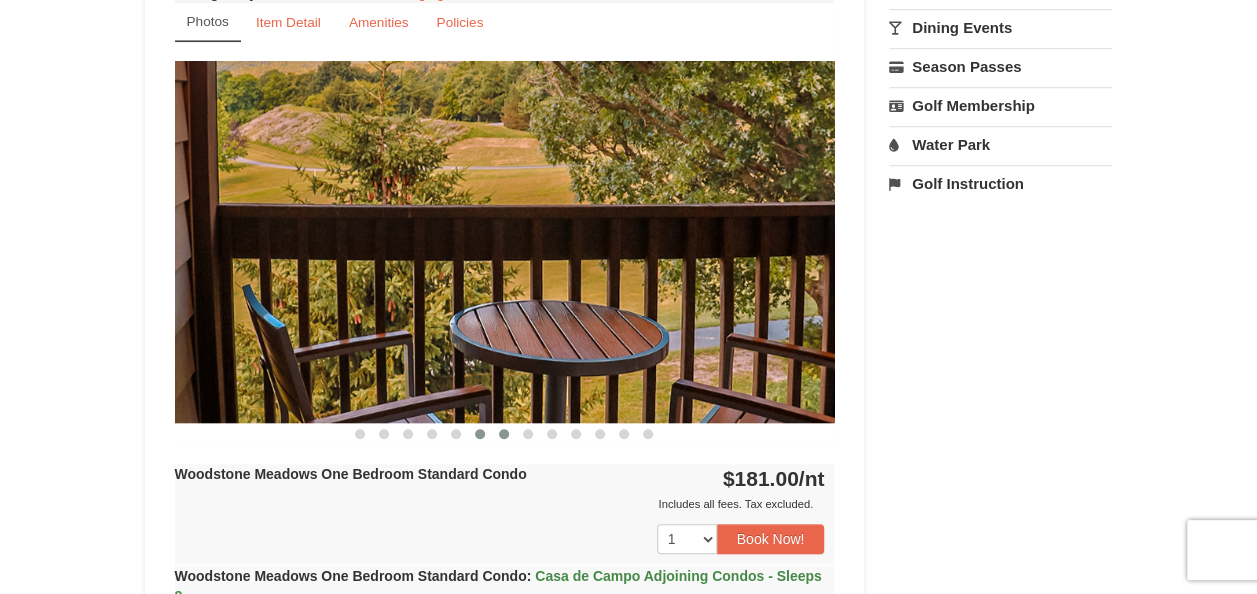 click at bounding box center (504, 434) 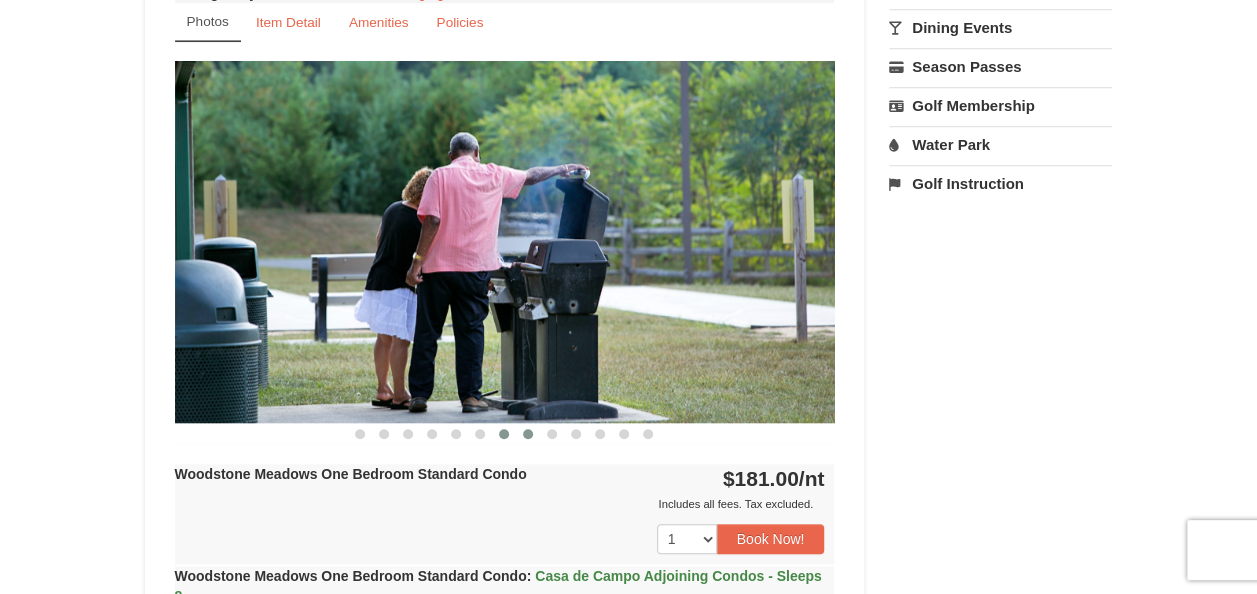 click at bounding box center (528, 434) 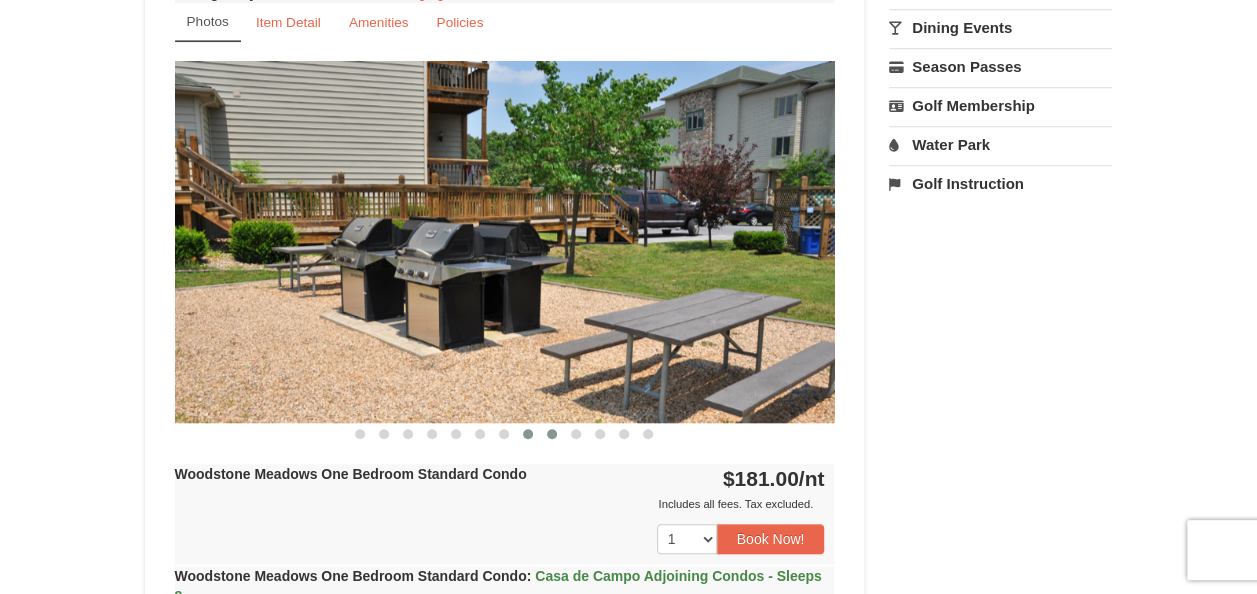 click at bounding box center [552, 434] 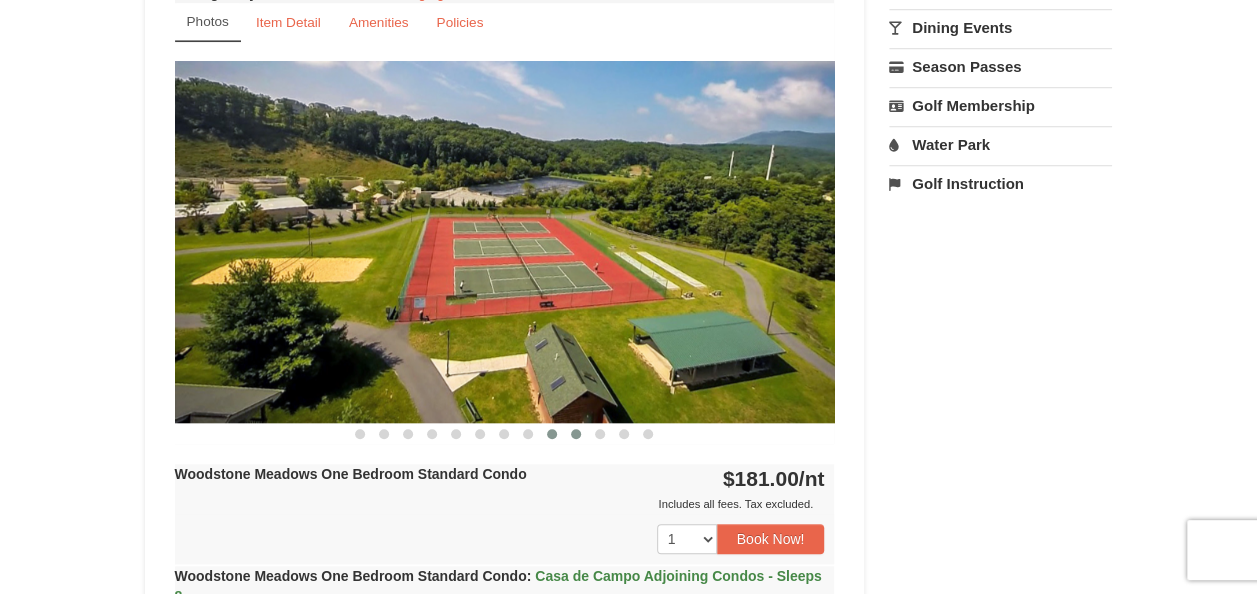 click at bounding box center (576, 434) 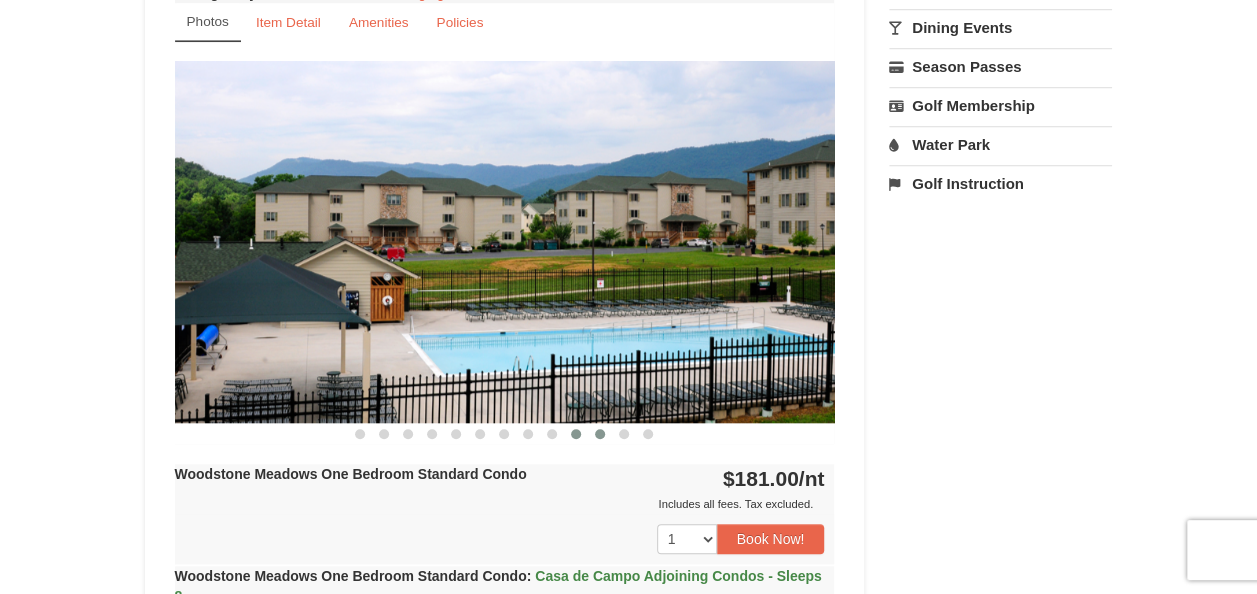 click at bounding box center (600, 434) 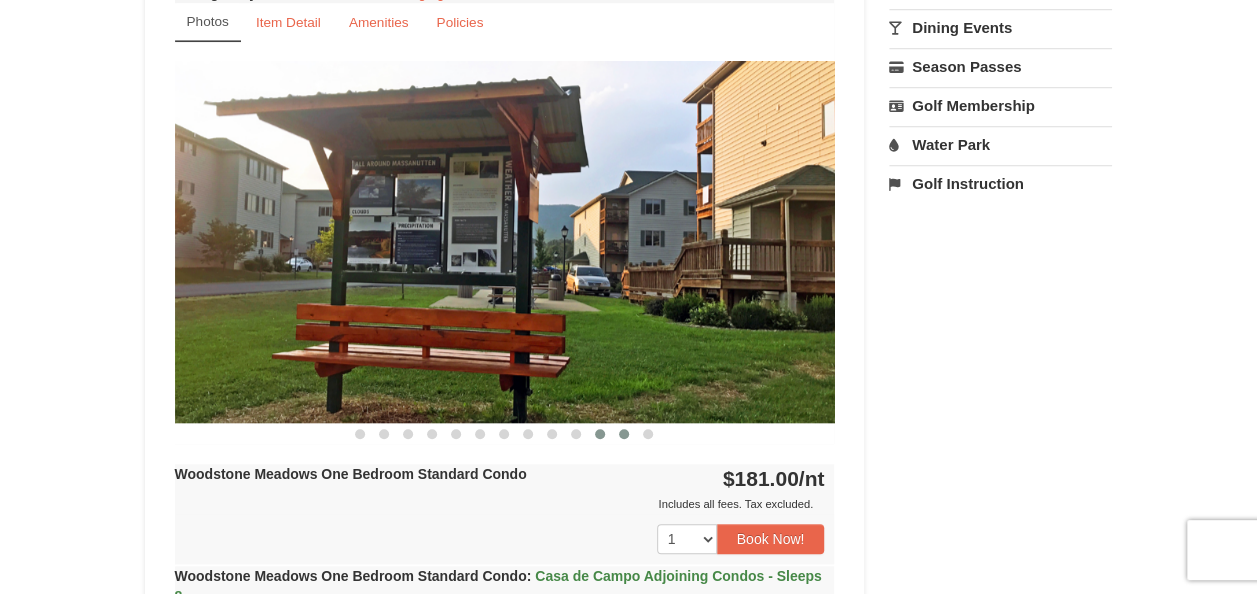 click at bounding box center (624, 434) 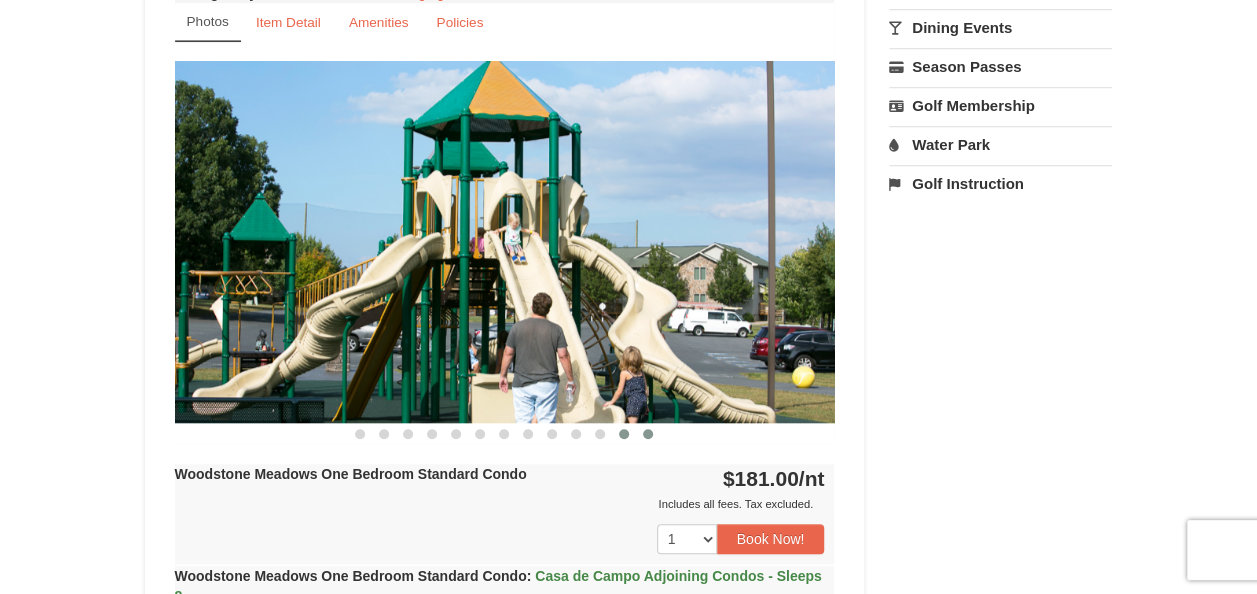 click at bounding box center [648, 434] 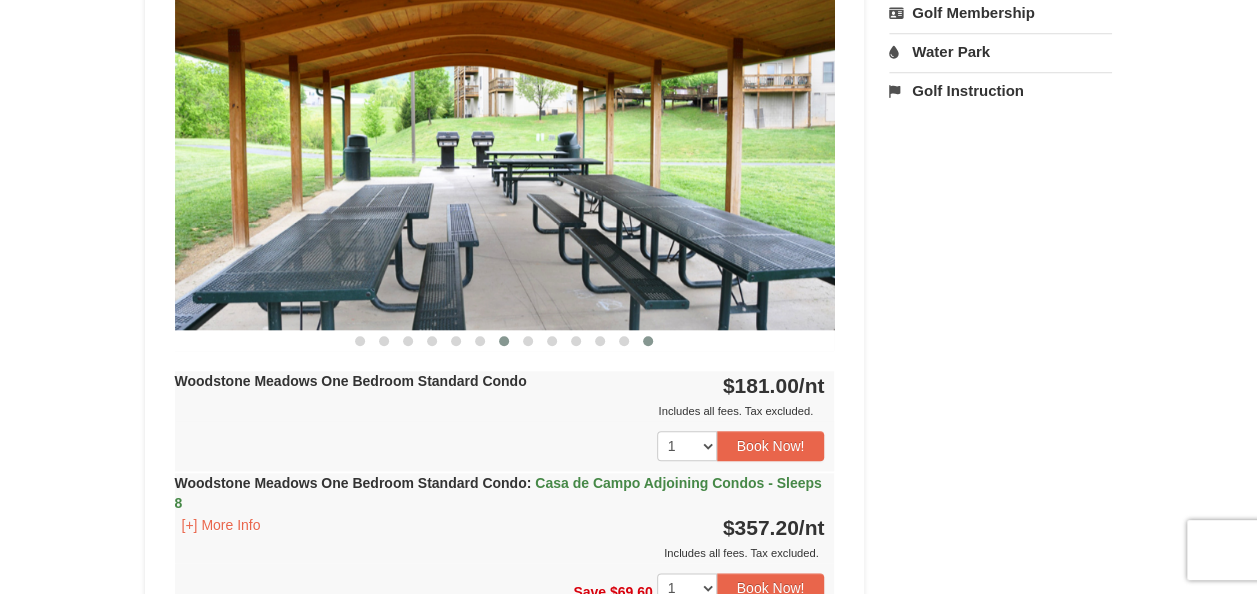 scroll, scrollTop: 869, scrollLeft: 0, axis: vertical 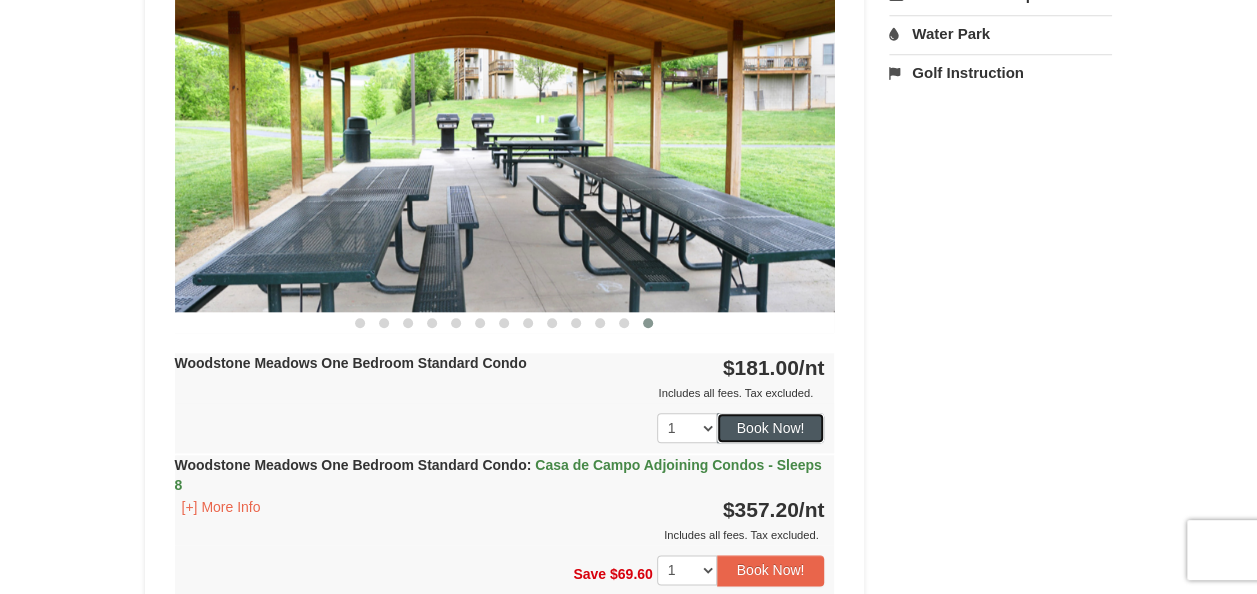 click on "Book Now!" at bounding box center (771, 428) 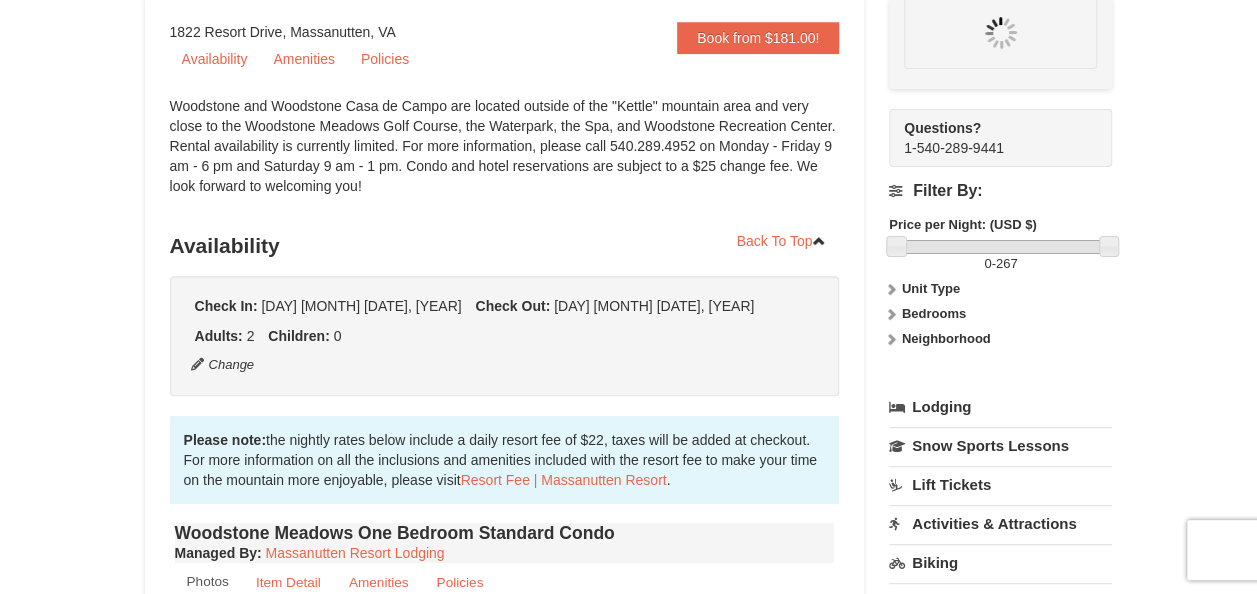 scroll, scrollTop: 195, scrollLeft: 0, axis: vertical 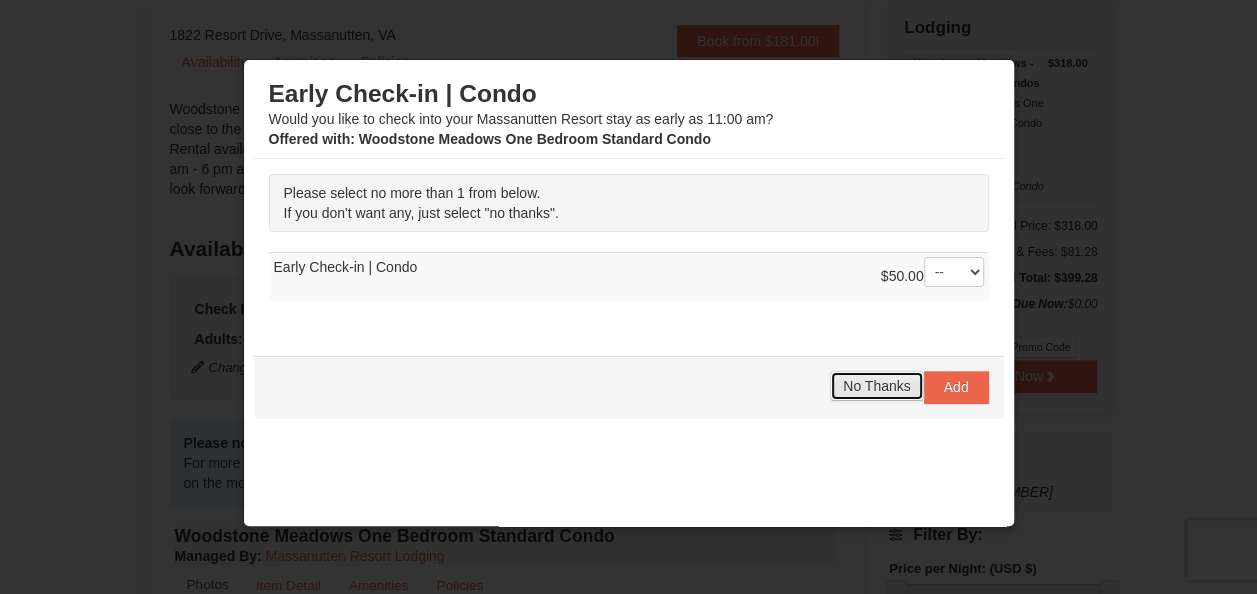 click on "No Thanks" at bounding box center (876, 386) 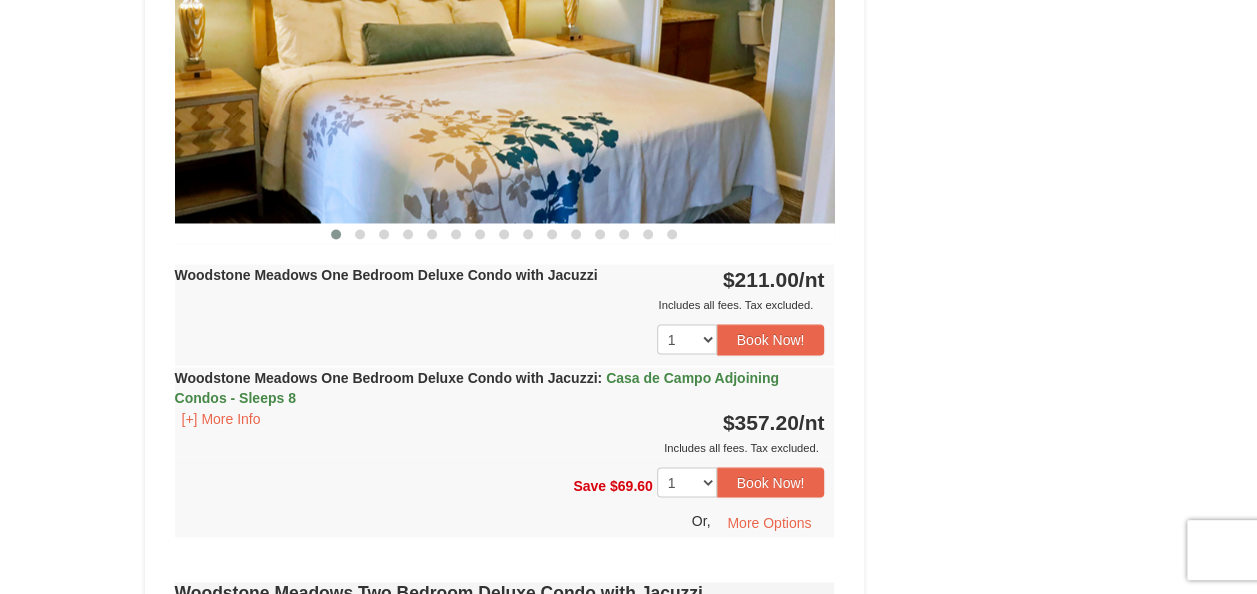scroll, scrollTop: 1778, scrollLeft: 0, axis: vertical 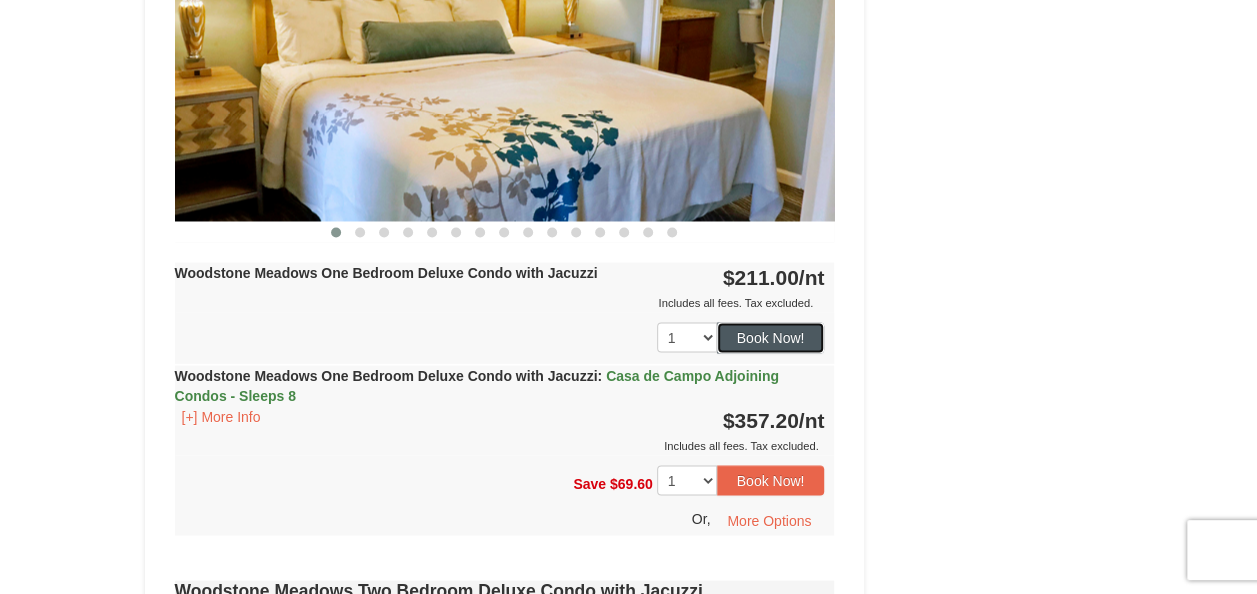 click on "Book Now!" at bounding box center [771, 337] 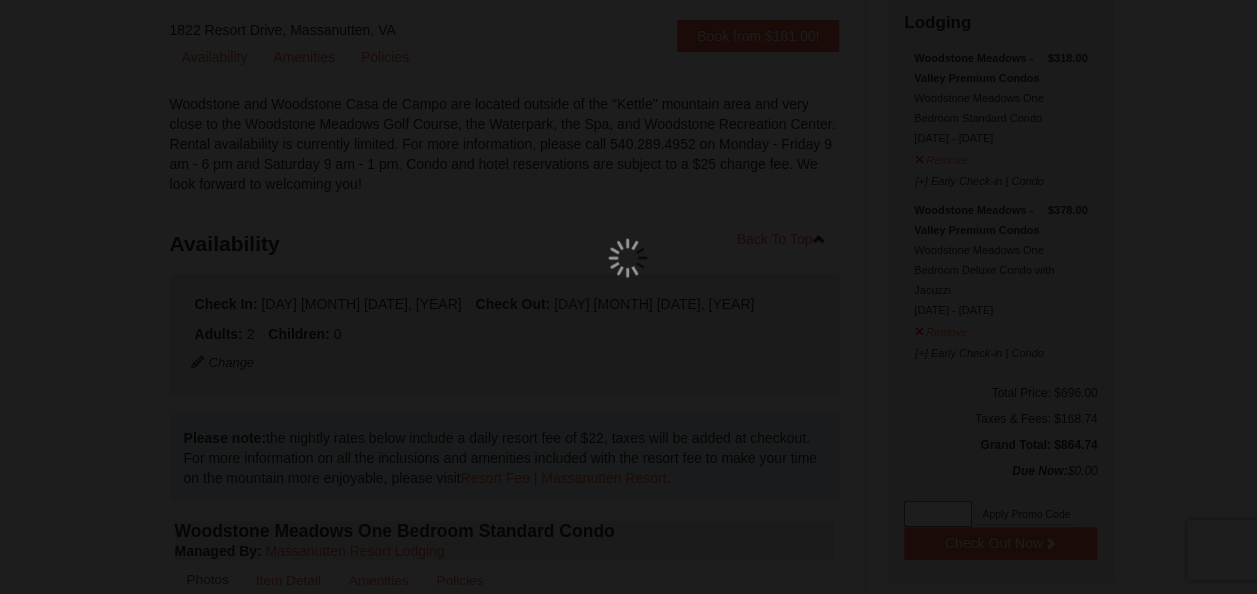 scroll, scrollTop: 195, scrollLeft: 0, axis: vertical 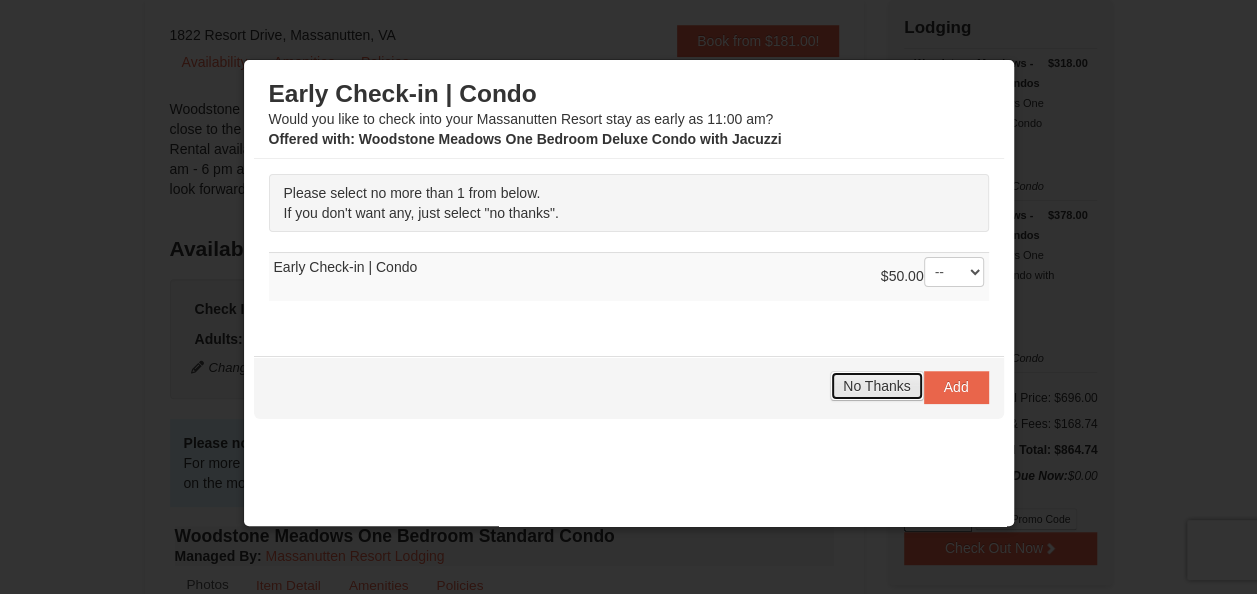 click on "No Thanks" at bounding box center (876, 386) 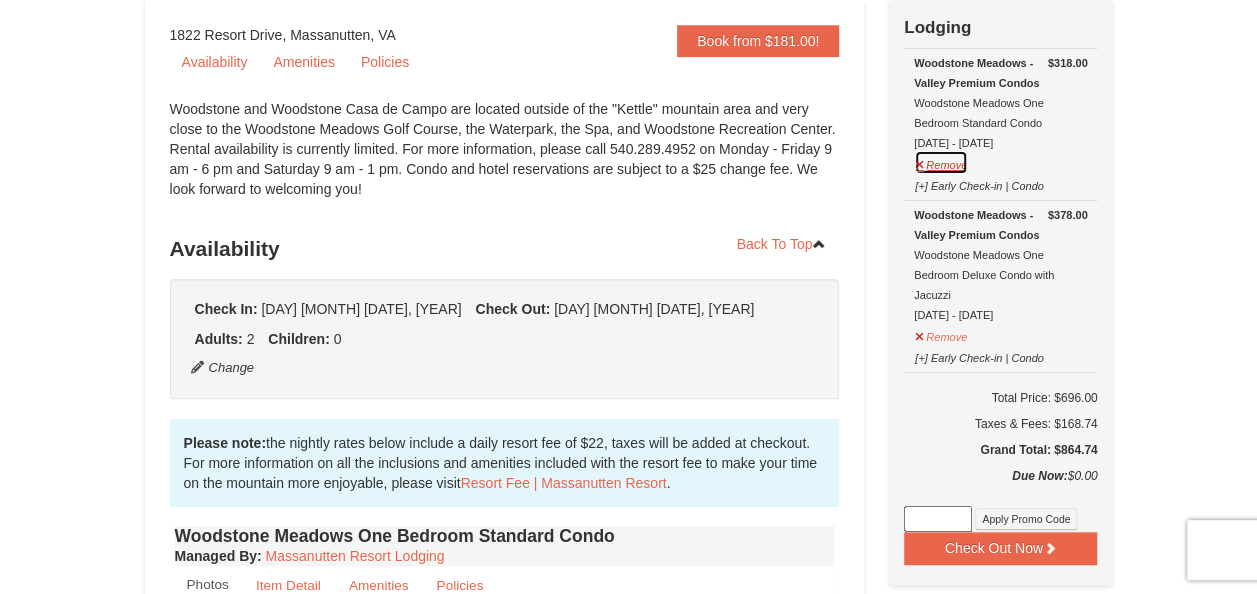 click on "Remove" at bounding box center (941, 162) 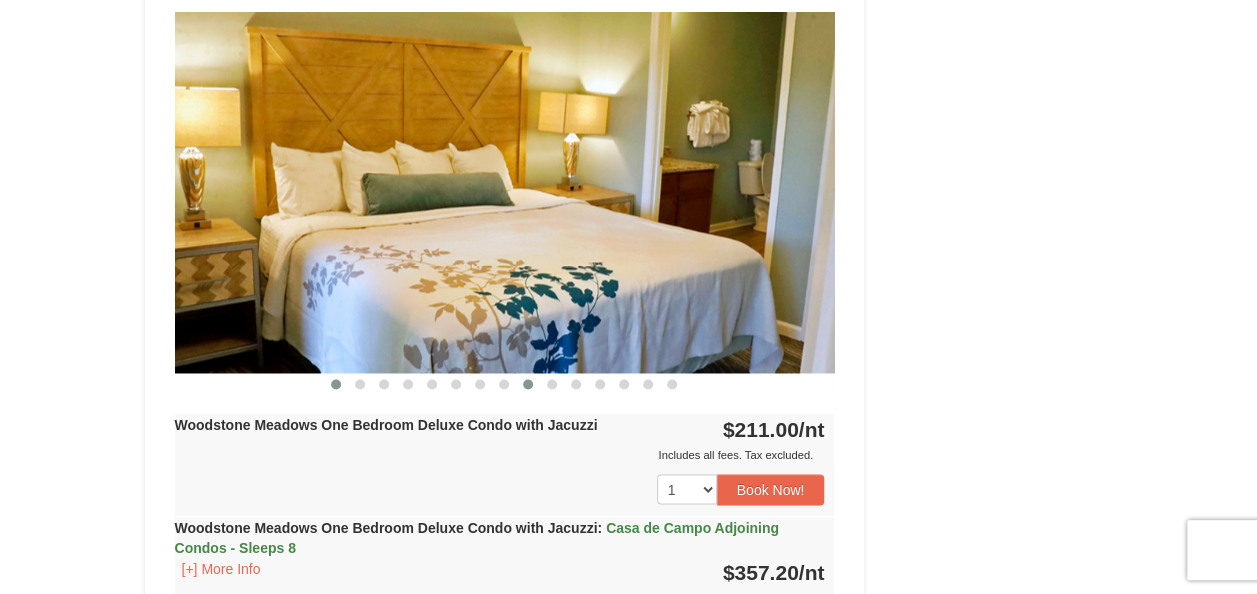 scroll, scrollTop: 1622, scrollLeft: 0, axis: vertical 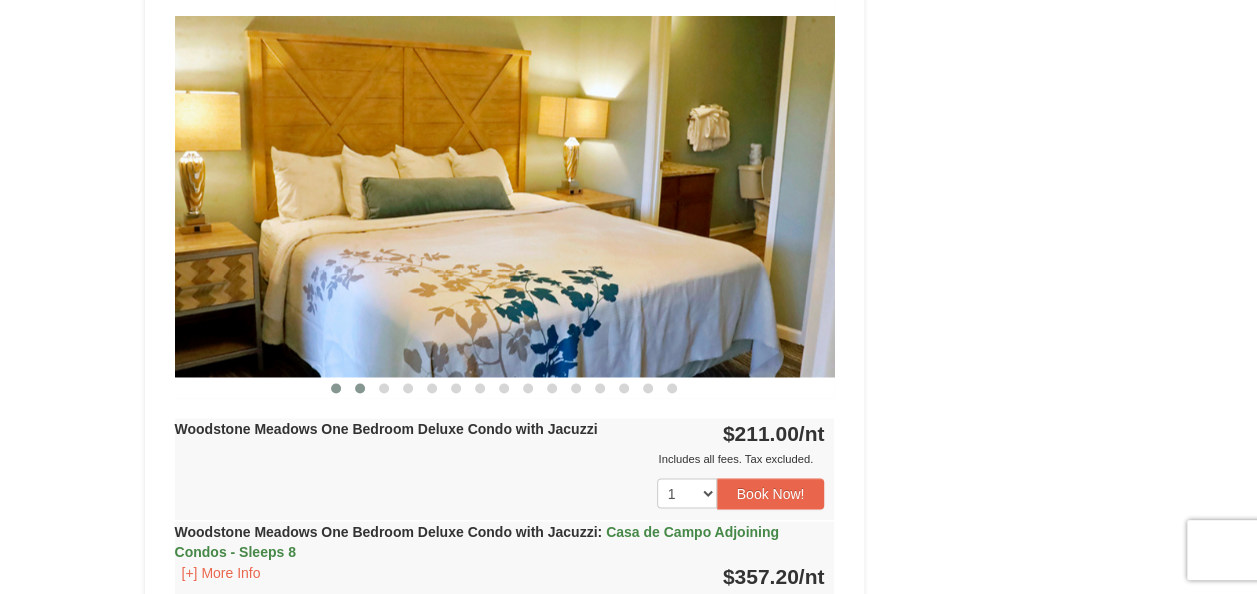 click at bounding box center (360, 388) 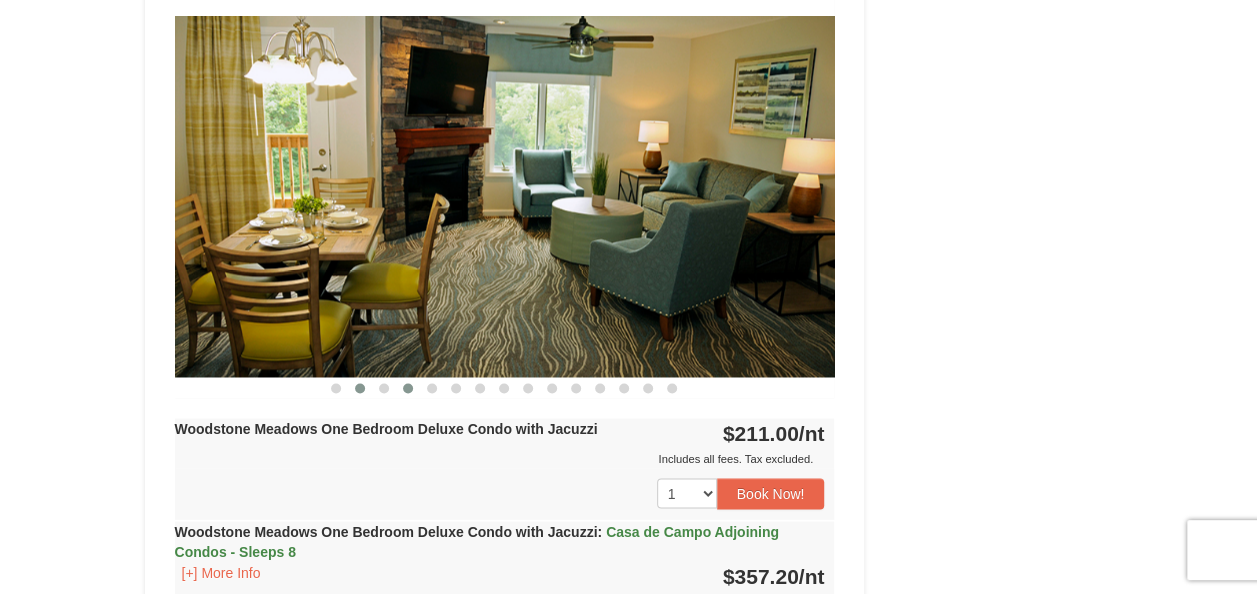 click at bounding box center (408, 388) 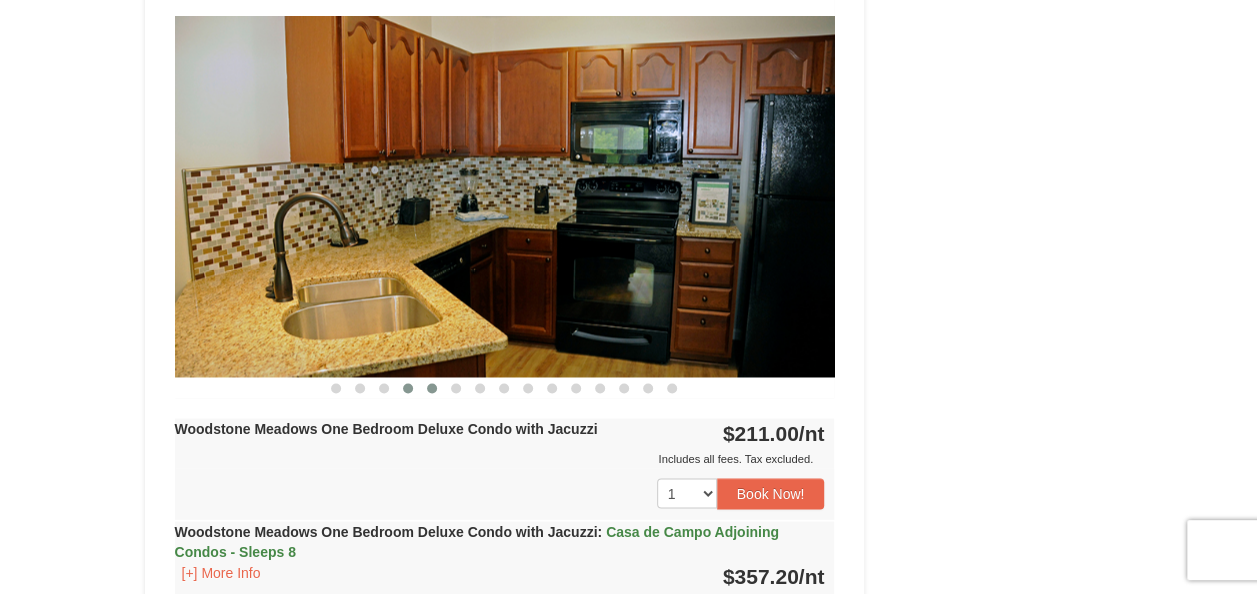 click at bounding box center [432, 388] 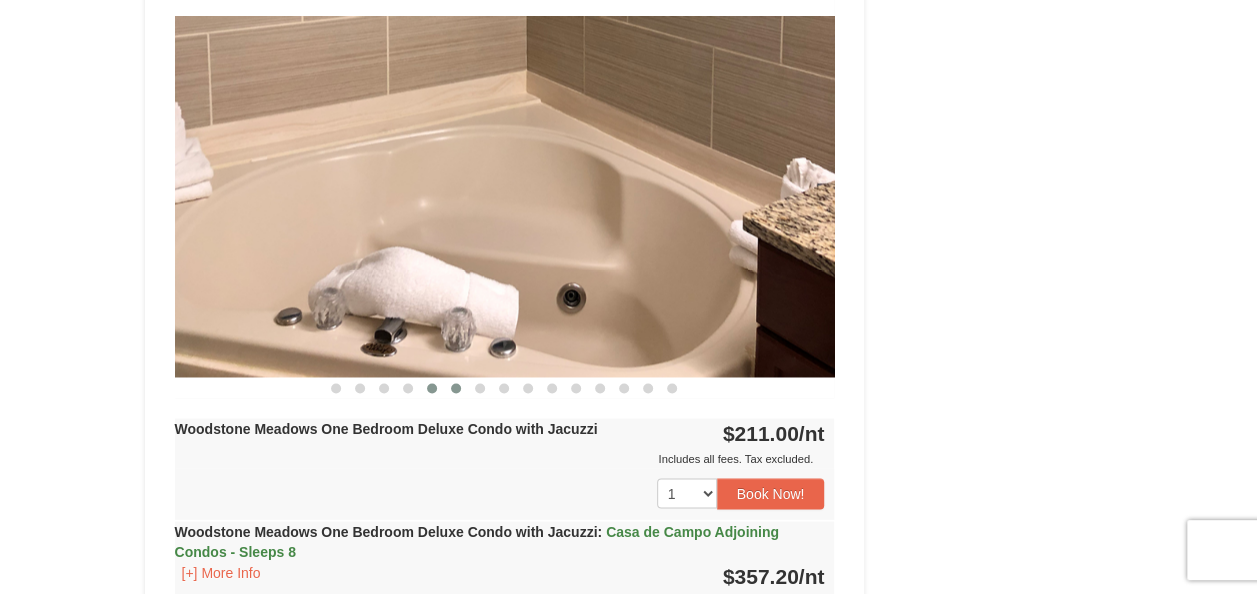 click at bounding box center [456, 388] 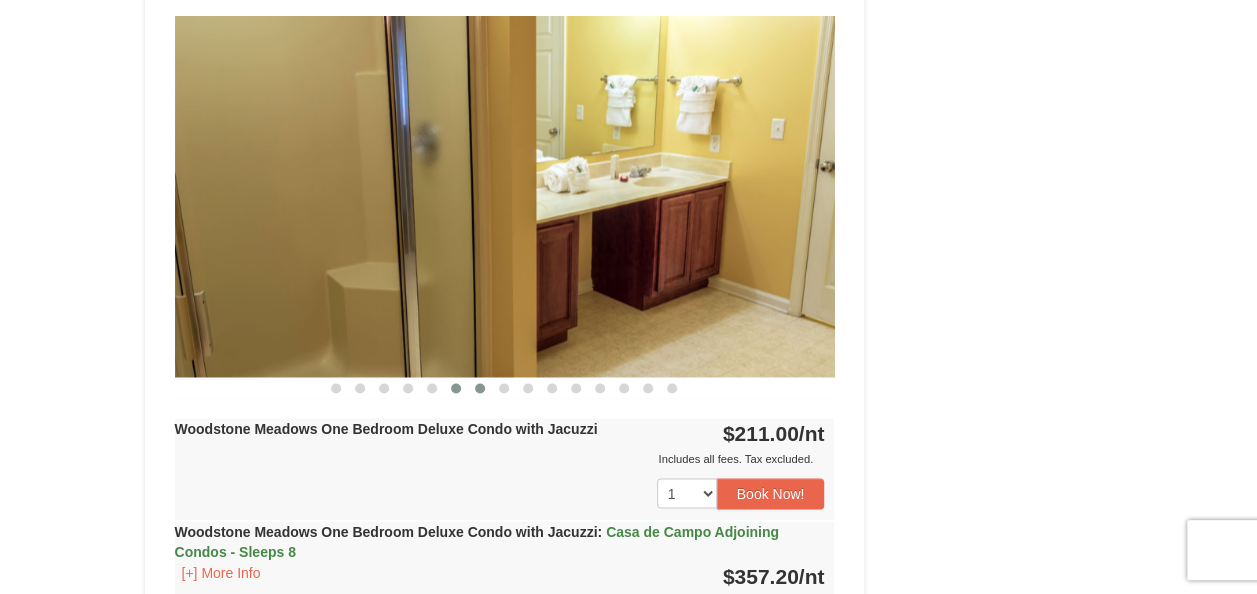 click at bounding box center (480, 388) 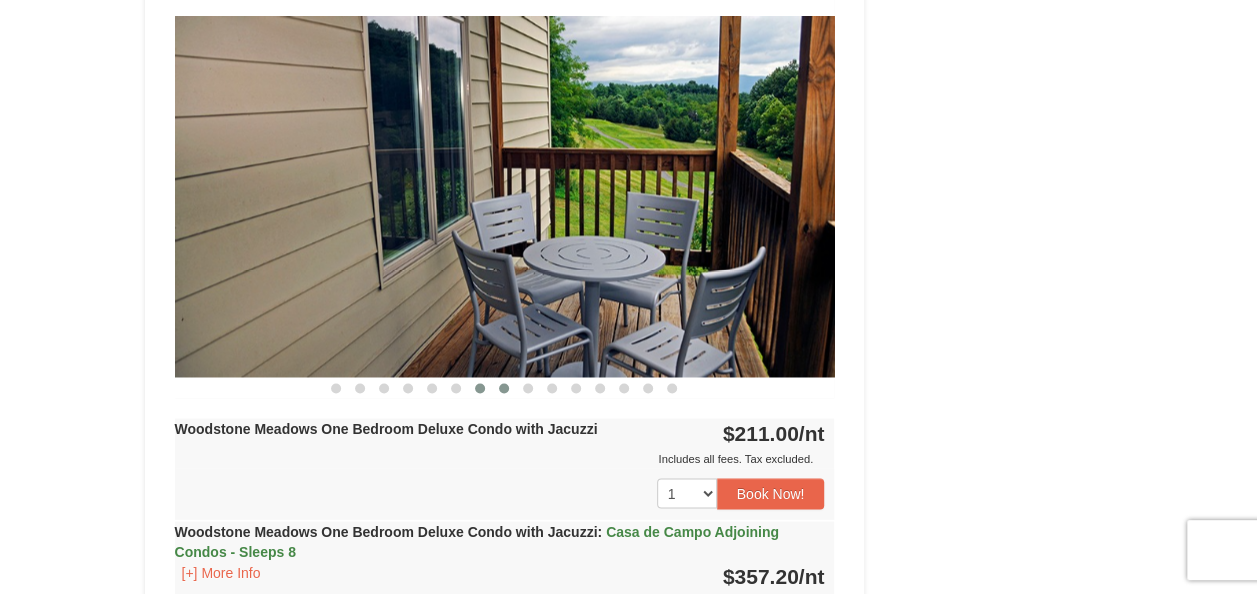 click at bounding box center (504, 388) 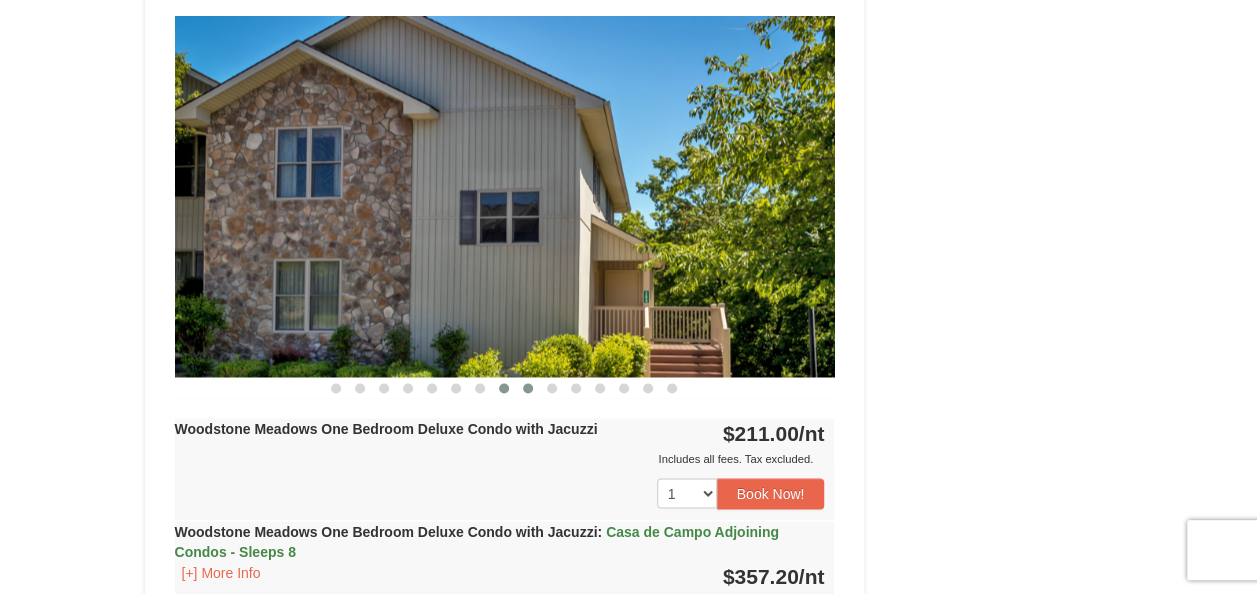 click at bounding box center [528, 388] 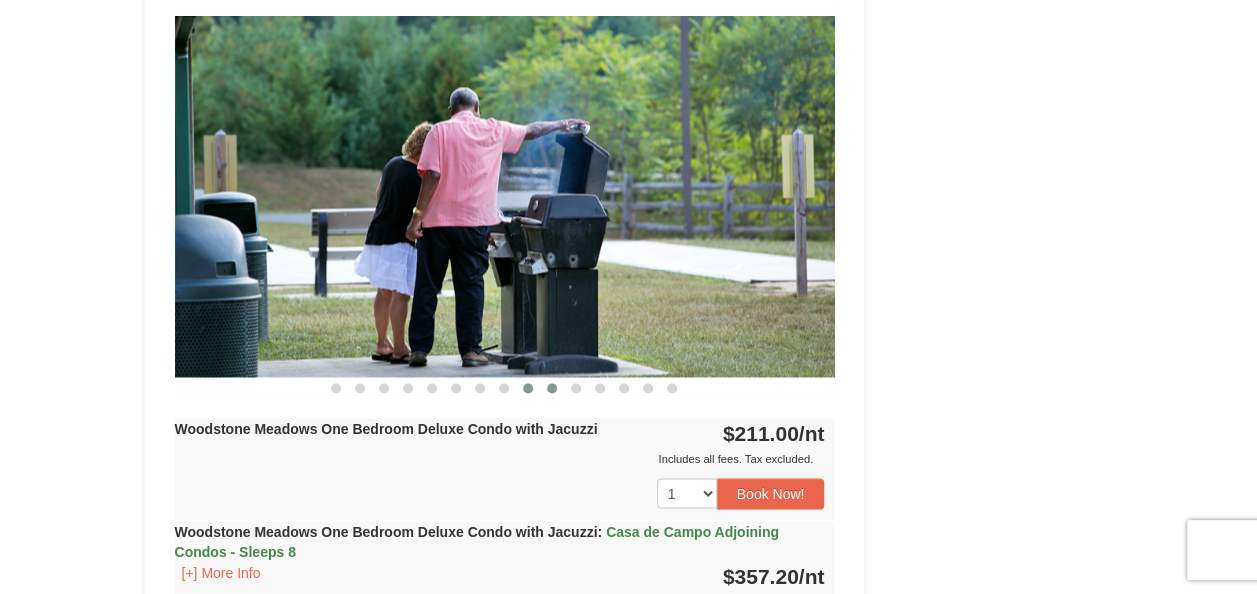 click at bounding box center (552, 388) 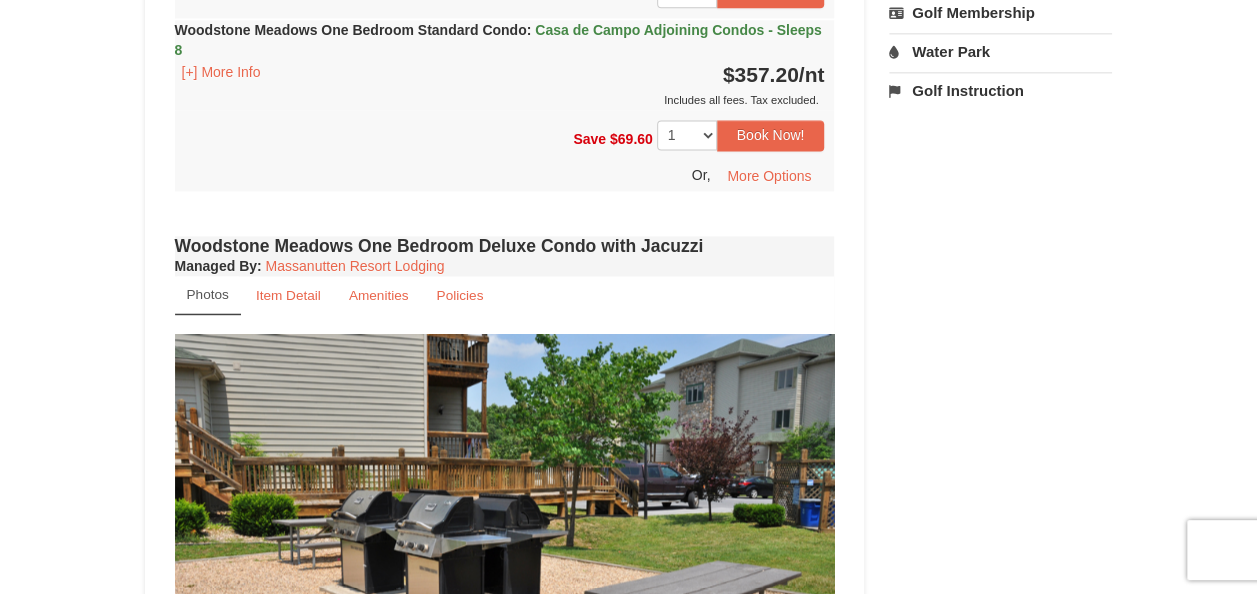 scroll, scrollTop: 1296, scrollLeft: 0, axis: vertical 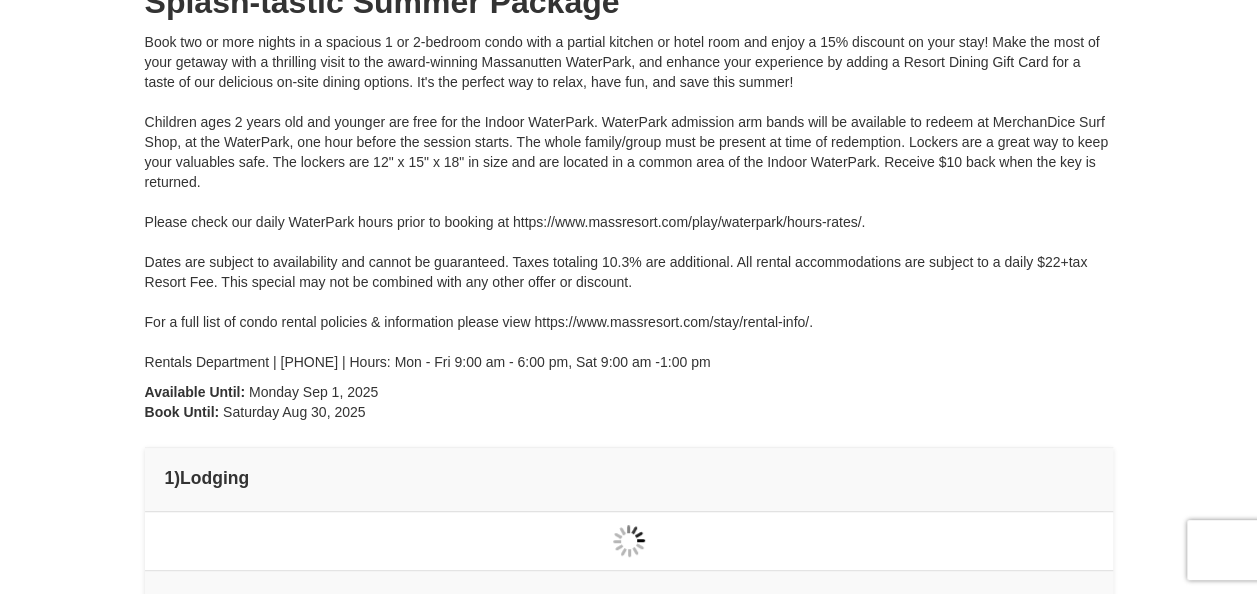 type on "08/15/2025" 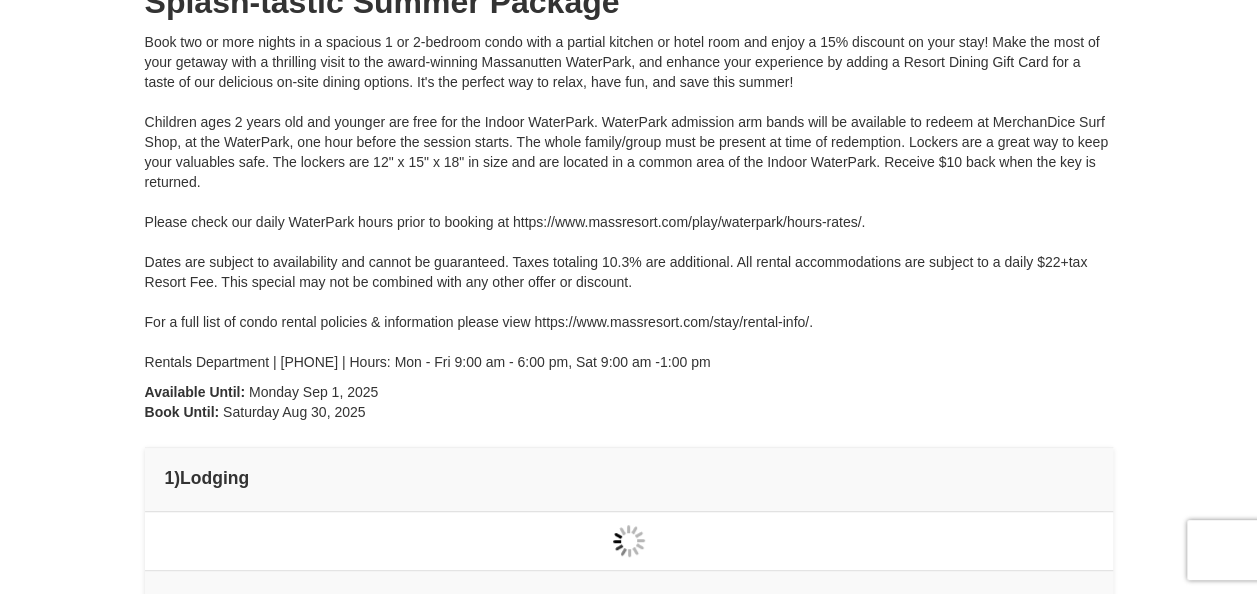 type on "08/15/2025" 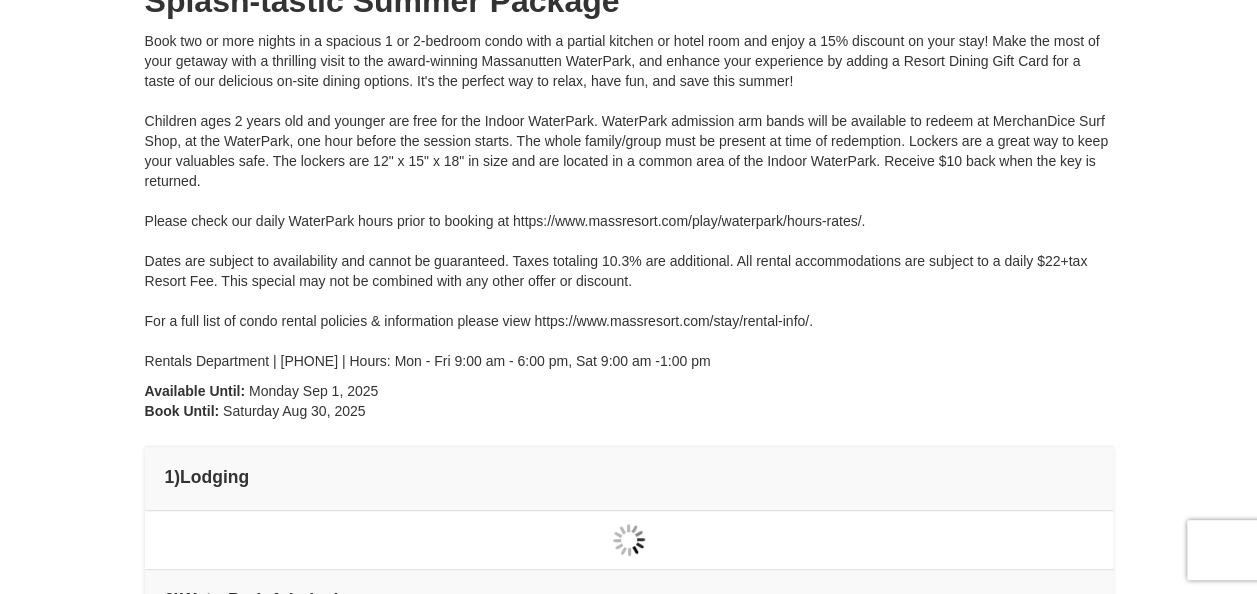 scroll, scrollTop: 0, scrollLeft: 0, axis: both 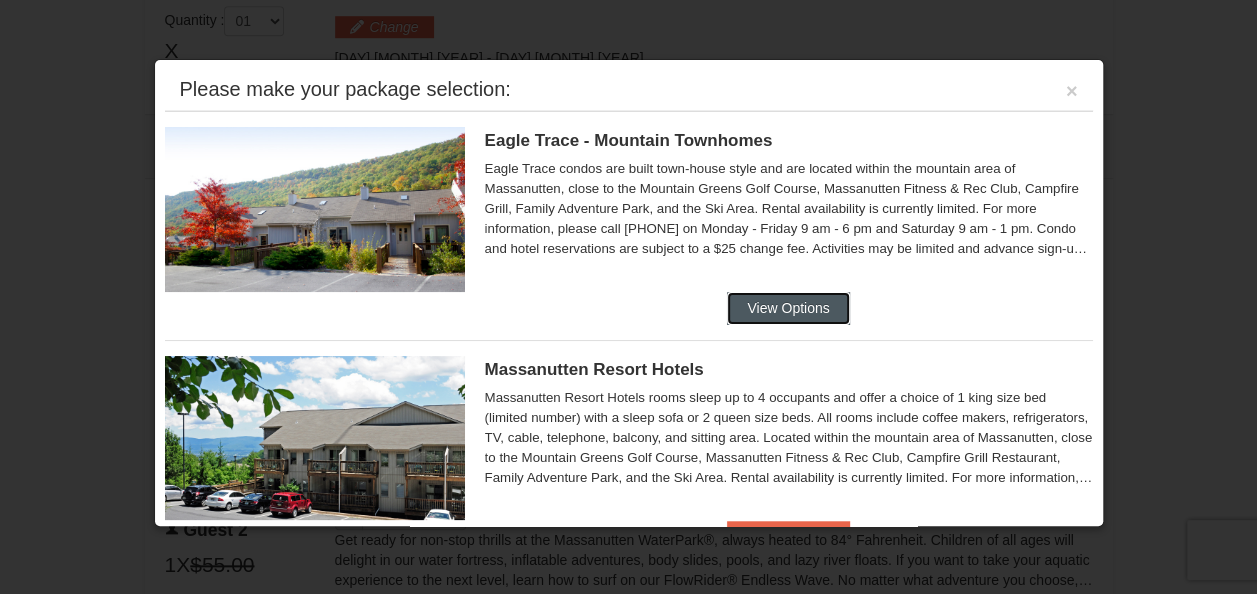 drag, startPoint x: 779, startPoint y: 313, endPoint x: 964, endPoint y: 306, distance: 185.13239 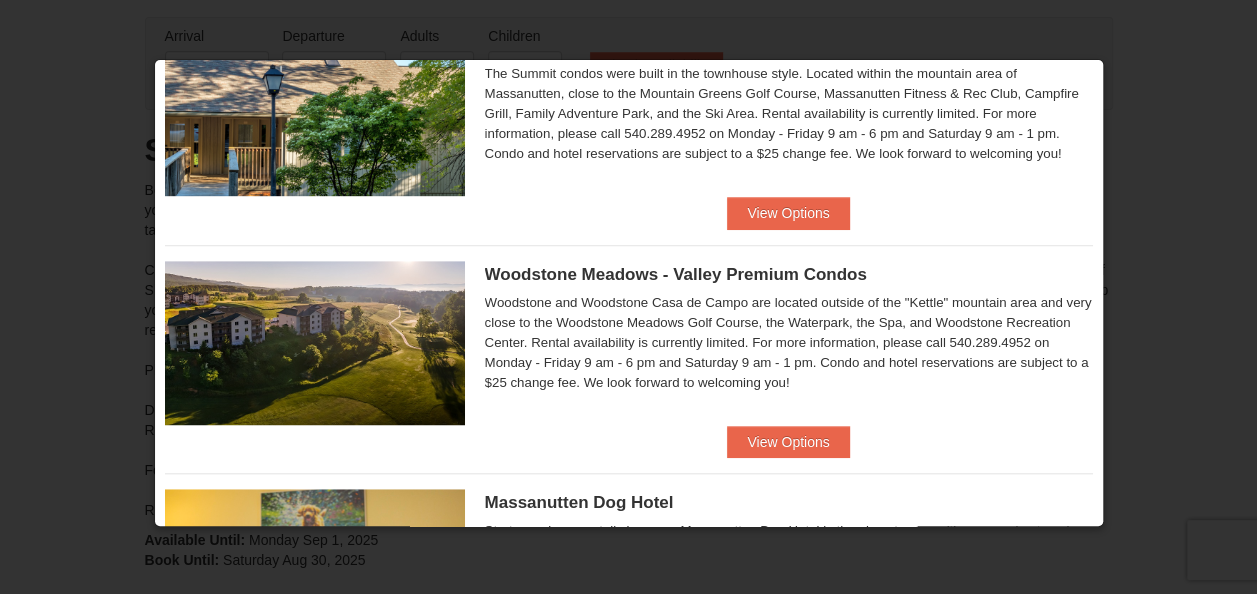 scroll, scrollTop: 551, scrollLeft: 0, axis: vertical 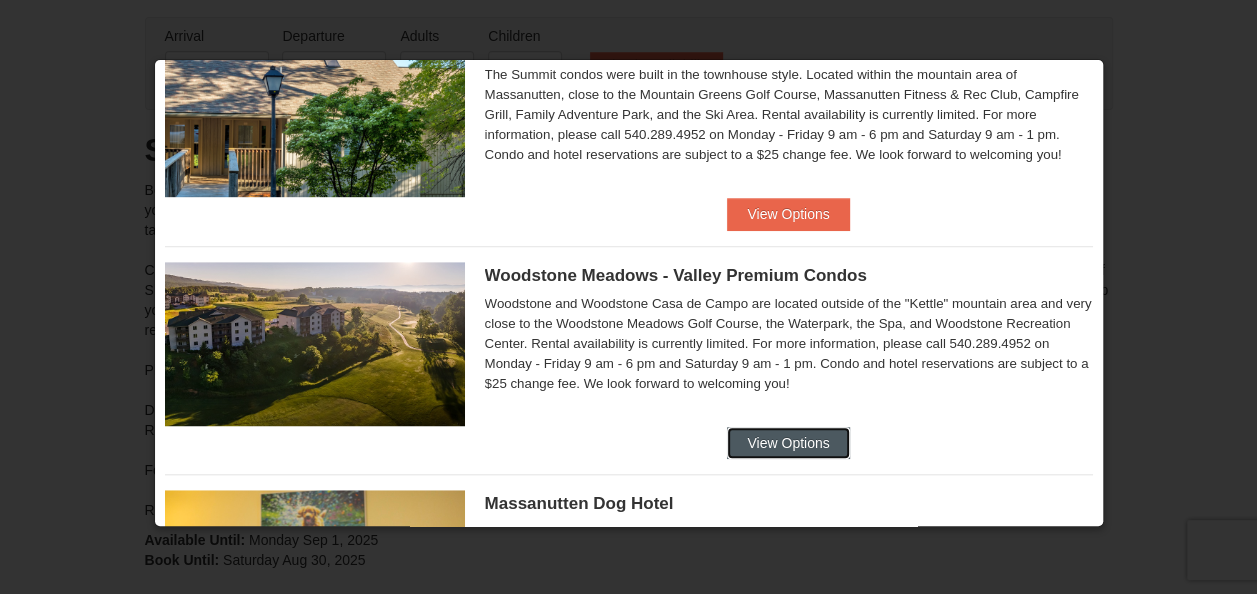 click on "View Options" at bounding box center [788, 443] 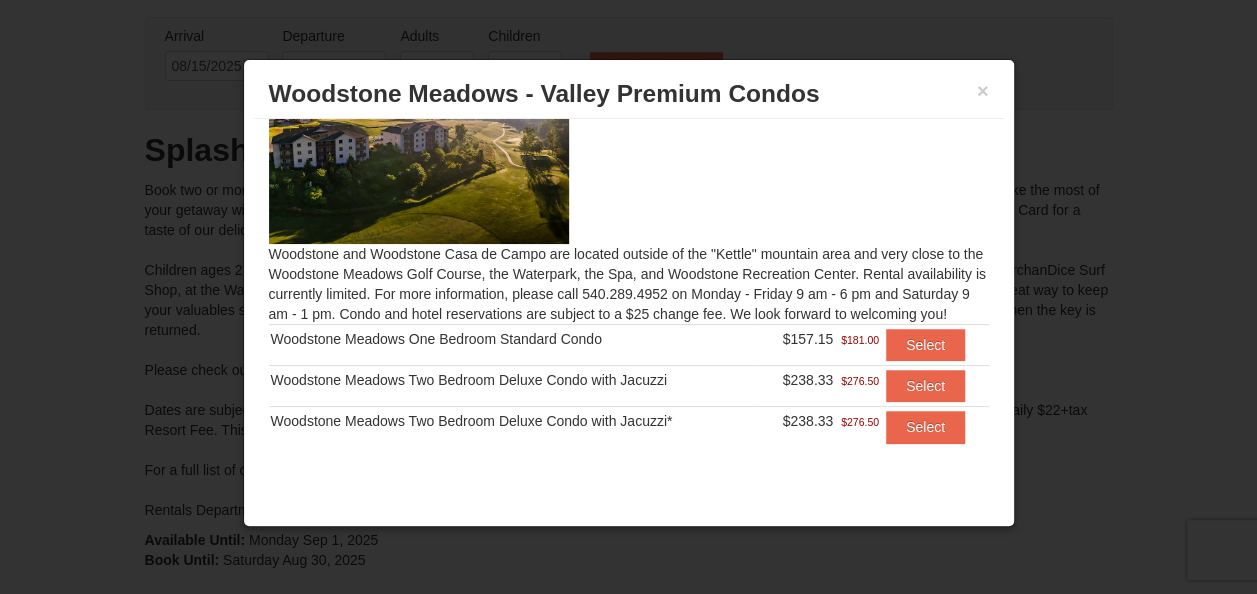 scroll, scrollTop: 73, scrollLeft: 0, axis: vertical 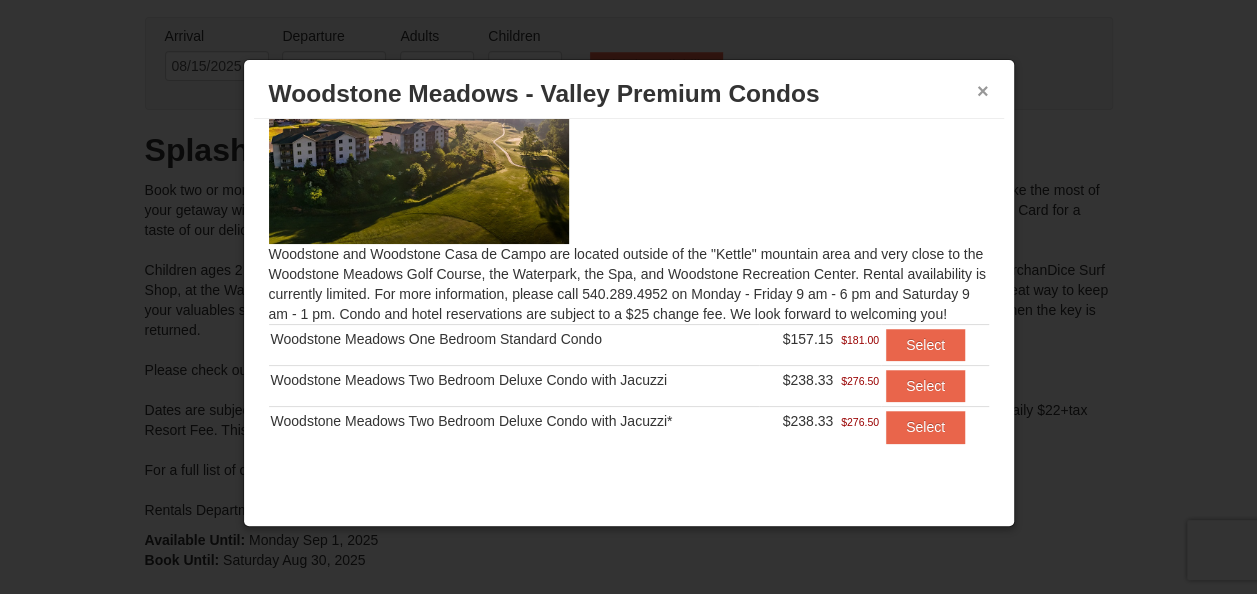 click on "×" at bounding box center [983, 91] 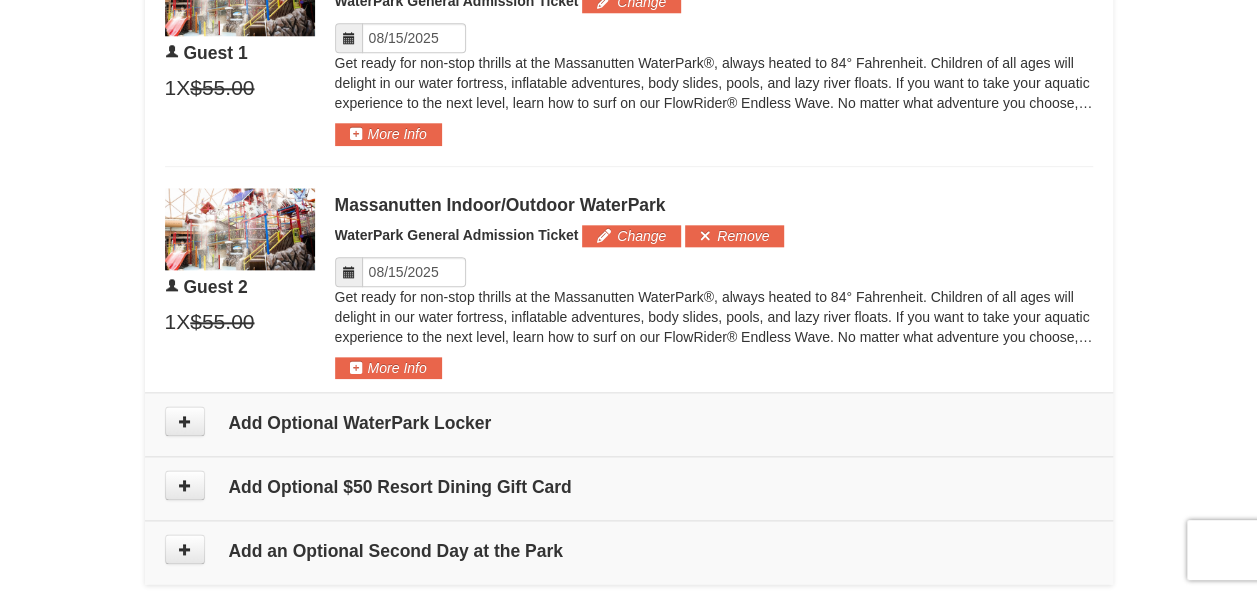 scroll, scrollTop: 1070, scrollLeft: 0, axis: vertical 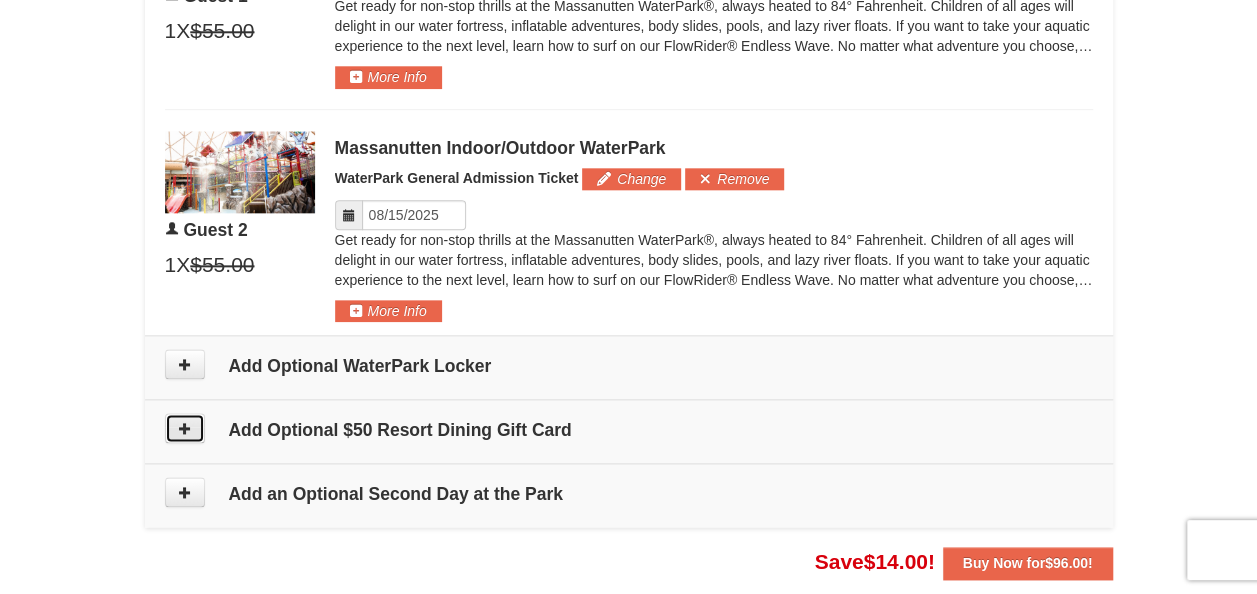 click at bounding box center [185, 428] 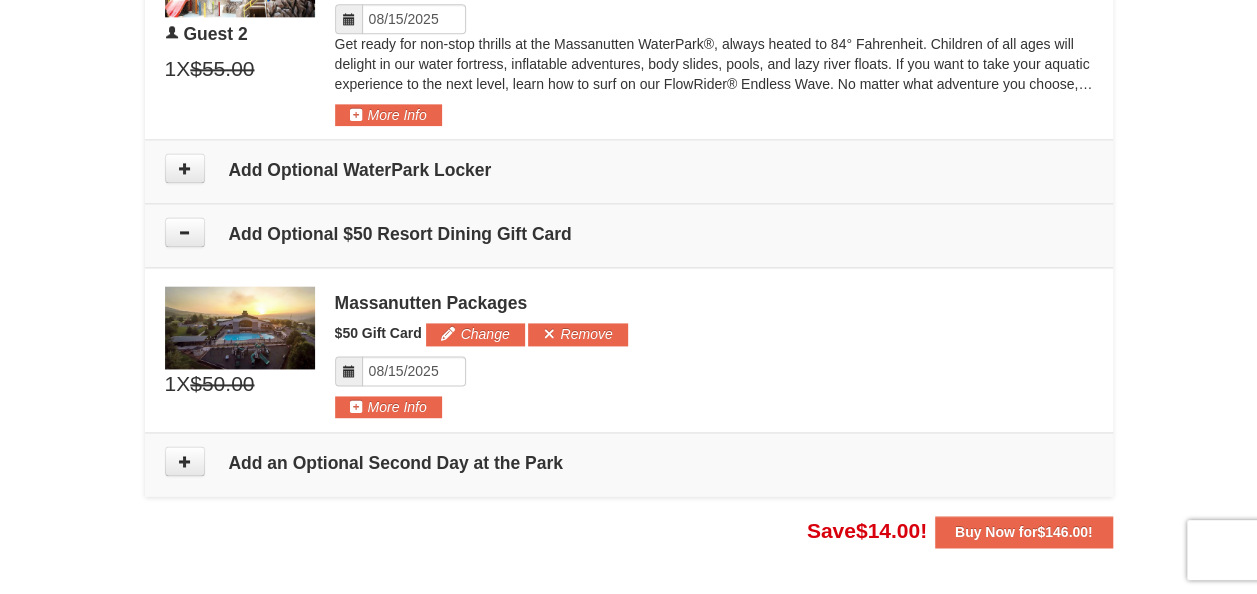scroll, scrollTop: 1264, scrollLeft: 0, axis: vertical 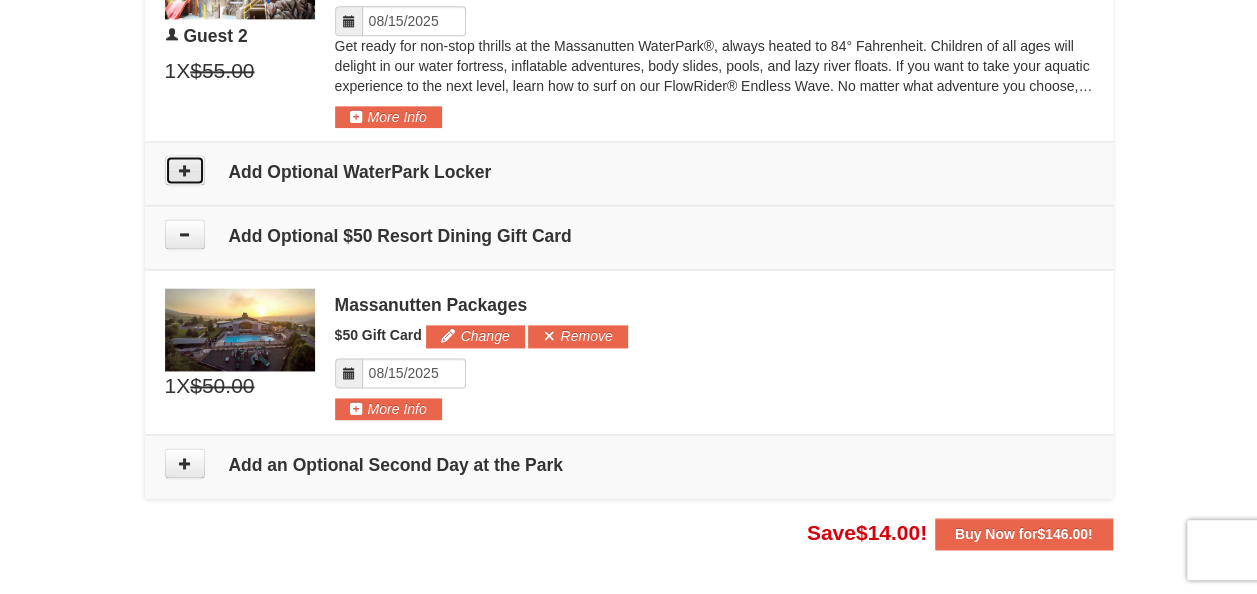 click at bounding box center (185, 170) 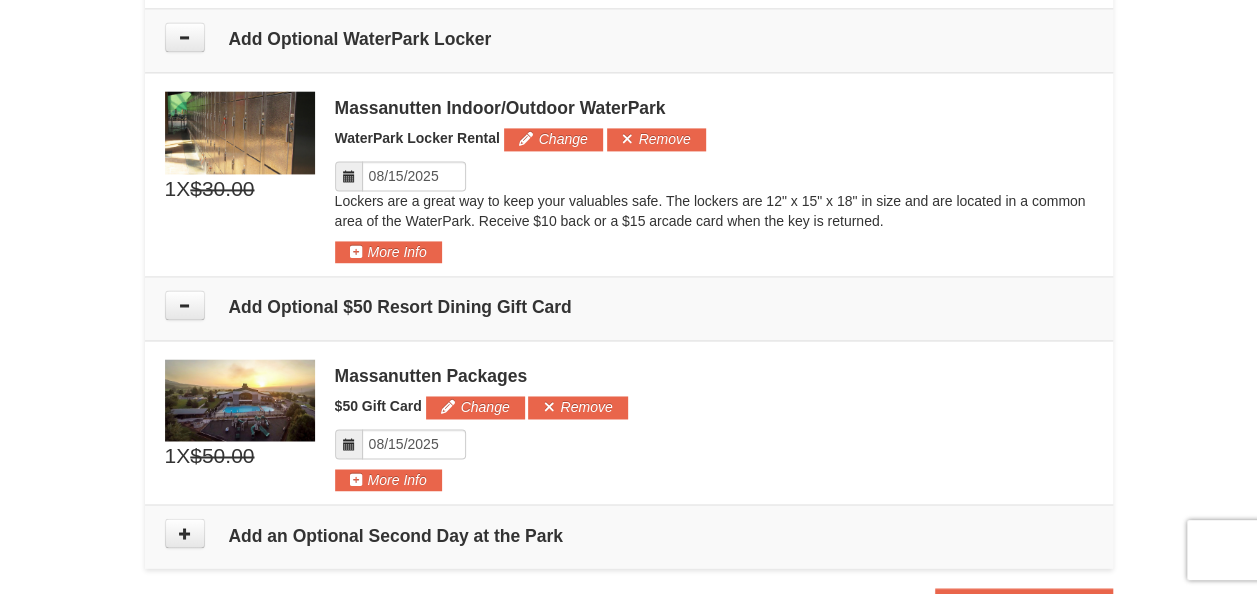 scroll, scrollTop: 1401, scrollLeft: 0, axis: vertical 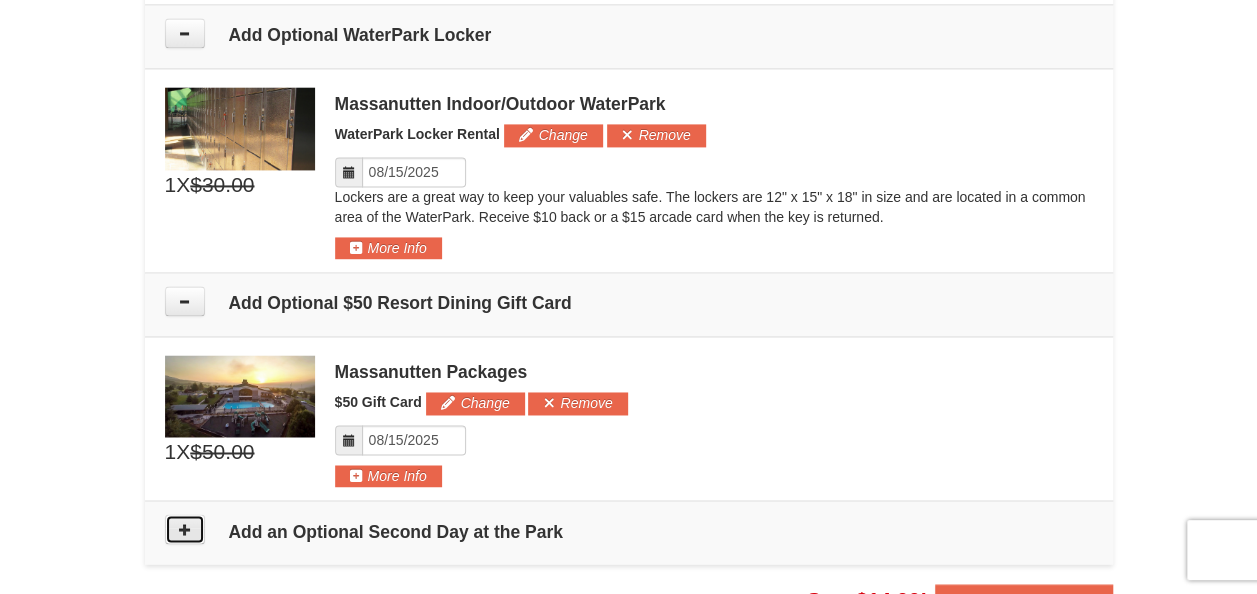 click at bounding box center (185, 529) 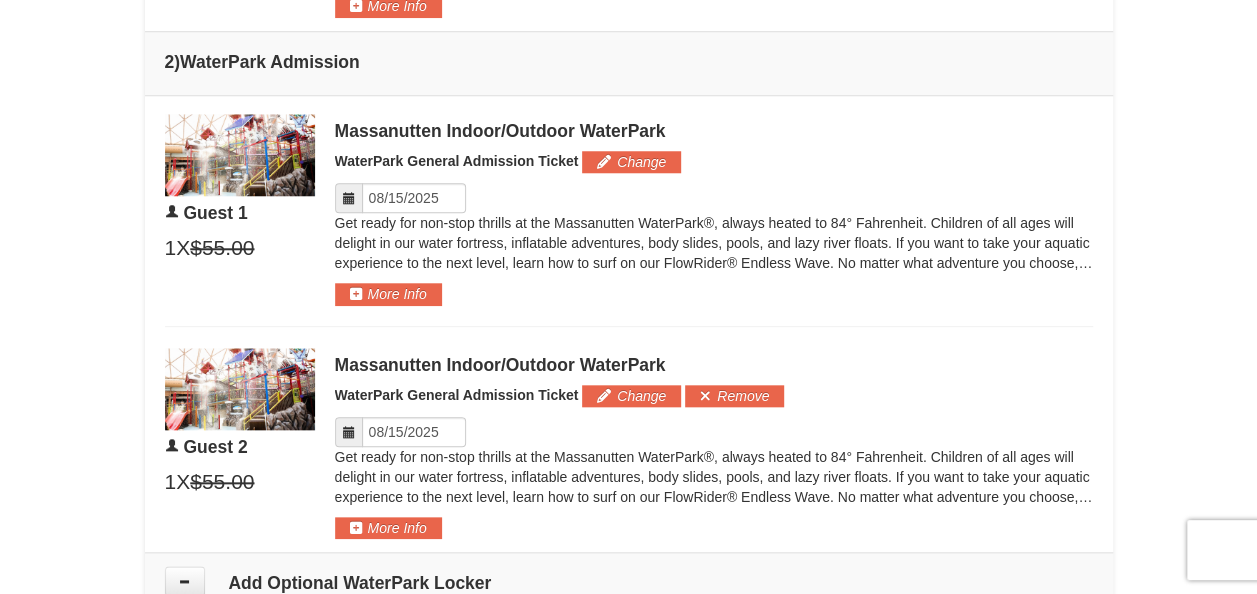 scroll, scrollTop: 855, scrollLeft: 0, axis: vertical 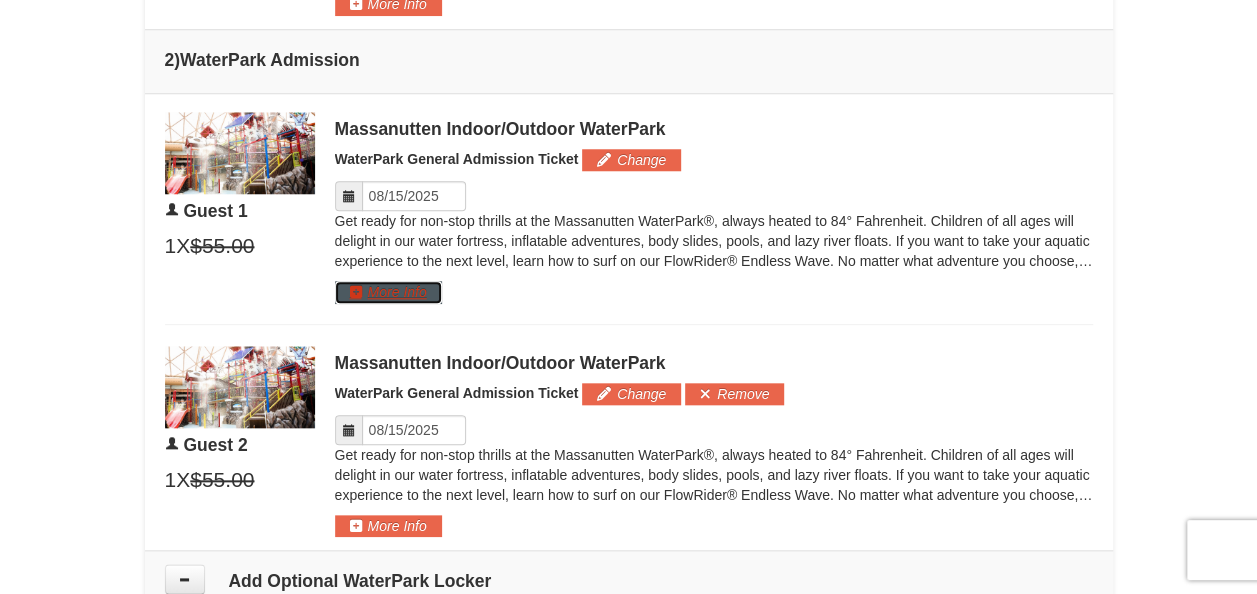 click on "More Info" at bounding box center [388, 292] 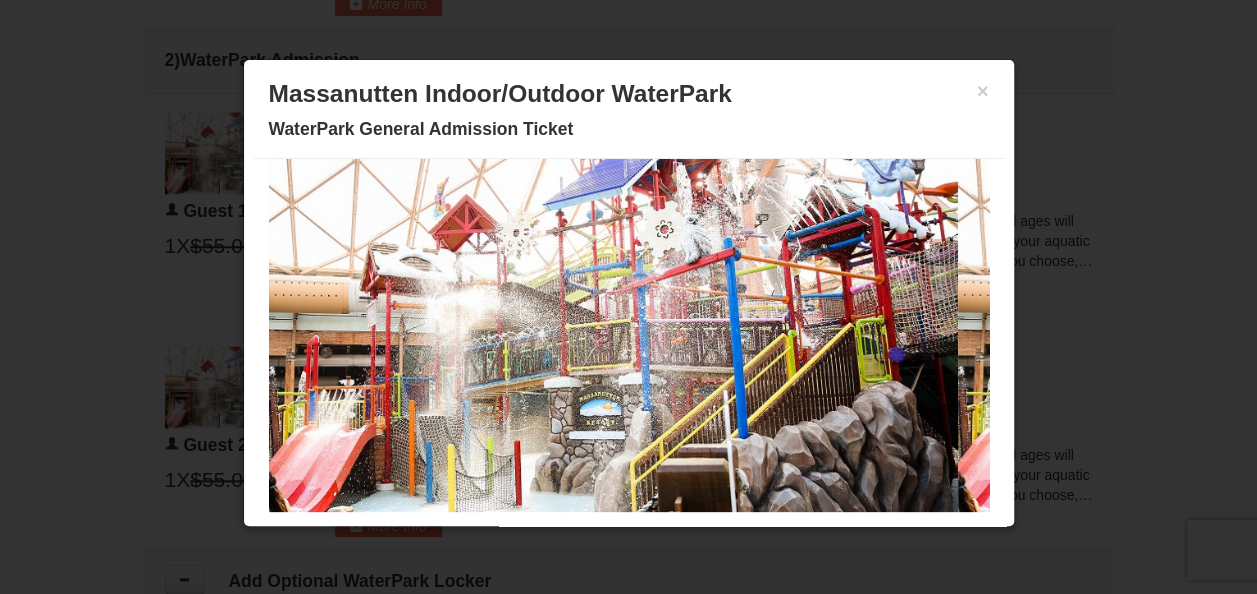 scroll, scrollTop: 100, scrollLeft: 0, axis: vertical 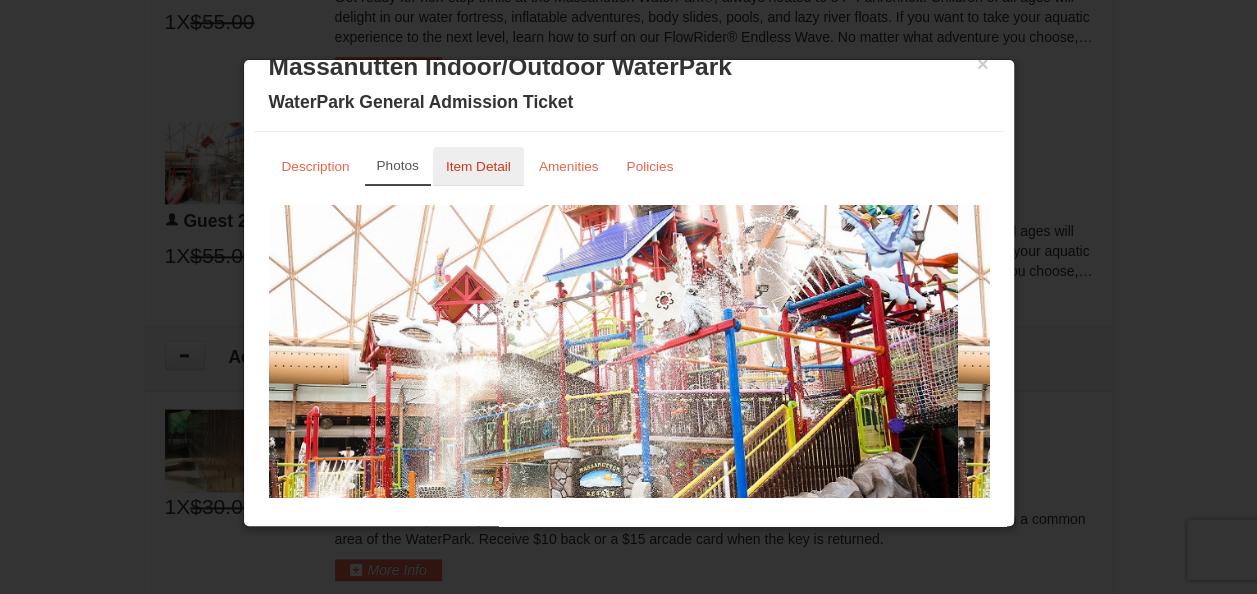 click on "Item Detail" at bounding box center (478, 166) 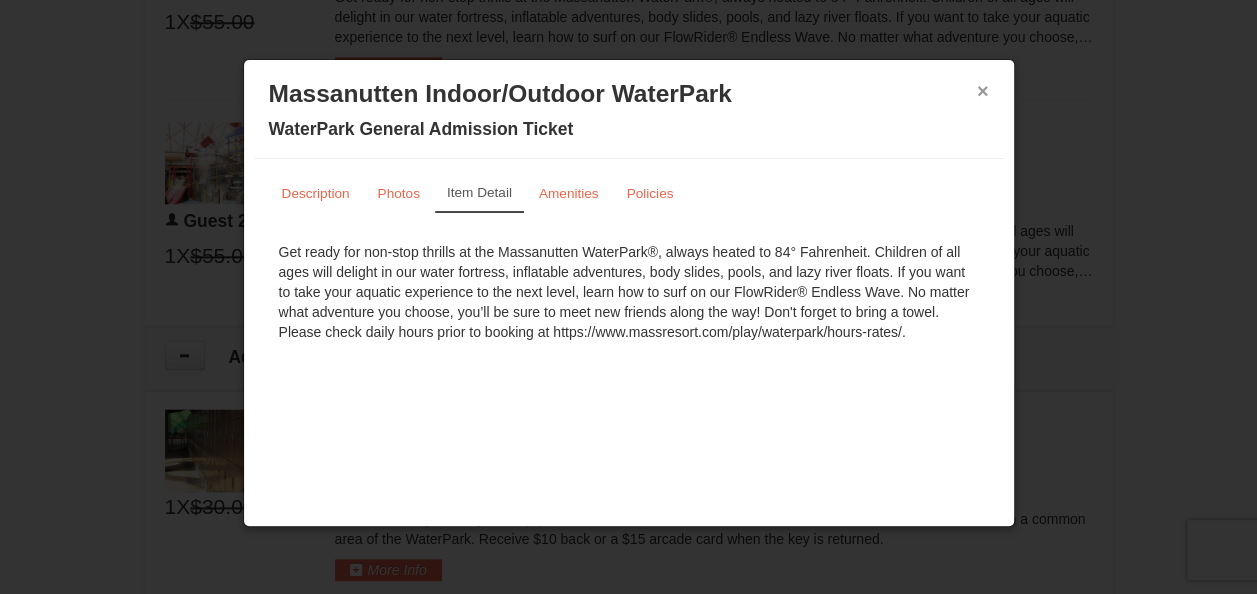 click on "×" at bounding box center [983, 91] 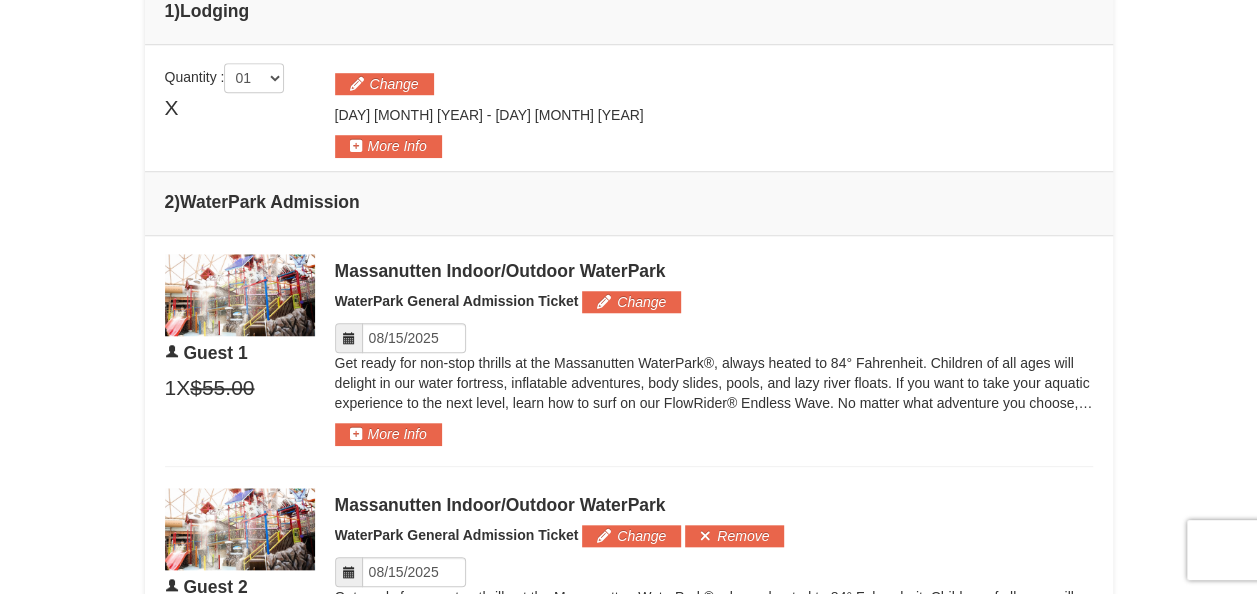 scroll, scrollTop: 709, scrollLeft: 0, axis: vertical 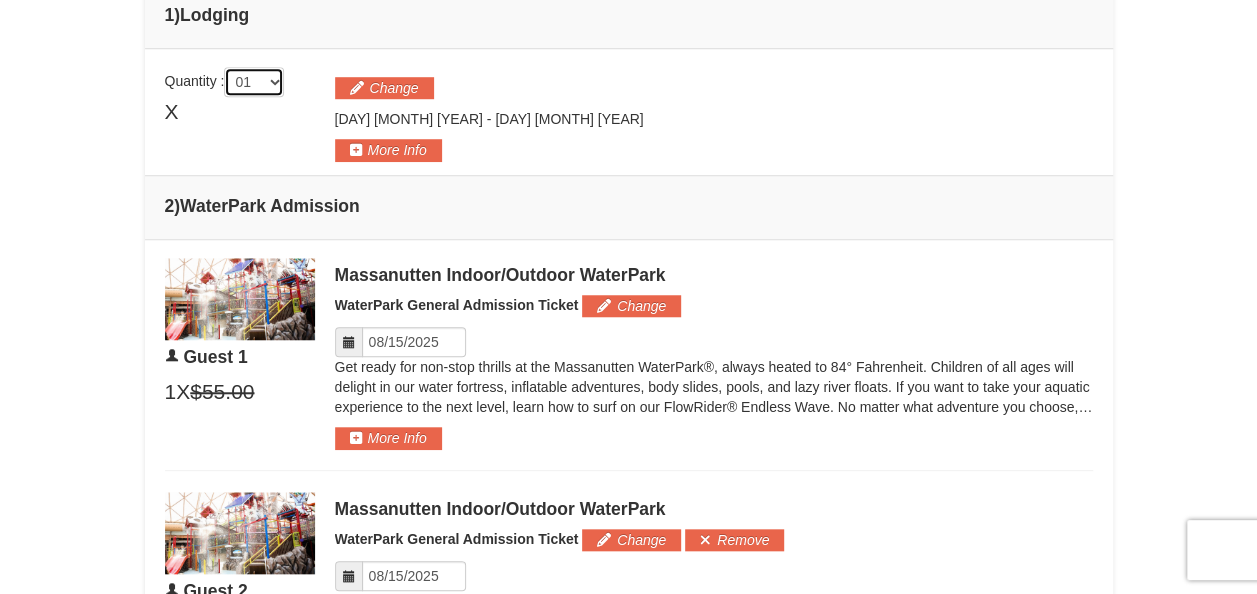 click on "01
02
03
04
05" at bounding box center (254, 82) 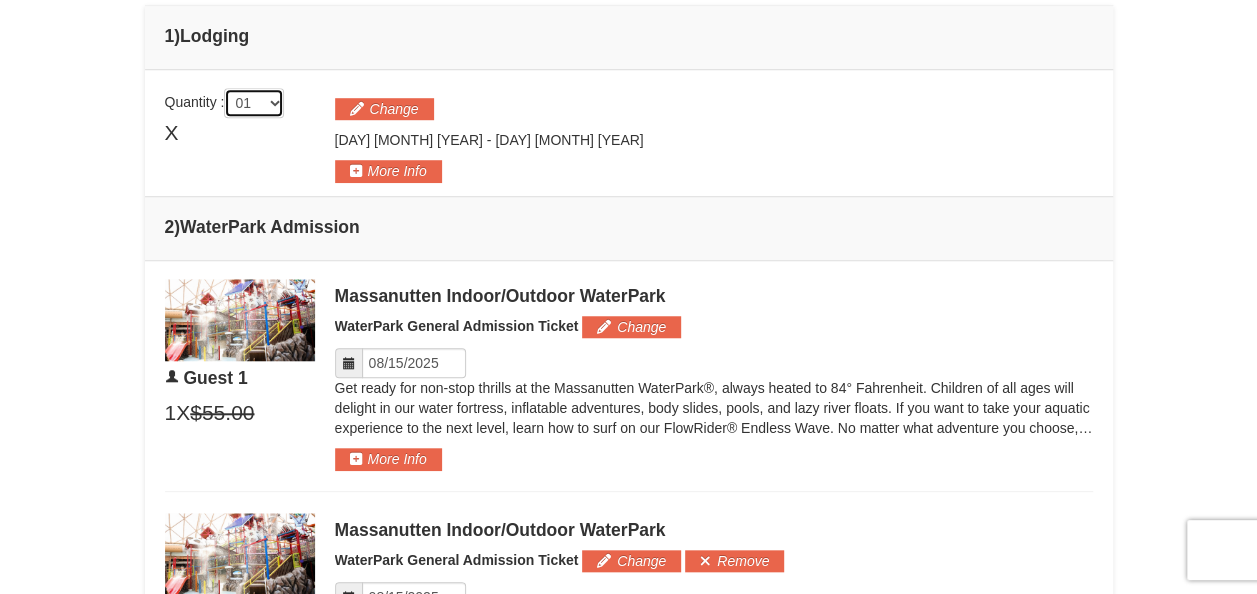 scroll, scrollTop: 689, scrollLeft: 0, axis: vertical 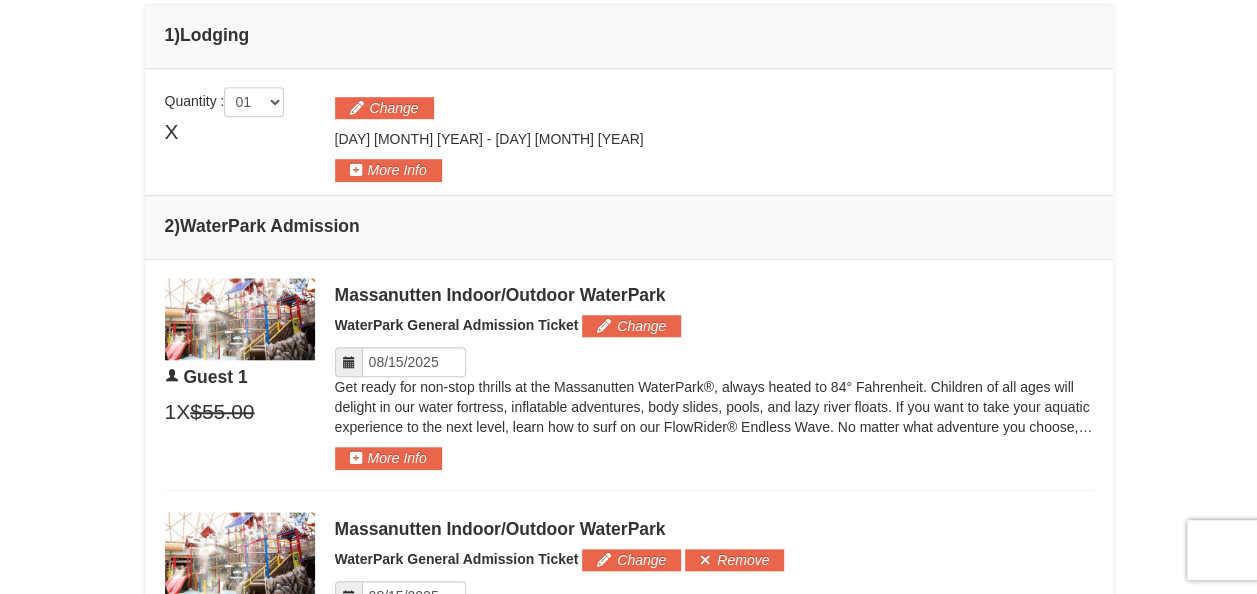 click at bounding box center (349, 362) 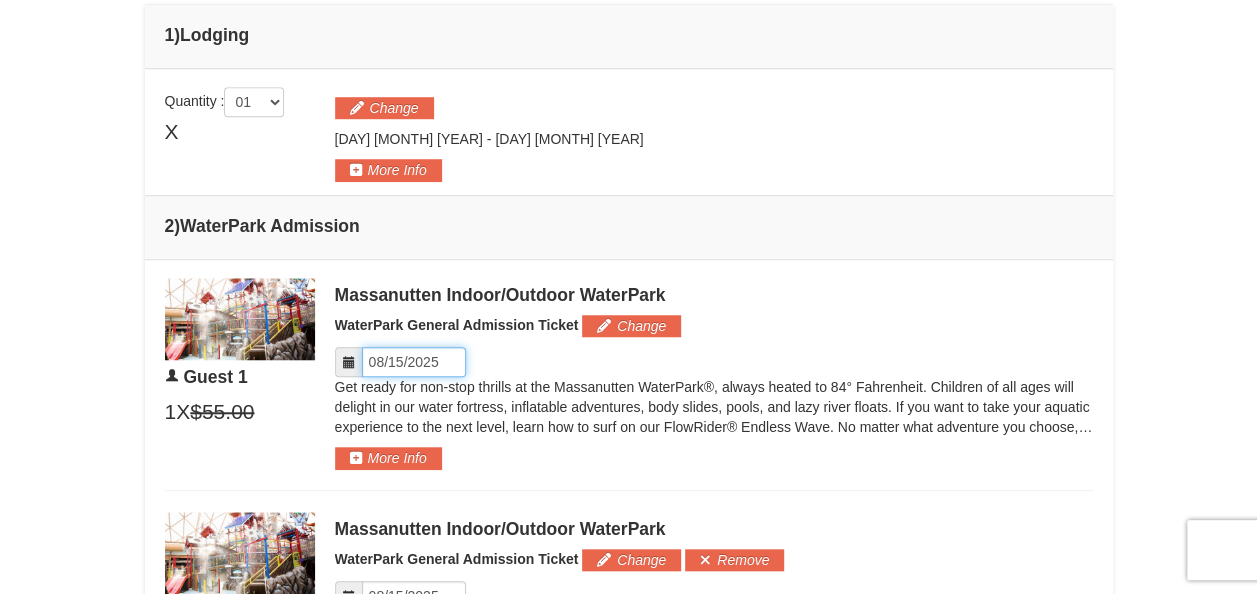 click on "Please format dates MM/DD/YYYY" at bounding box center [414, 362] 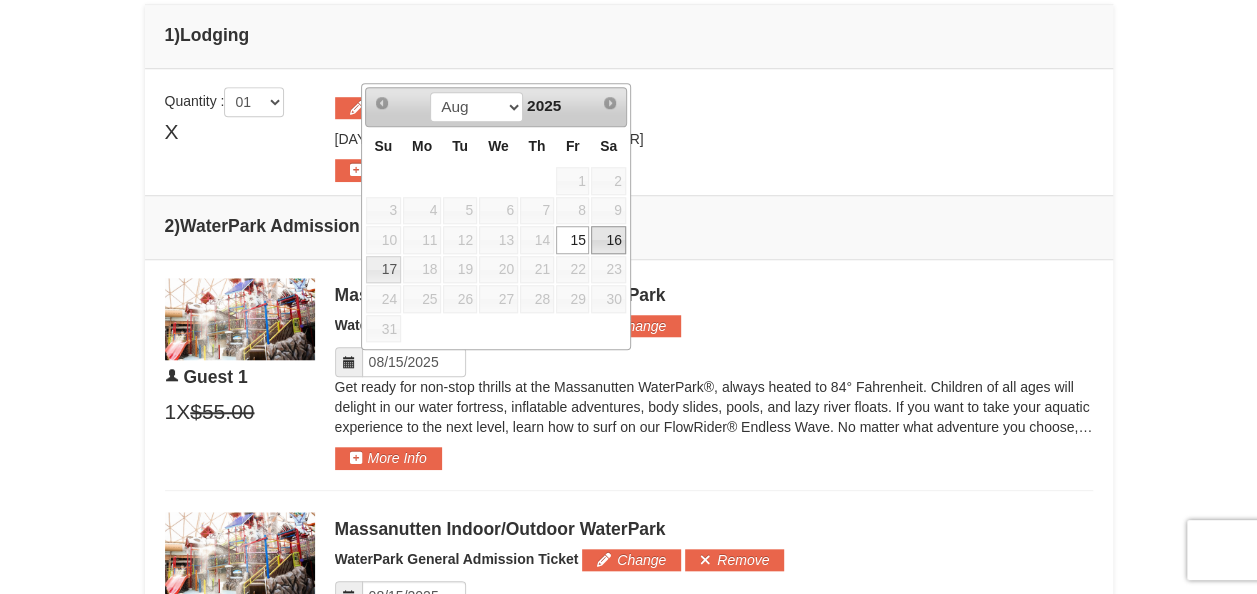 click on "16" at bounding box center [608, 240] 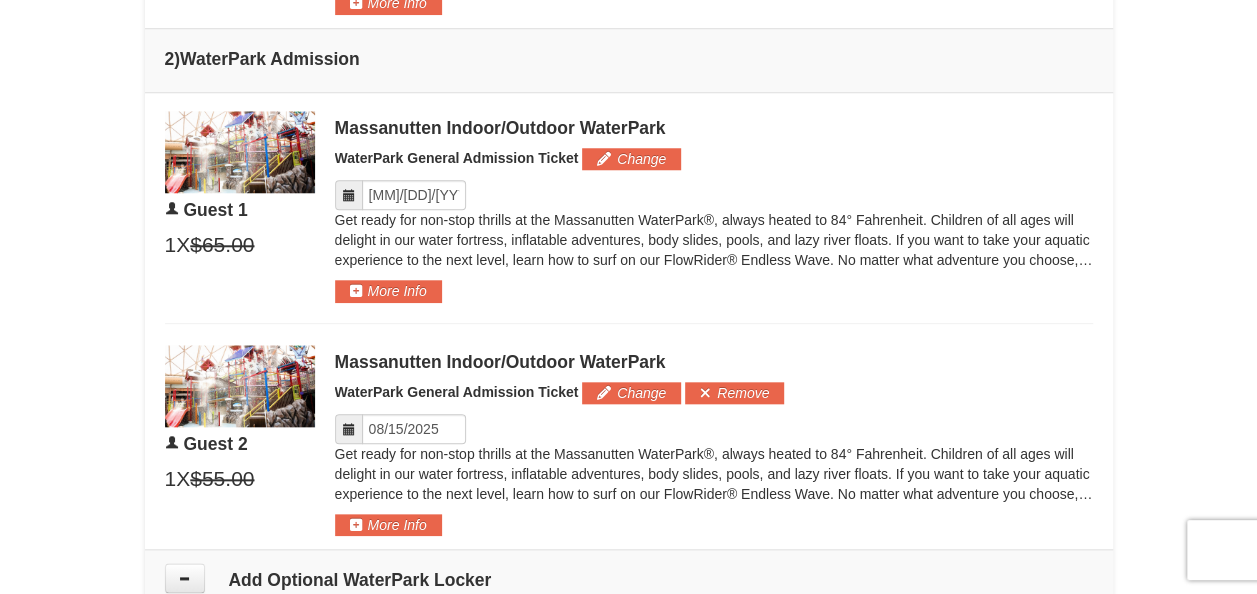 scroll, scrollTop: 857, scrollLeft: 0, axis: vertical 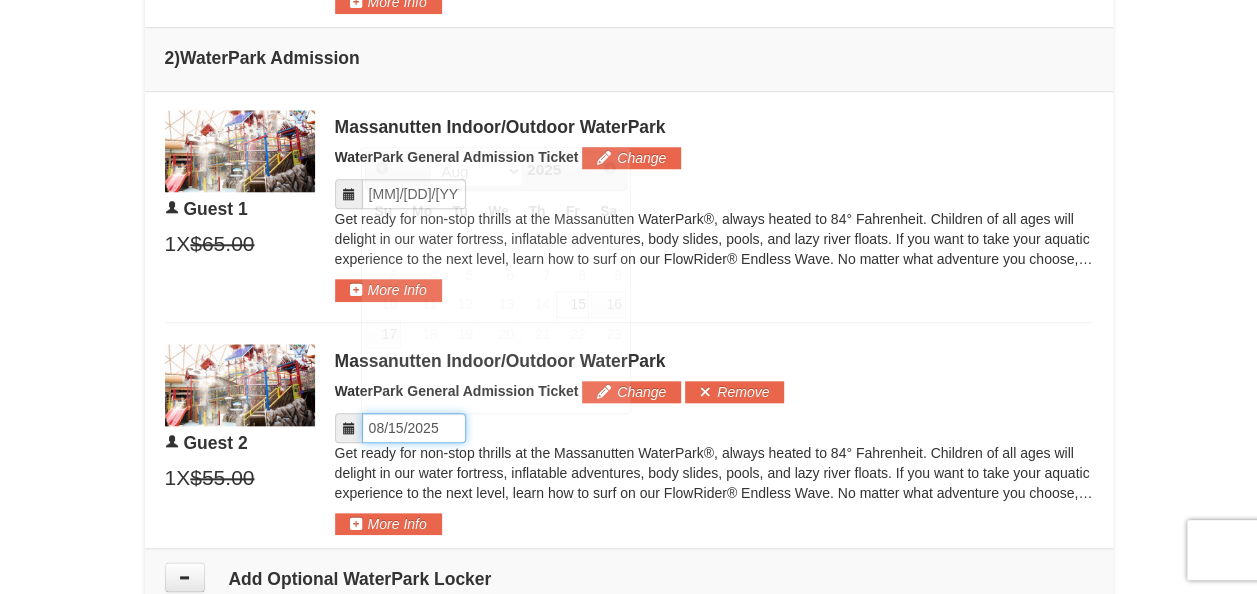 click on "Please format dates MM/DD/YYYY" at bounding box center (414, 428) 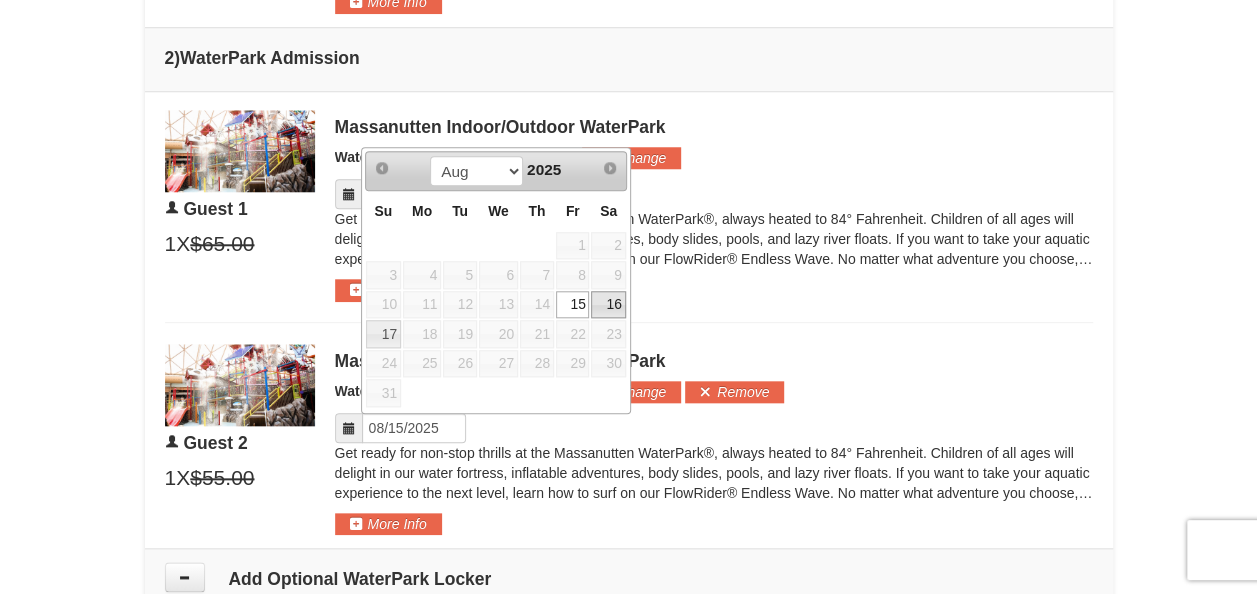 click on "16" at bounding box center [608, 305] 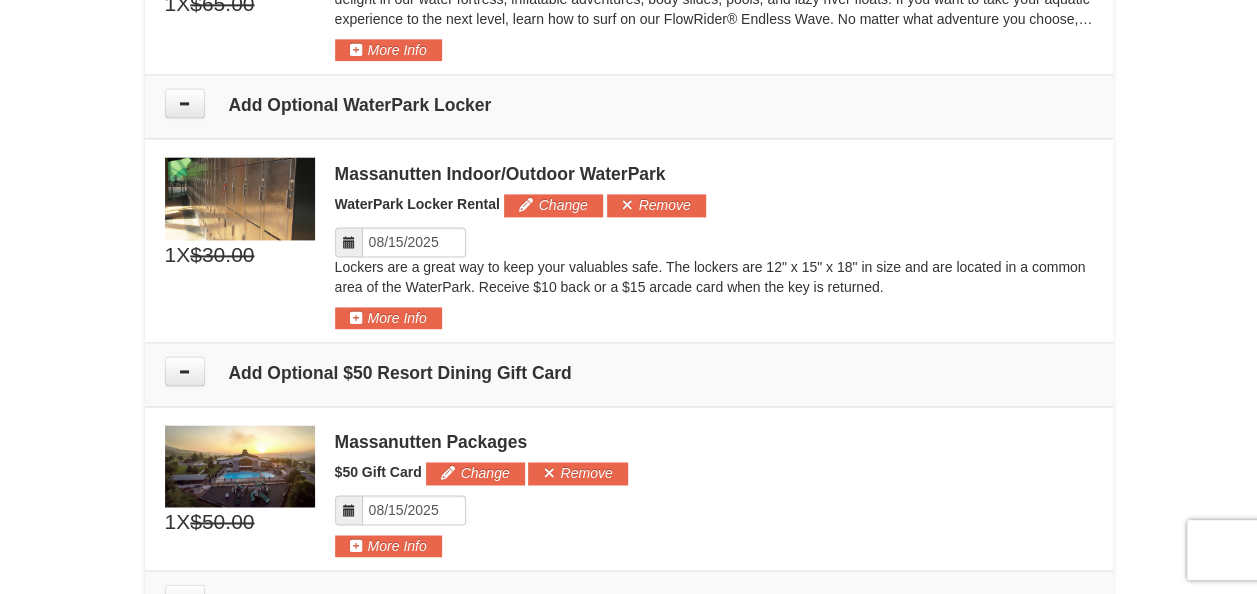 scroll, scrollTop: 1415, scrollLeft: 0, axis: vertical 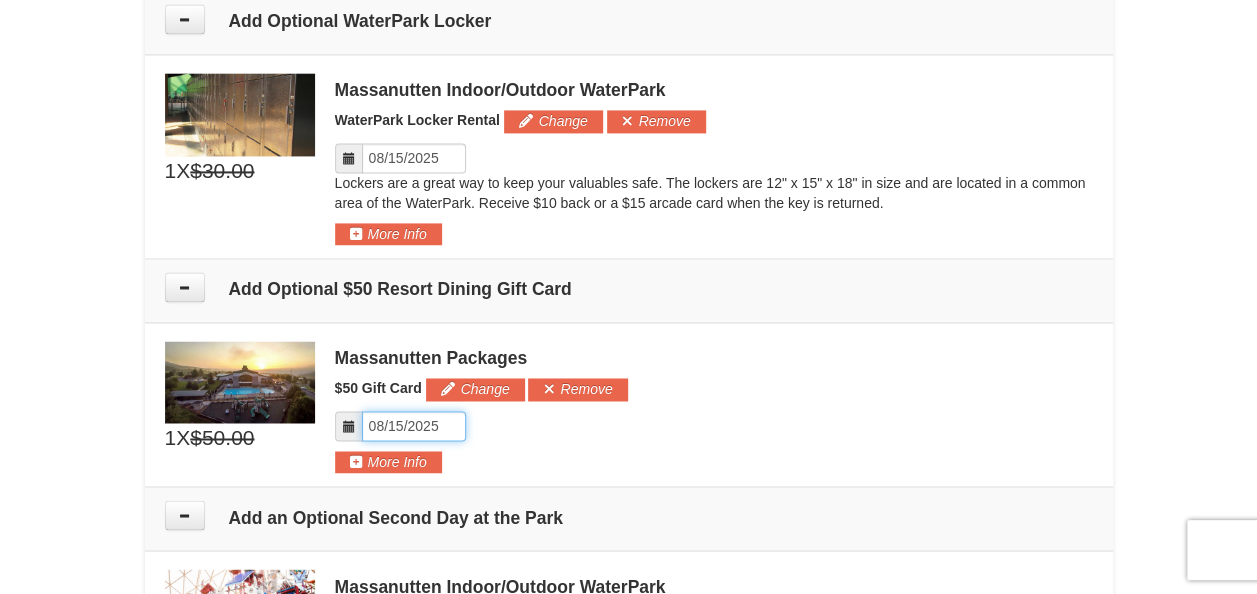click on "Please format dates MM/DD/YYYY" at bounding box center [414, 426] 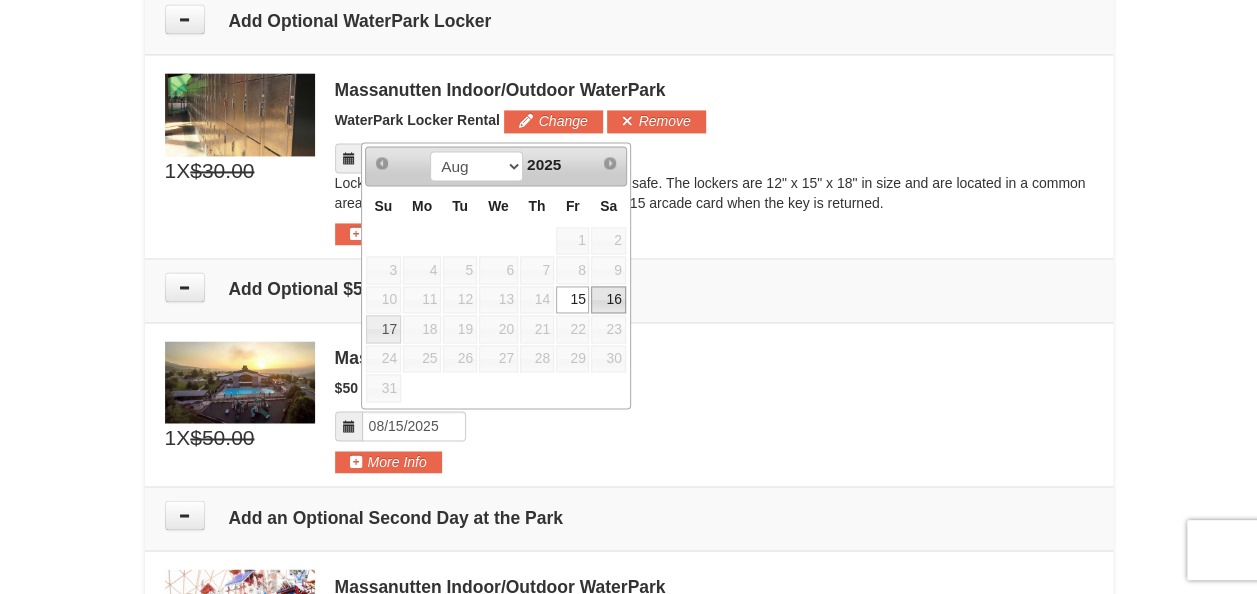 click on "16" at bounding box center (608, 300) 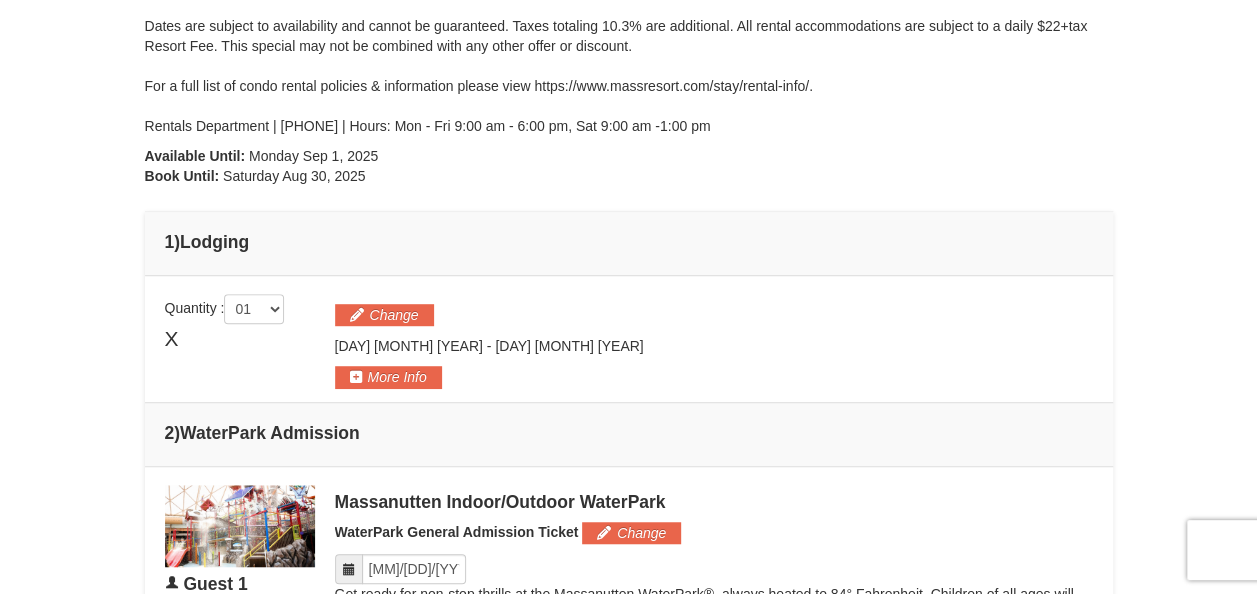 scroll, scrollTop: 480, scrollLeft: 0, axis: vertical 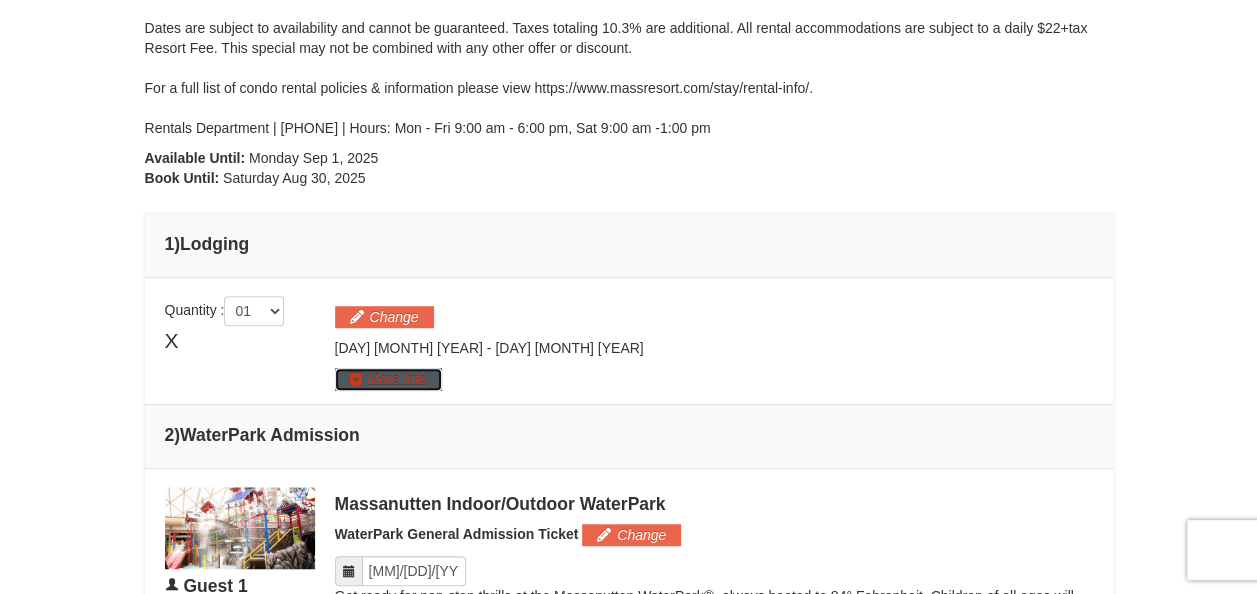 click on "More Info" at bounding box center [388, 379] 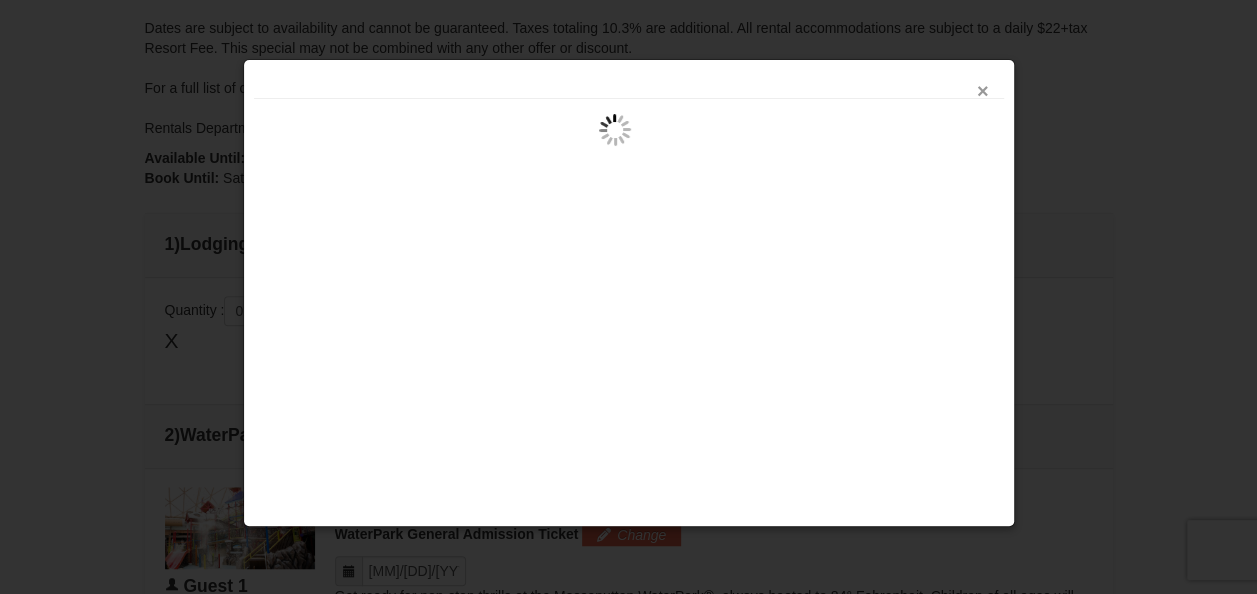 click on "×" at bounding box center [983, 91] 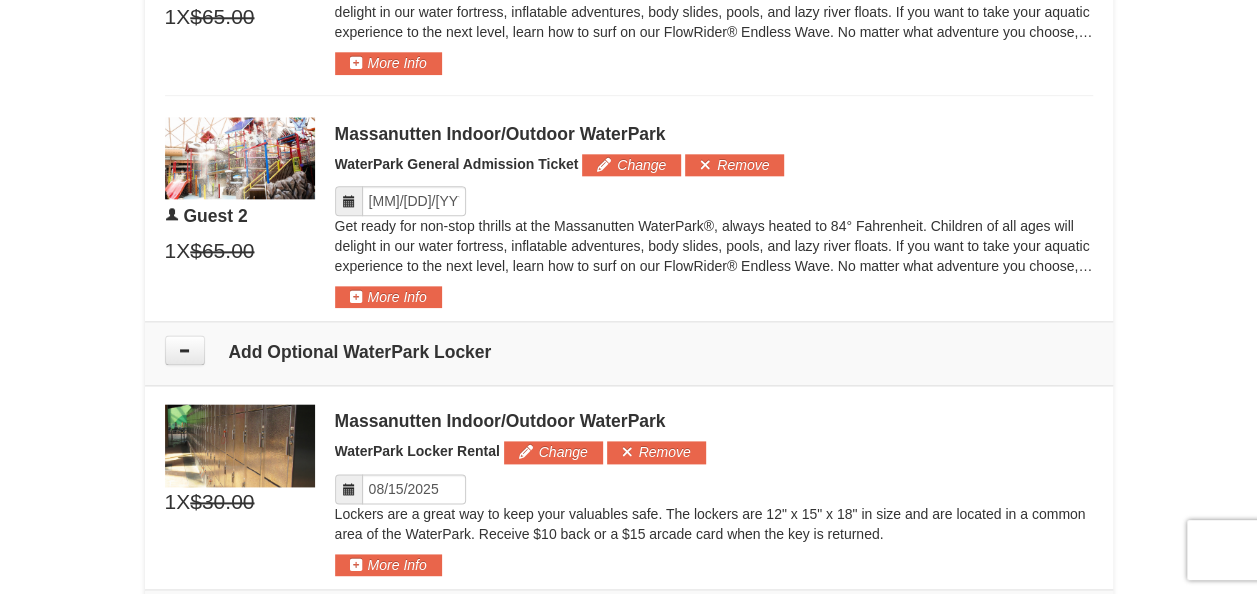 scroll, scrollTop: 1087, scrollLeft: 0, axis: vertical 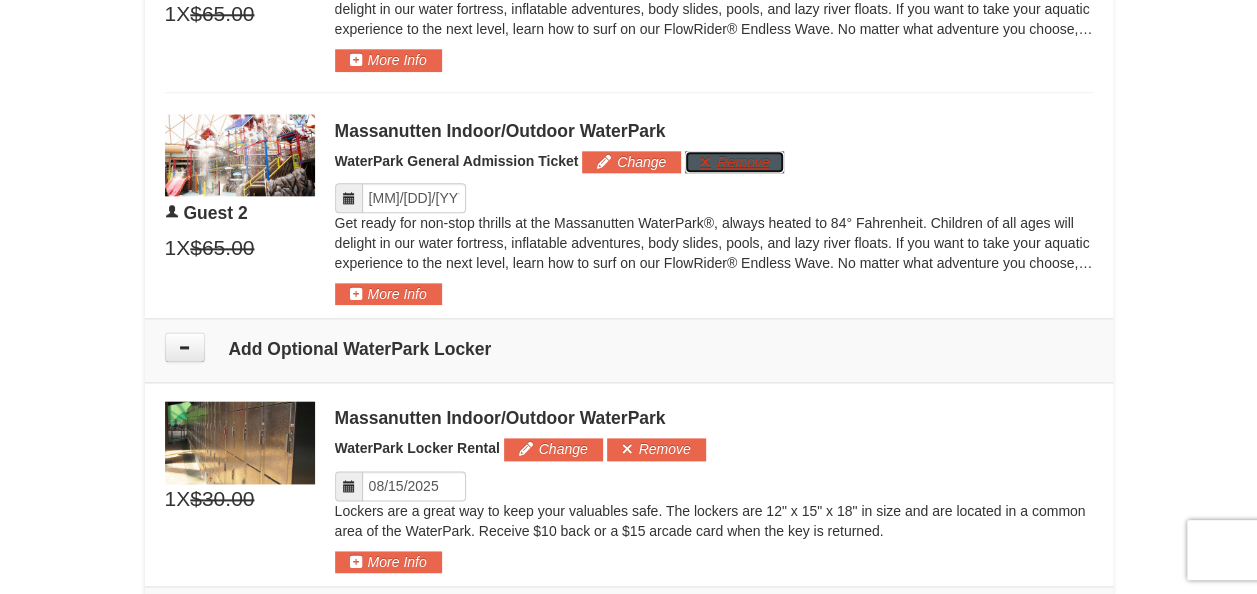 click on "Remove" at bounding box center [734, 162] 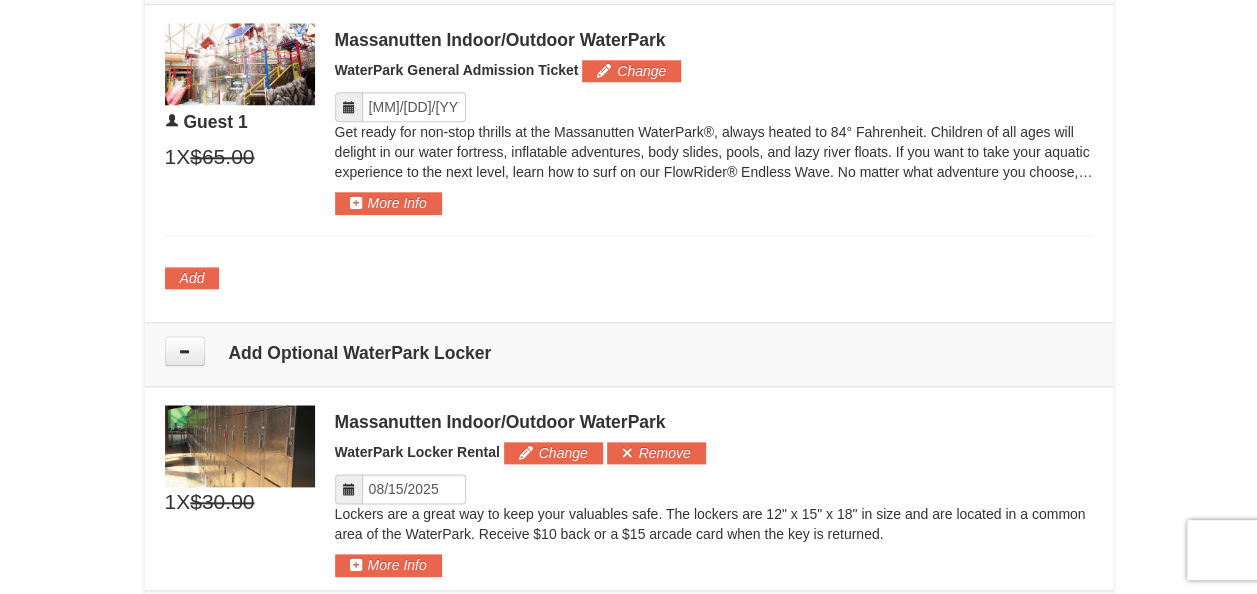 scroll, scrollTop: 943, scrollLeft: 0, axis: vertical 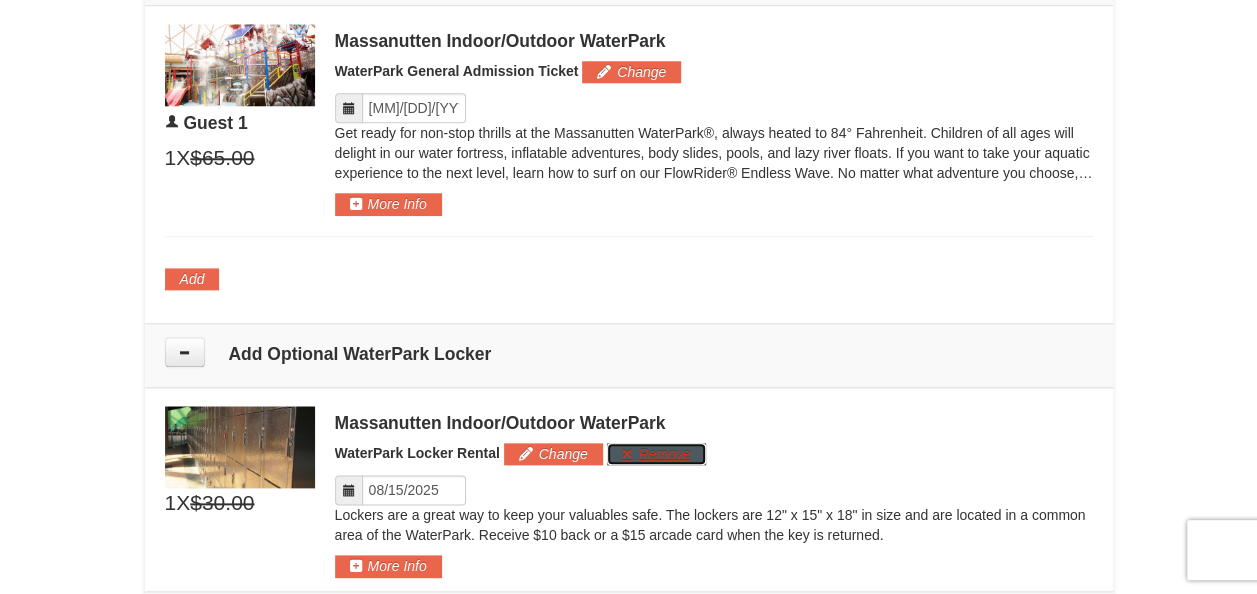 click on "Remove" at bounding box center [656, 454] 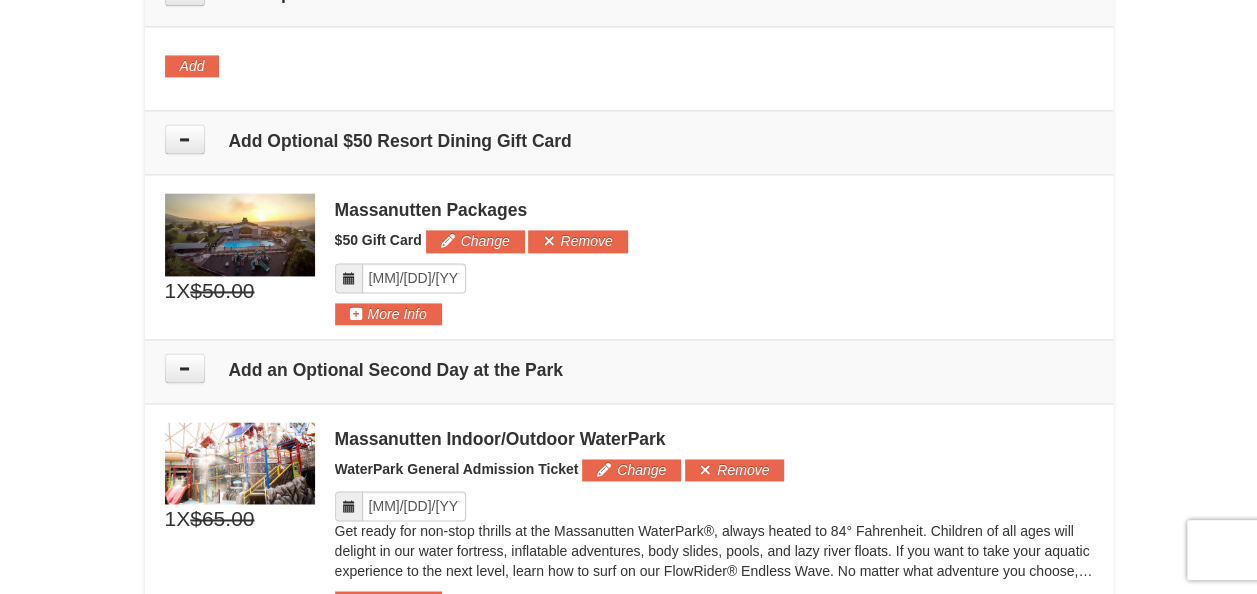 scroll, scrollTop: 1305, scrollLeft: 0, axis: vertical 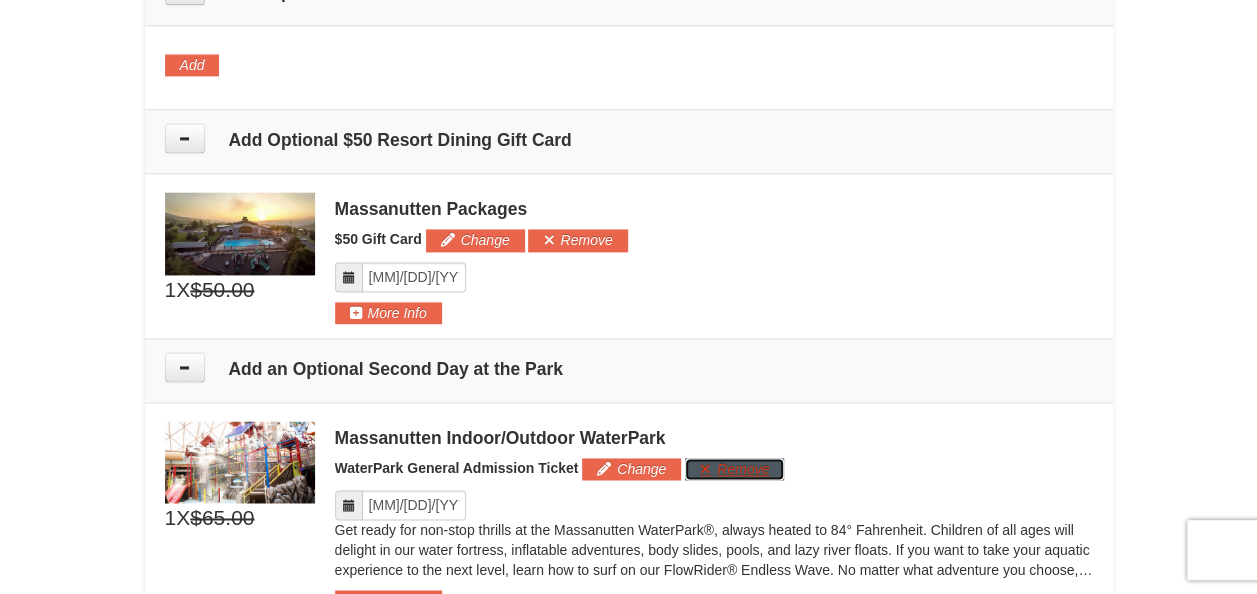 click on "Remove" at bounding box center [734, 469] 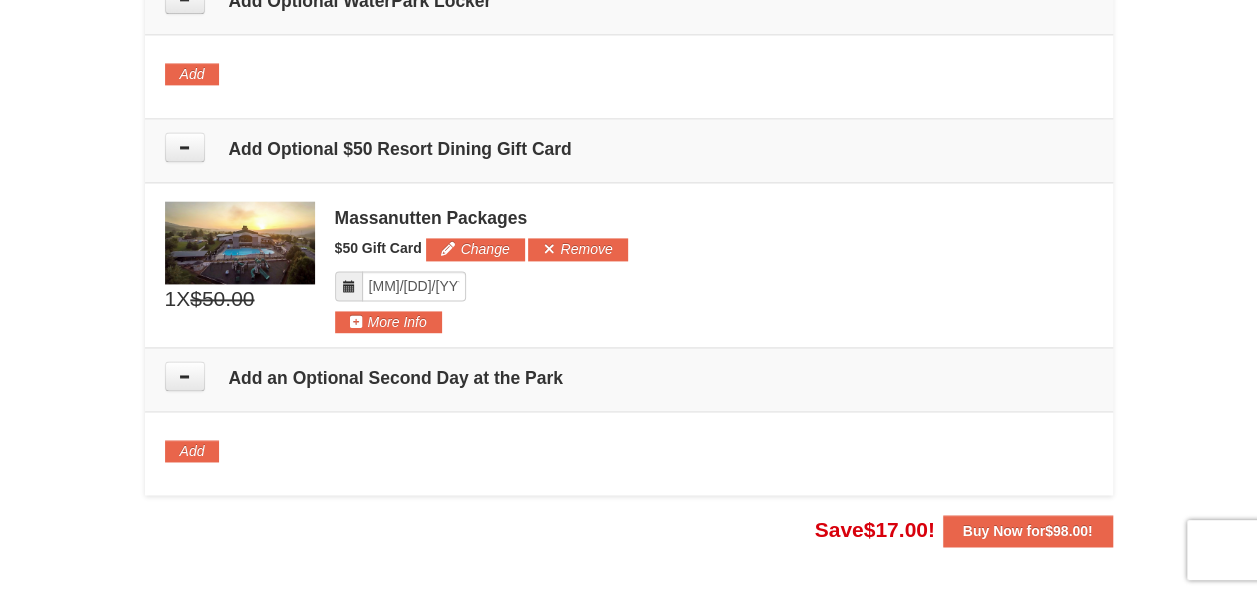 scroll, scrollTop: 1297, scrollLeft: 0, axis: vertical 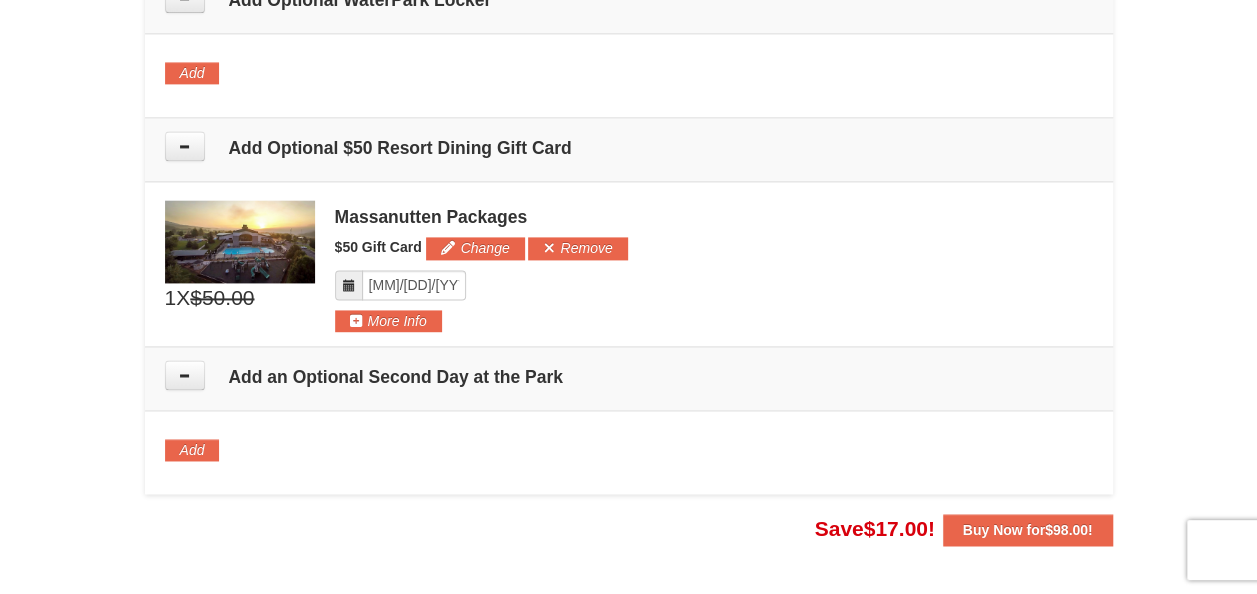 click on "Add an Optional Second Day at the Park" at bounding box center [629, 378] 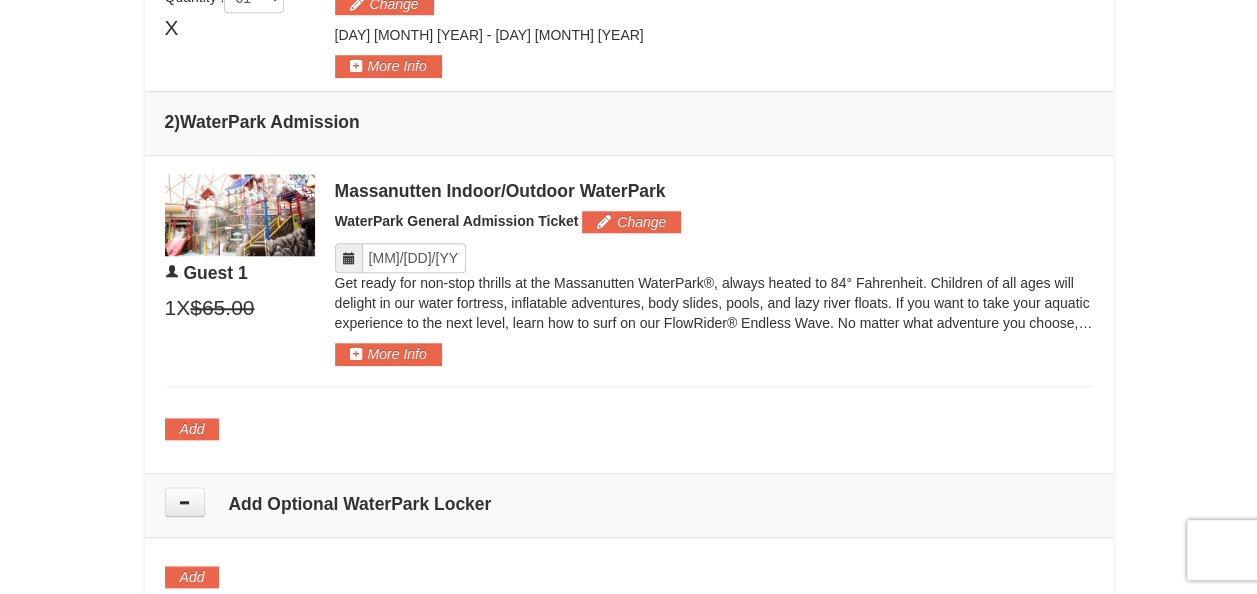 scroll, scrollTop: 795, scrollLeft: 0, axis: vertical 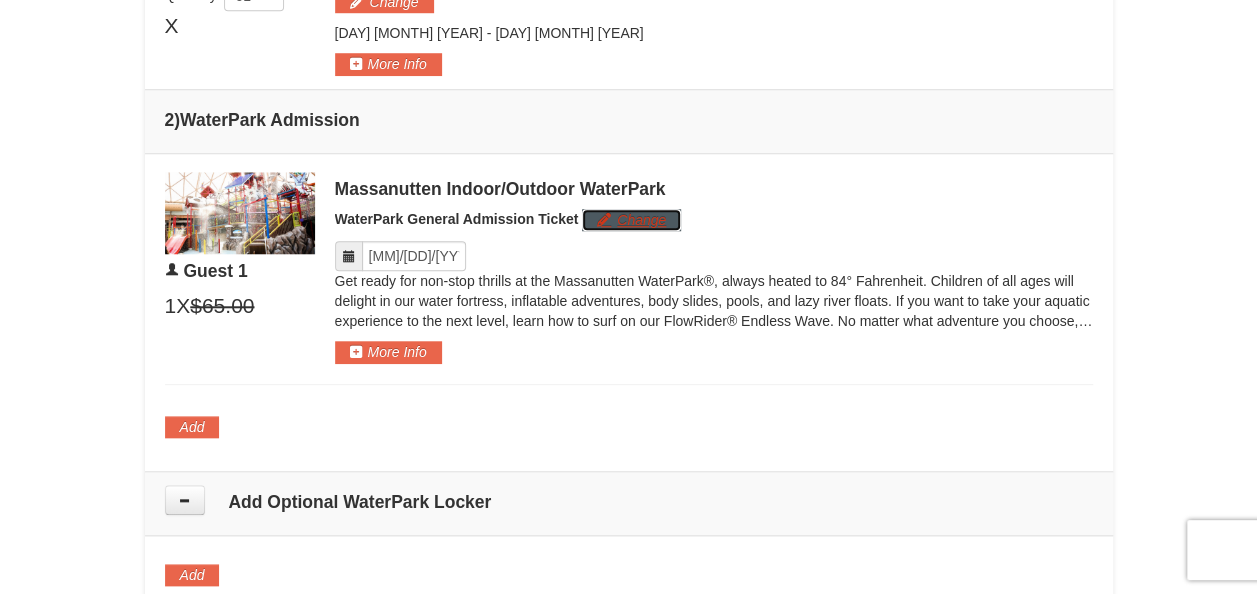 click on "Change" at bounding box center [631, 220] 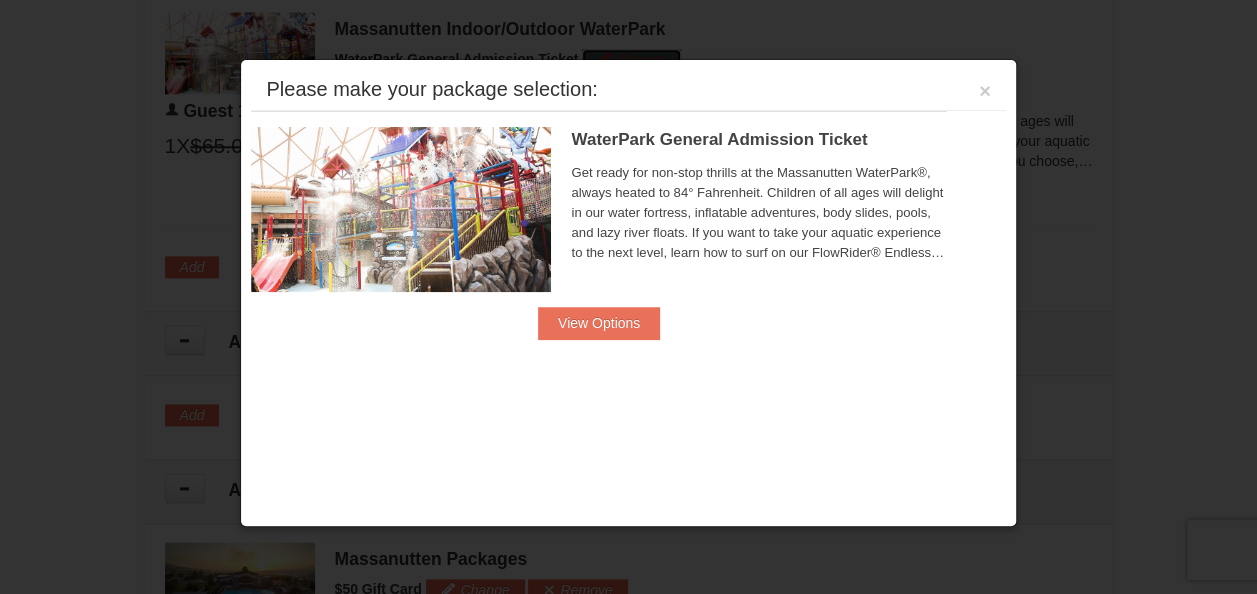 scroll, scrollTop: 964, scrollLeft: 0, axis: vertical 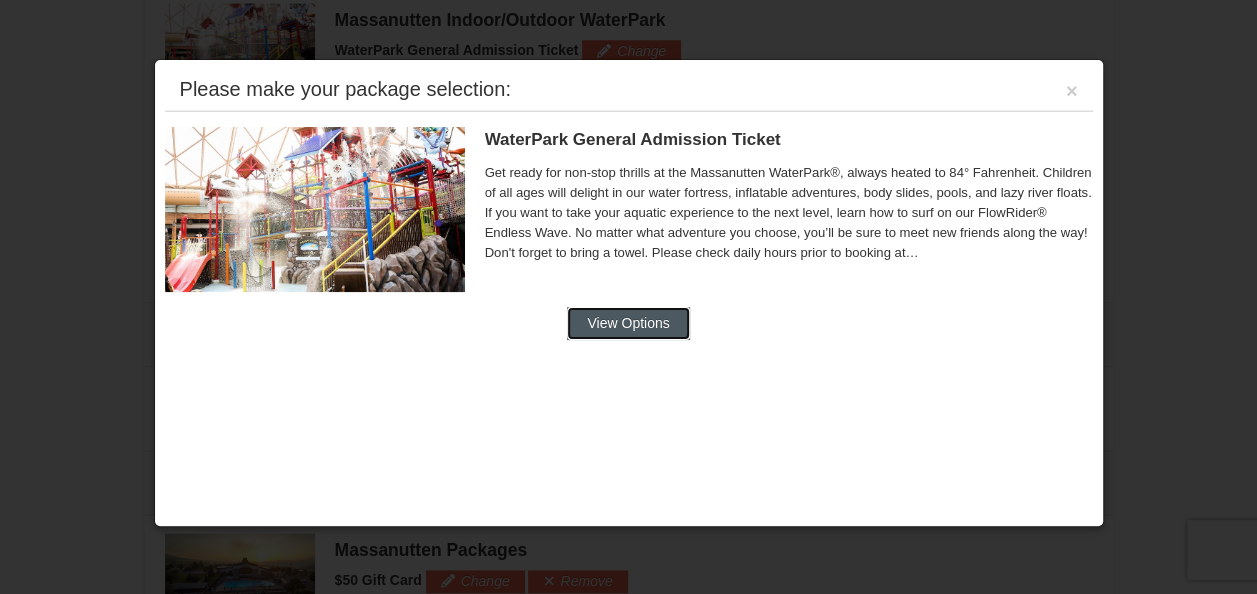 click on "View Options" at bounding box center [628, 323] 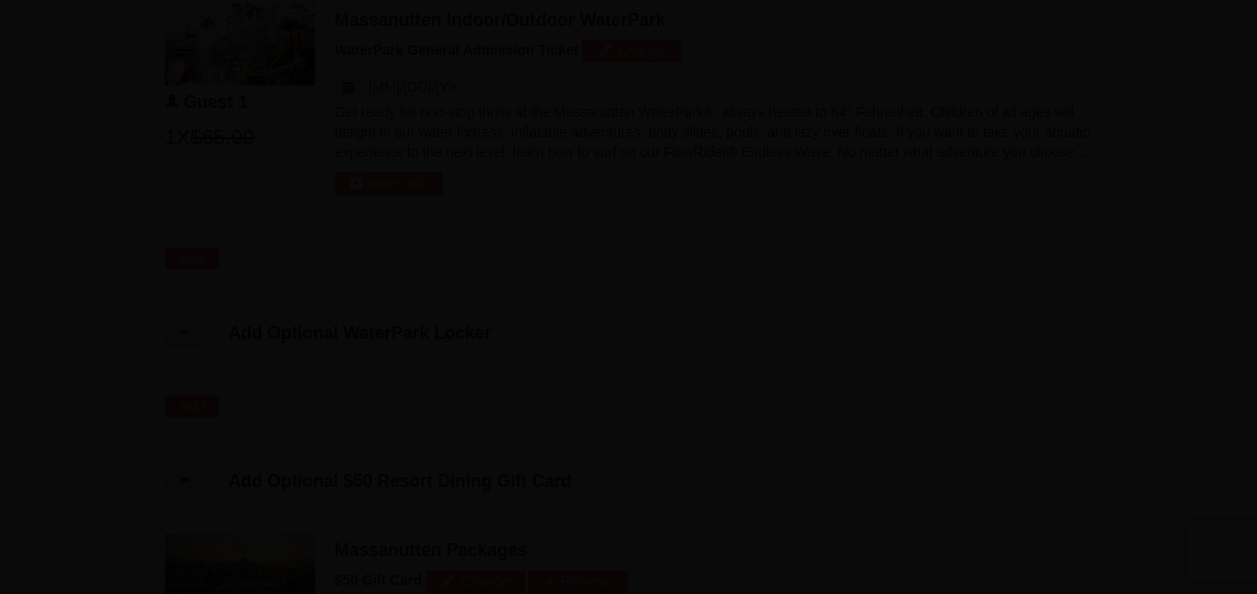 scroll, scrollTop: 0, scrollLeft: 0, axis: both 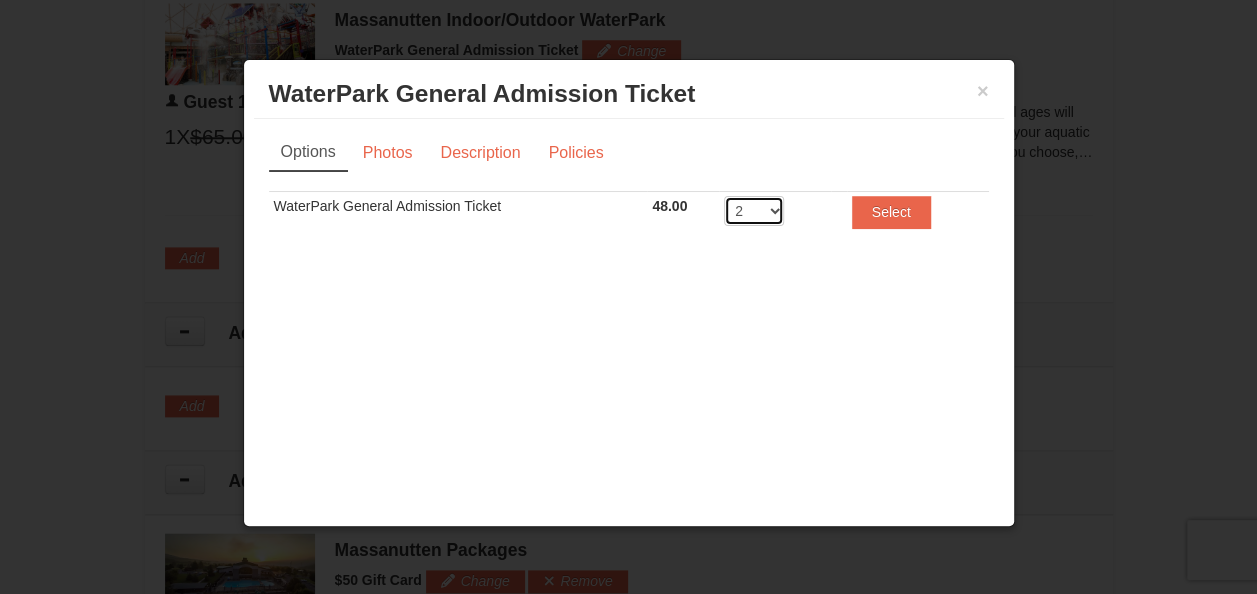 click on "2 3 4 5 6 7 8" at bounding box center (754, 211) 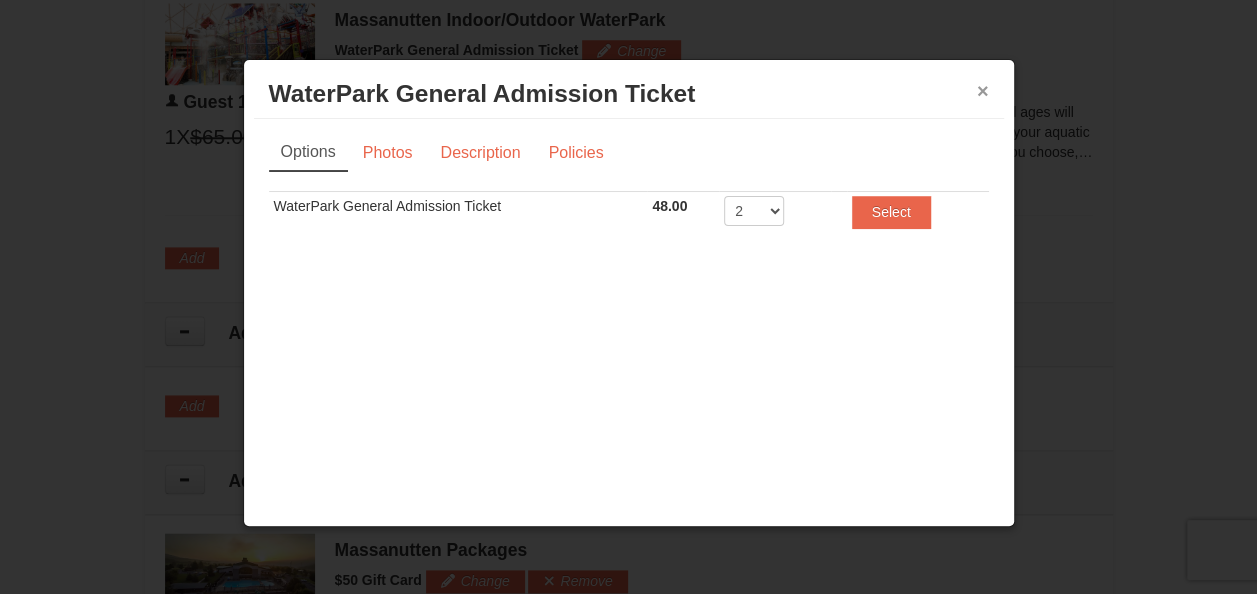 click on "×" at bounding box center (983, 91) 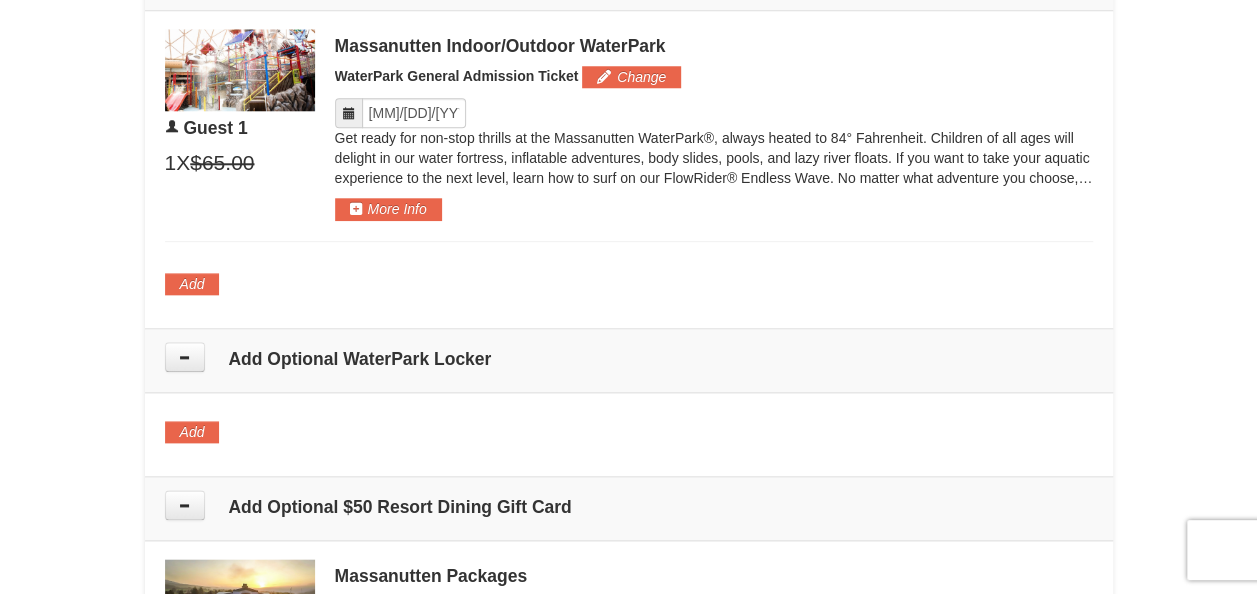 scroll, scrollTop: 936, scrollLeft: 0, axis: vertical 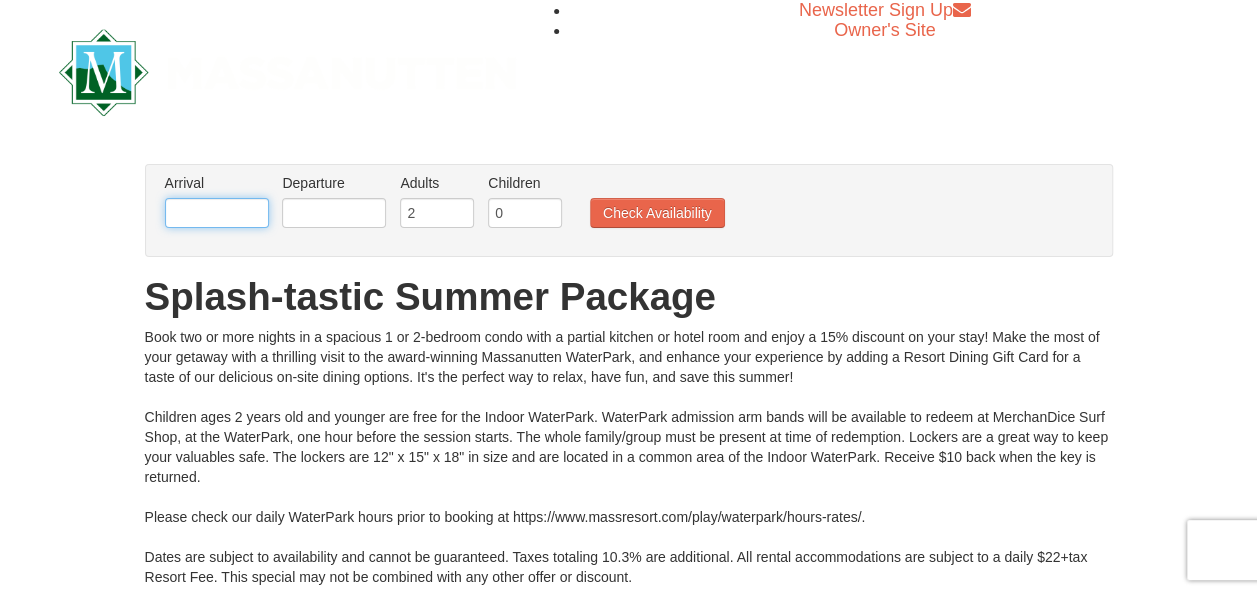 click at bounding box center (217, 213) 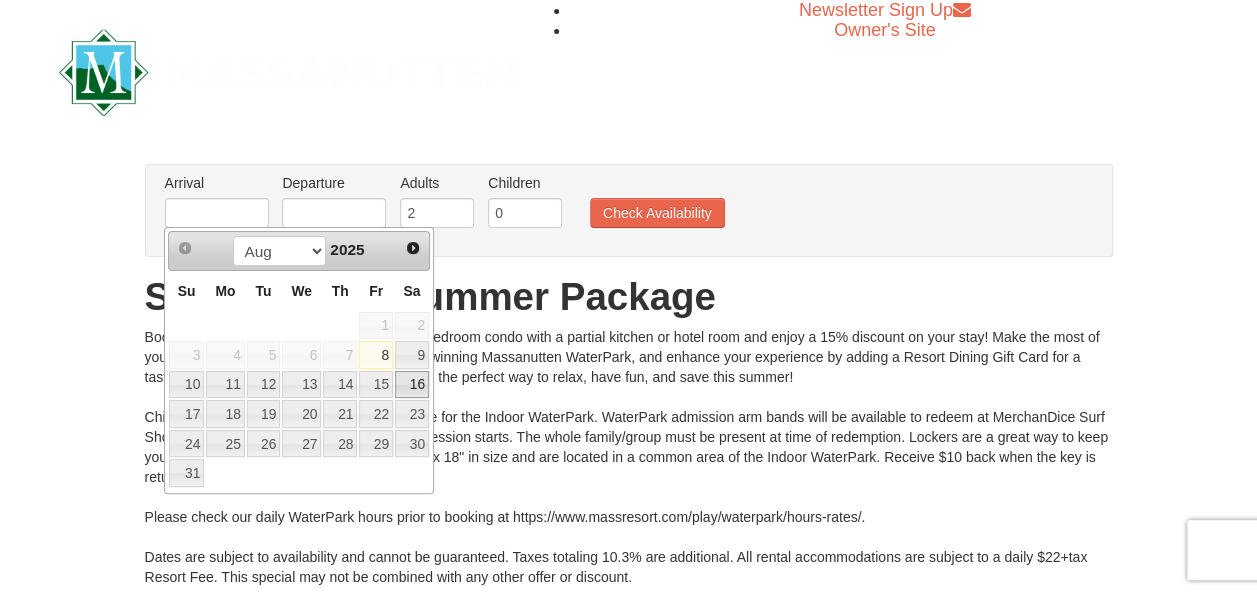 click on "16" at bounding box center [412, 385] 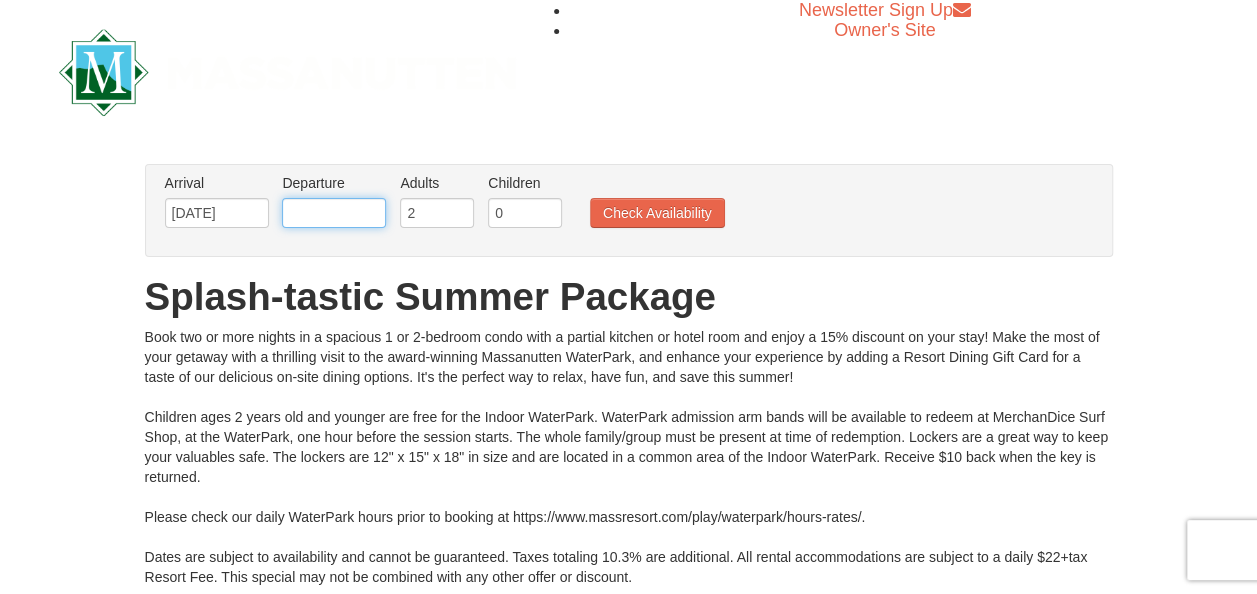 click at bounding box center [334, 213] 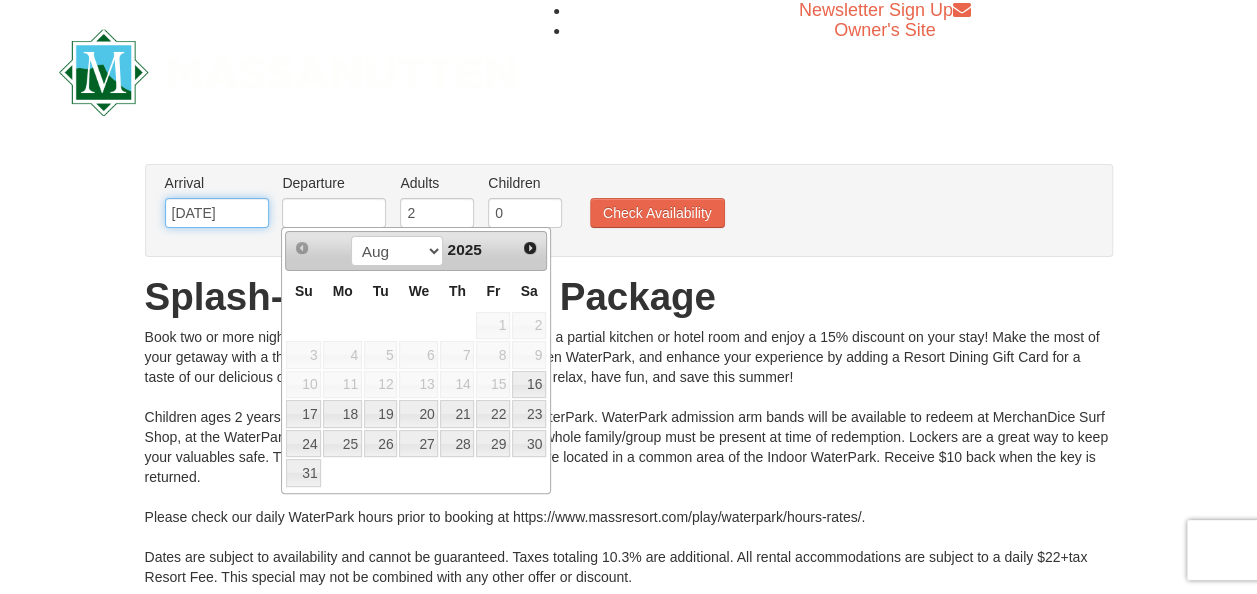 click on "[DATE]" at bounding box center (217, 213) 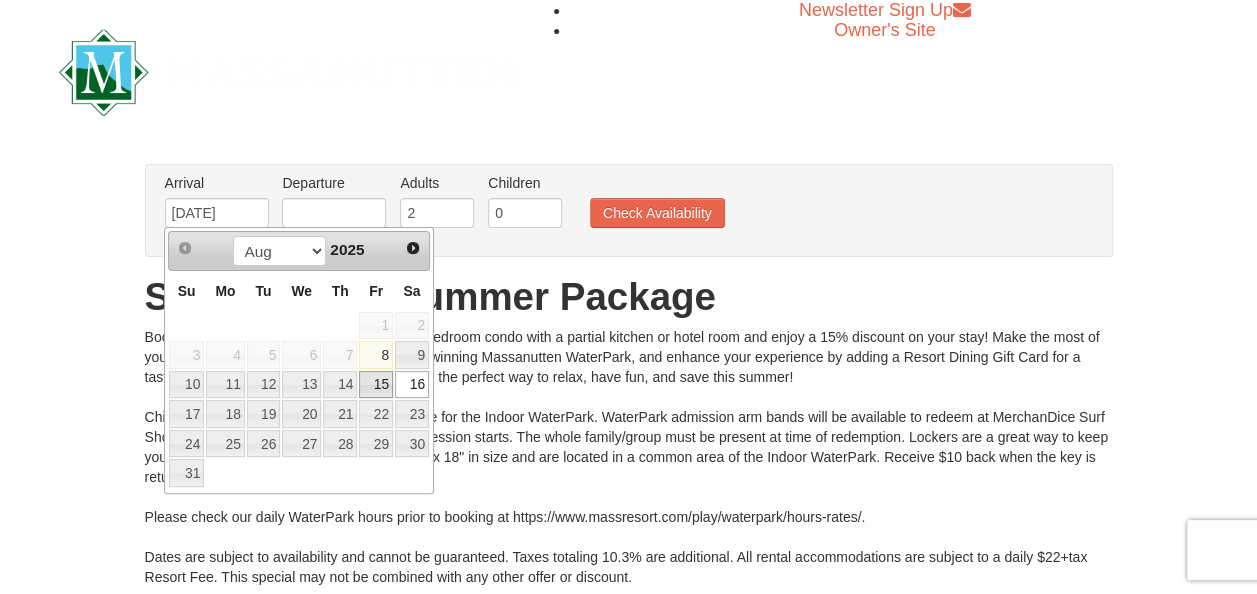 click on "15" at bounding box center (376, 385) 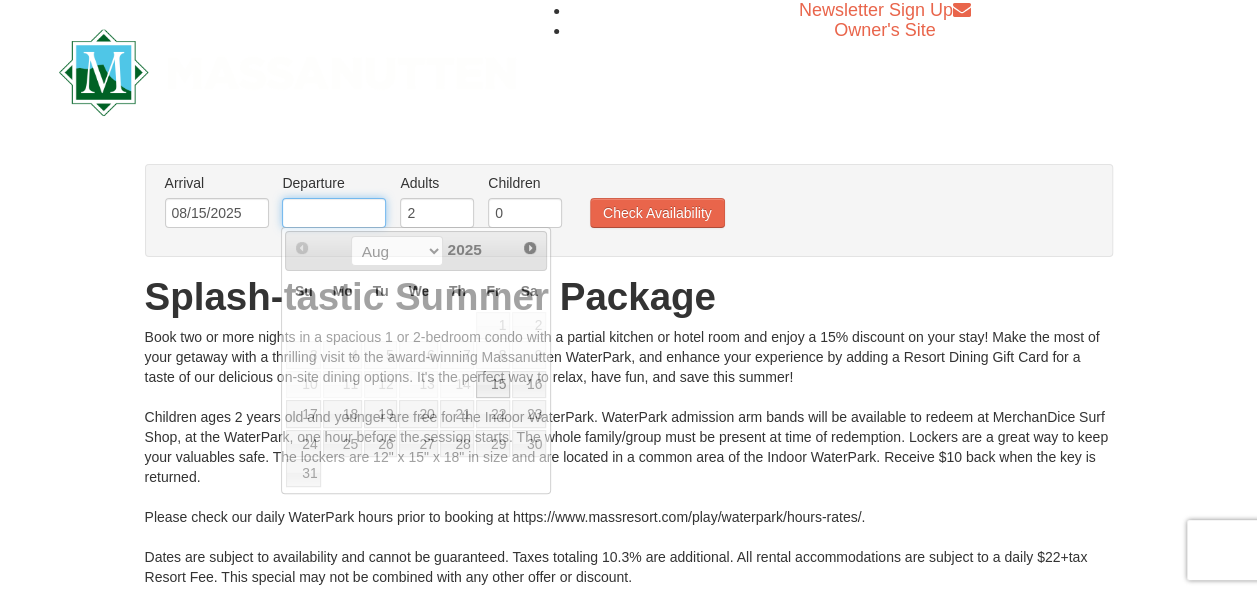click at bounding box center [334, 213] 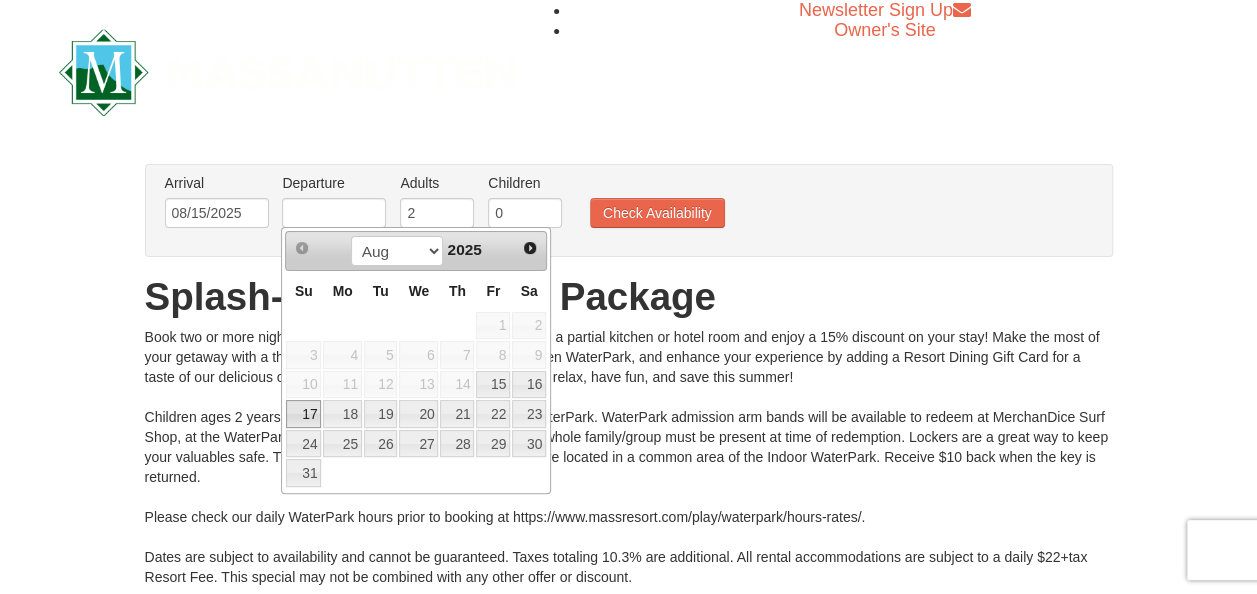 click on "17" at bounding box center (303, 414) 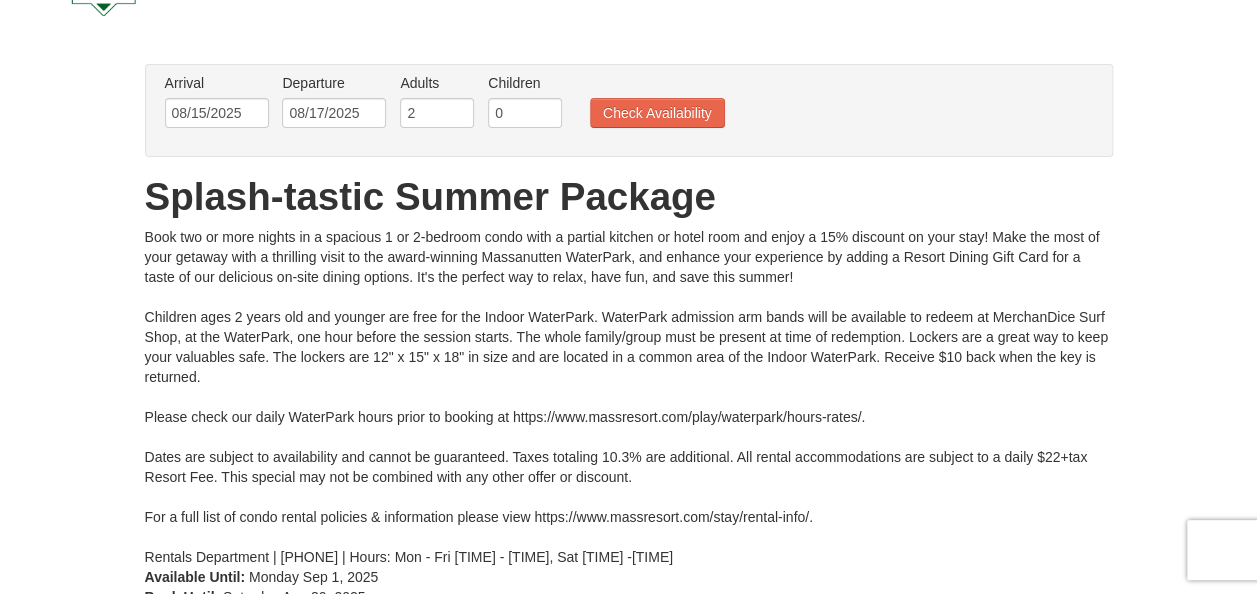 scroll, scrollTop: 98, scrollLeft: 0, axis: vertical 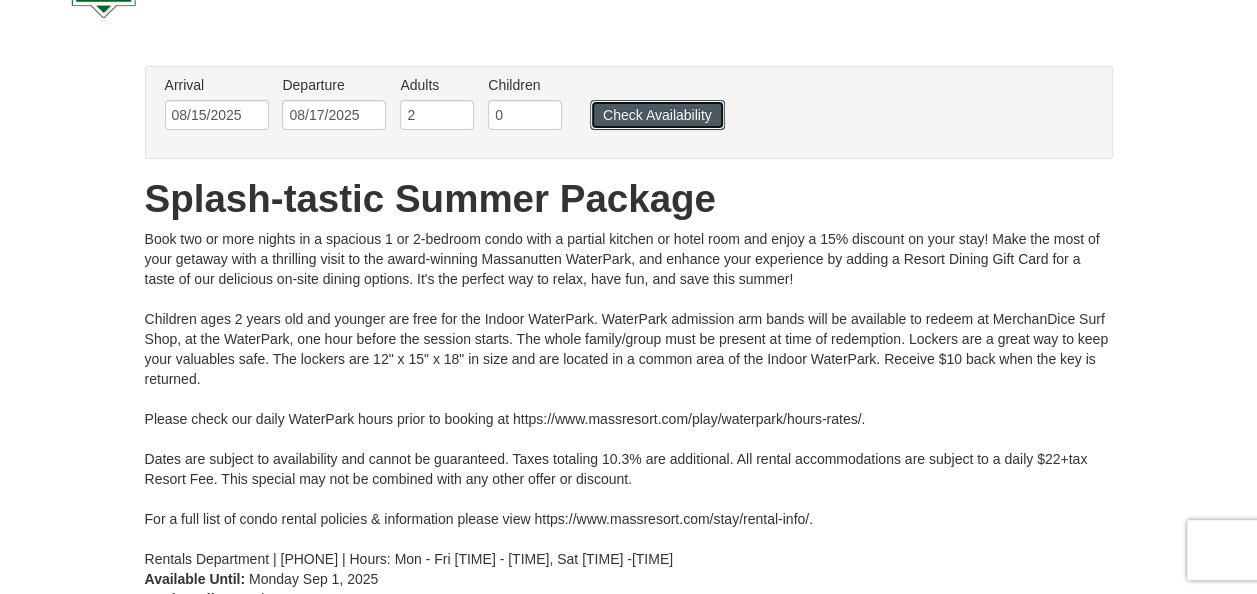click on "Check Availability" at bounding box center (657, 115) 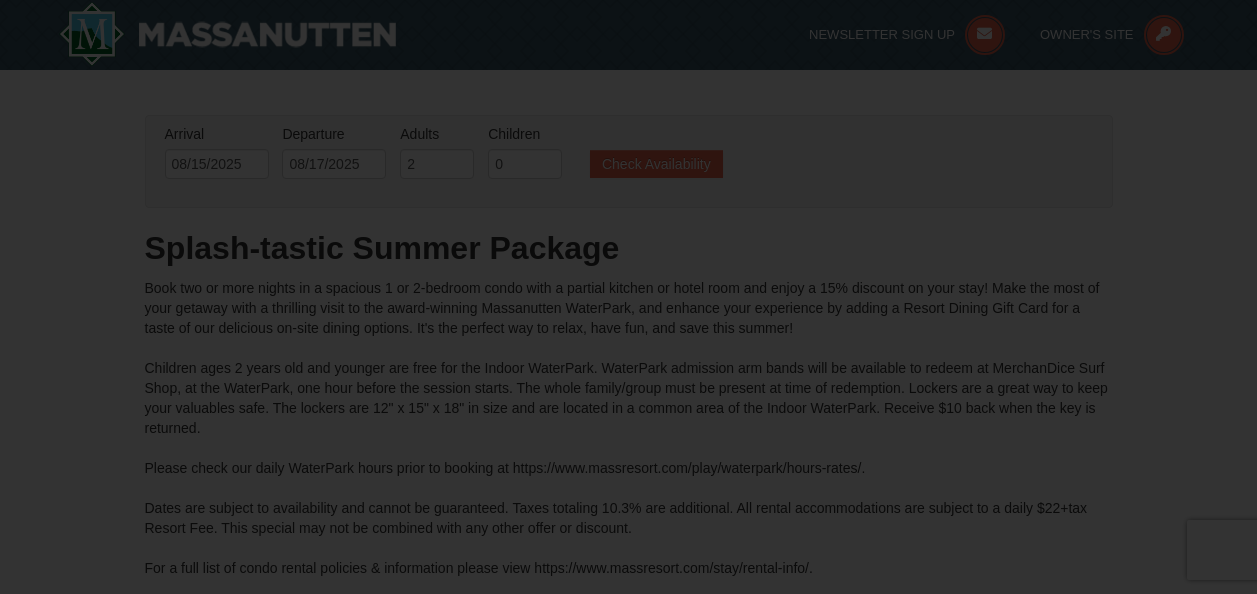 scroll, scrollTop: 168, scrollLeft: 0, axis: vertical 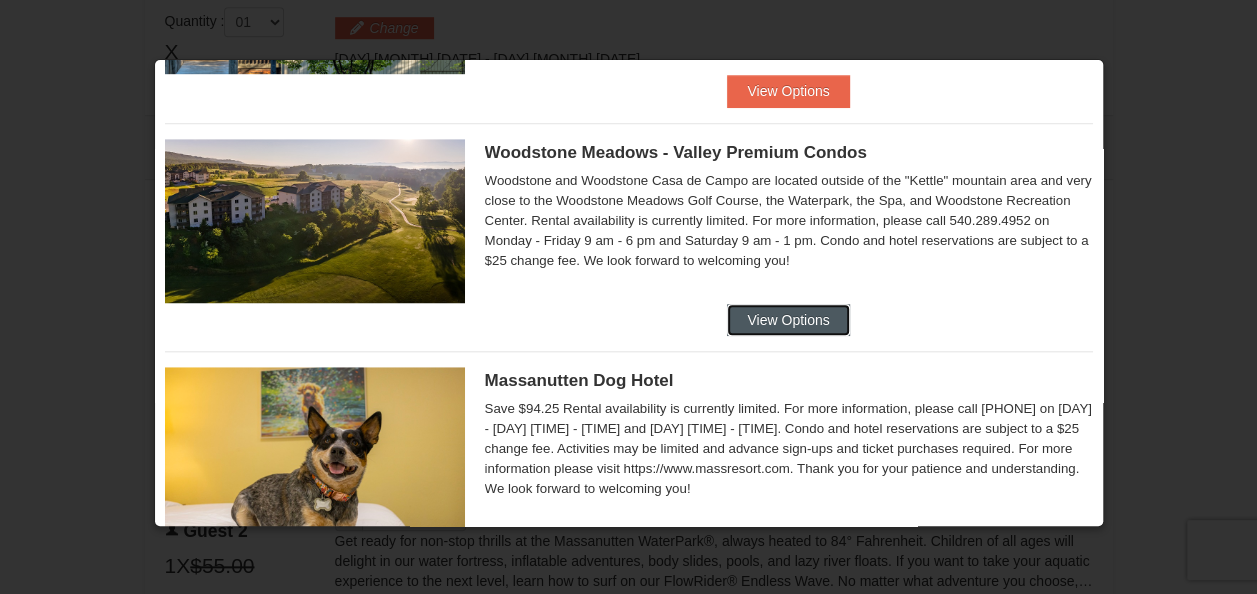 click on "View Options" at bounding box center (788, 320) 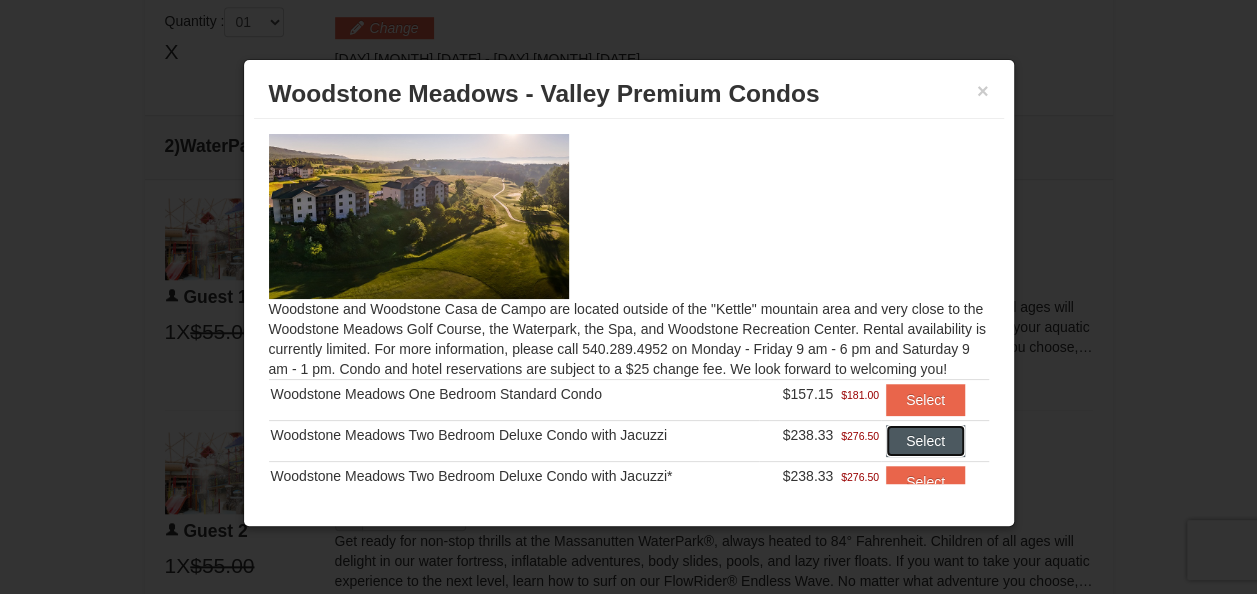 click on "Select" at bounding box center (925, 441) 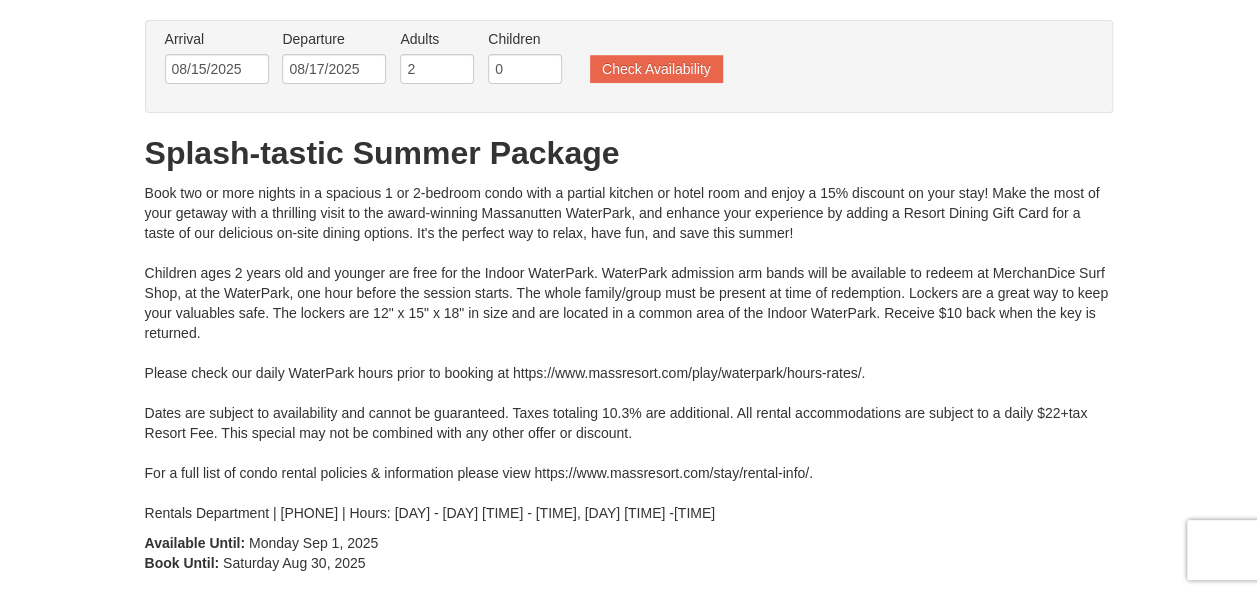 scroll, scrollTop: 0, scrollLeft: 0, axis: both 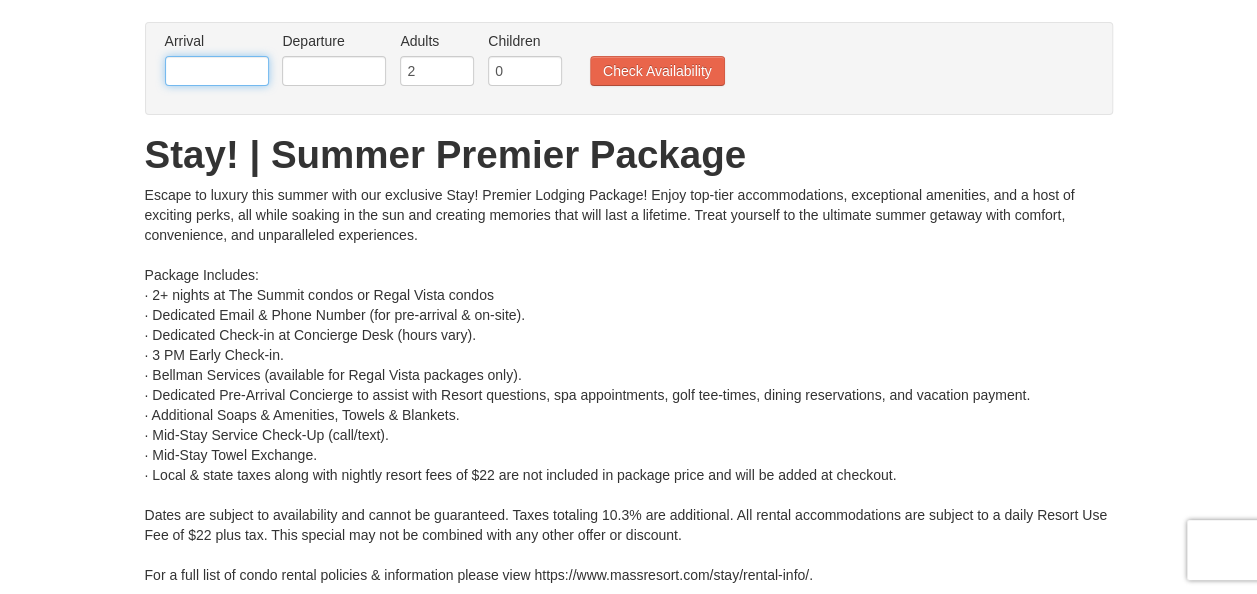 click at bounding box center (217, 71) 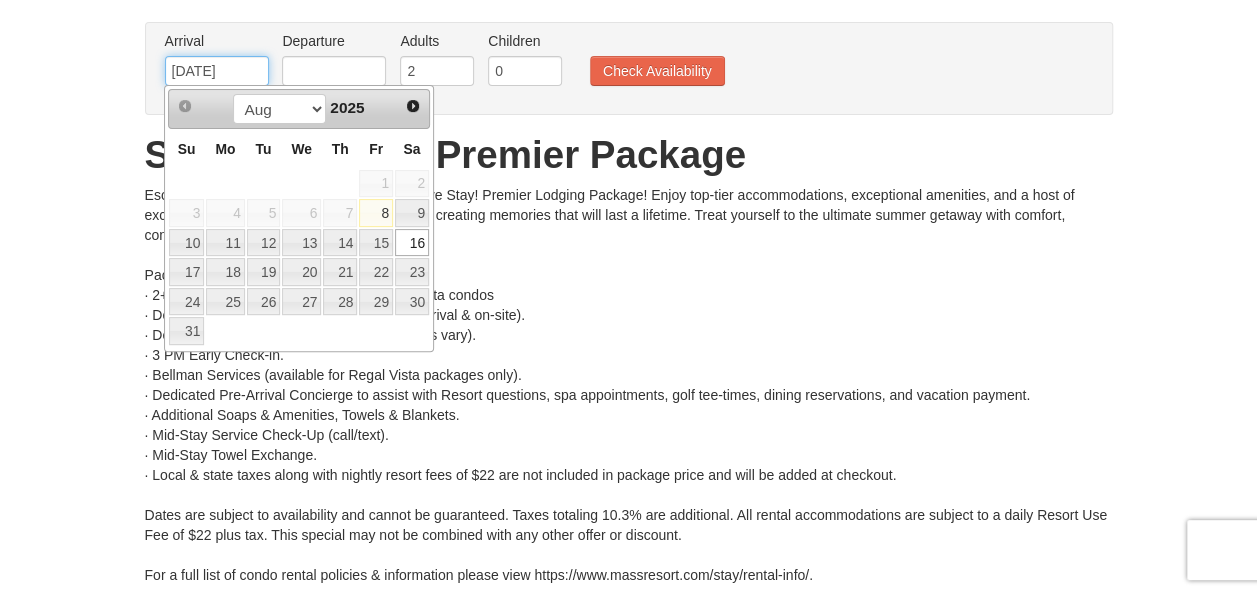 click on "[DATE]" at bounding box center [217, 71] 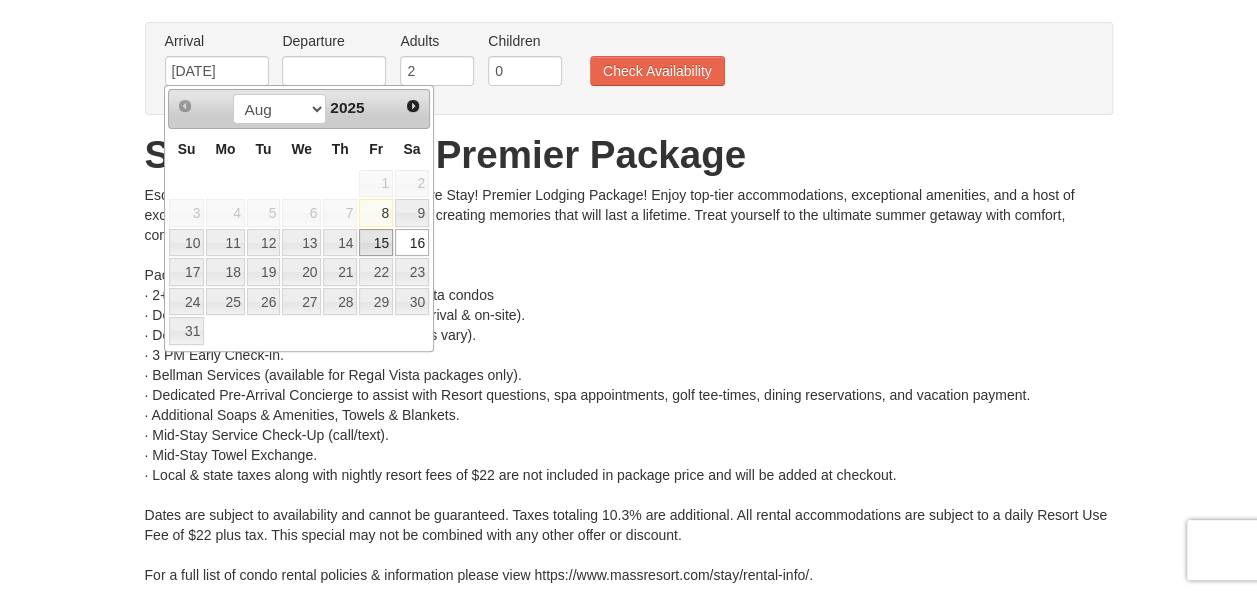 click on "15" at bounding box center (376, 243) 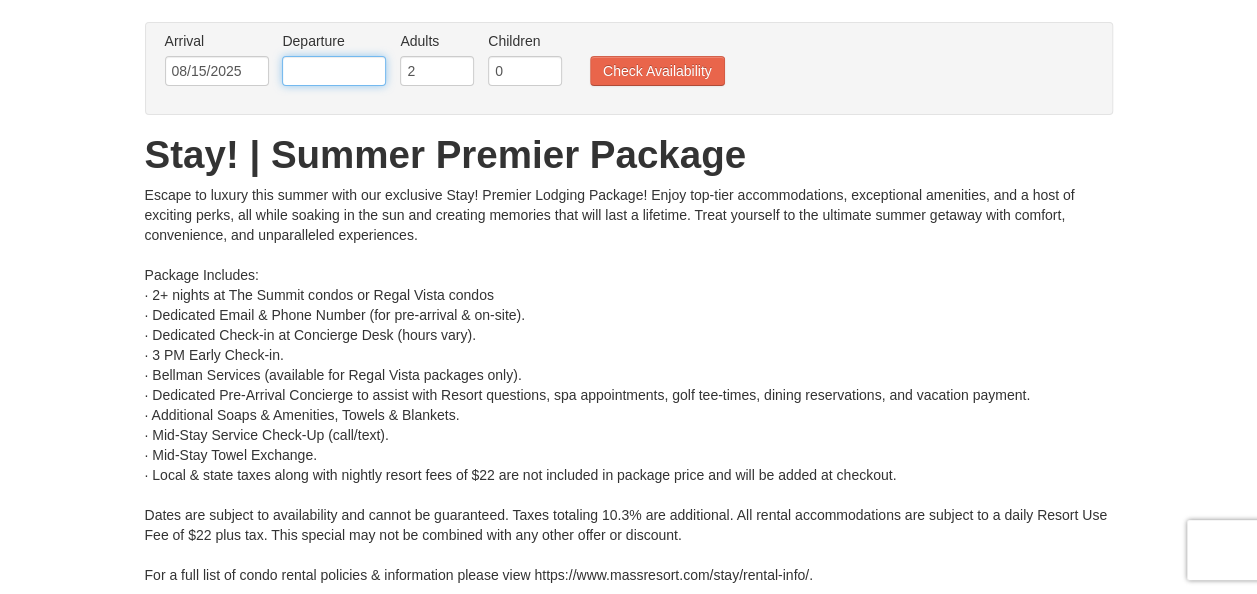 click at bounding box center (334, 71) 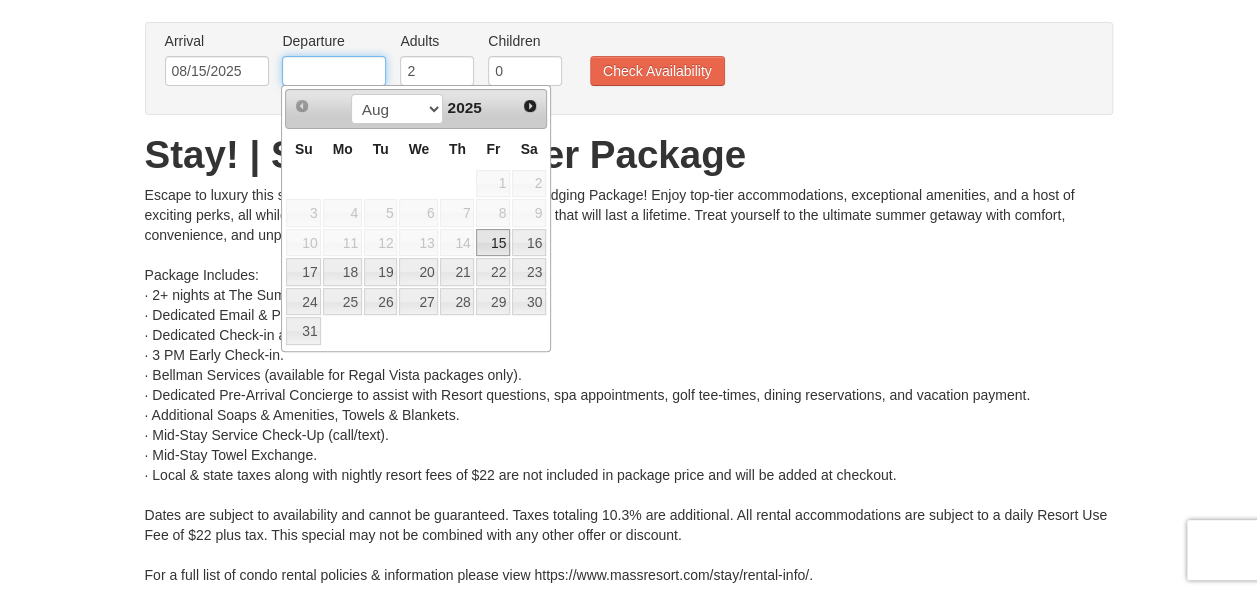 type on "08/17/2025" 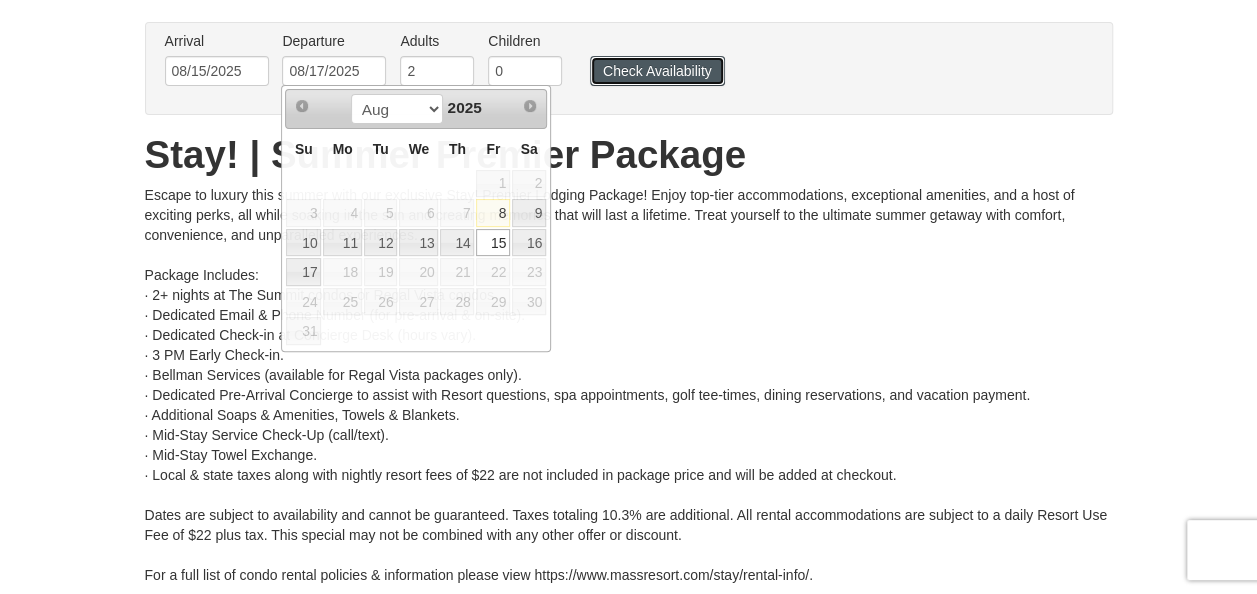 click on "Check Availability" at bounding box center [657, 71] 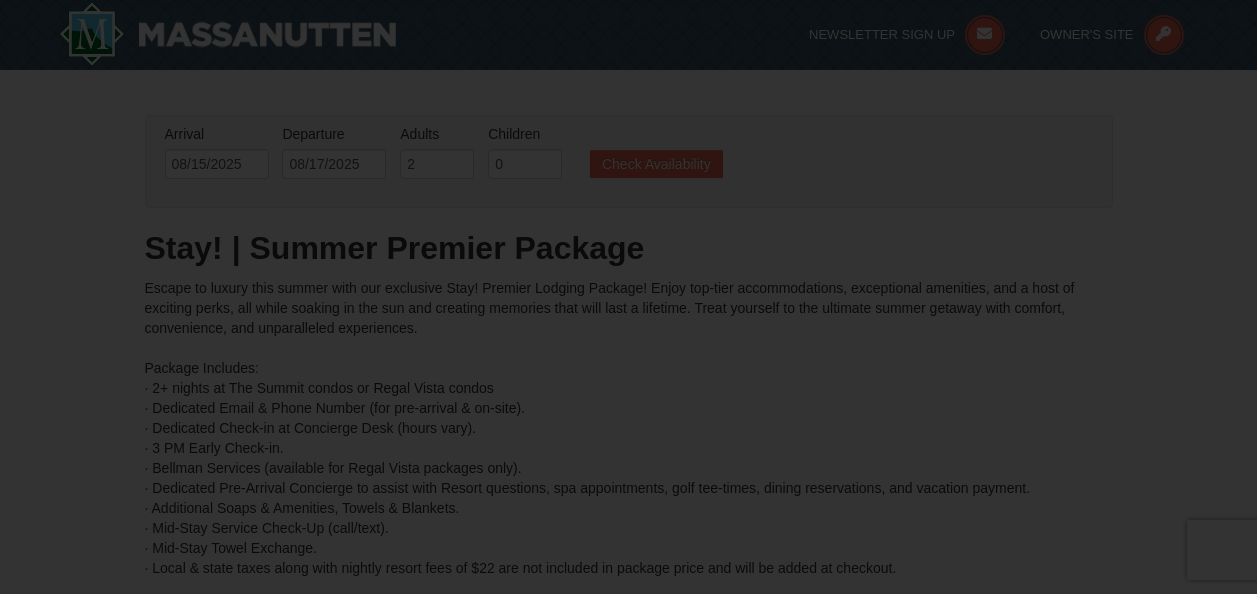 scroll, scrollTop: 144, scrollLeft: 0, axis: vertical 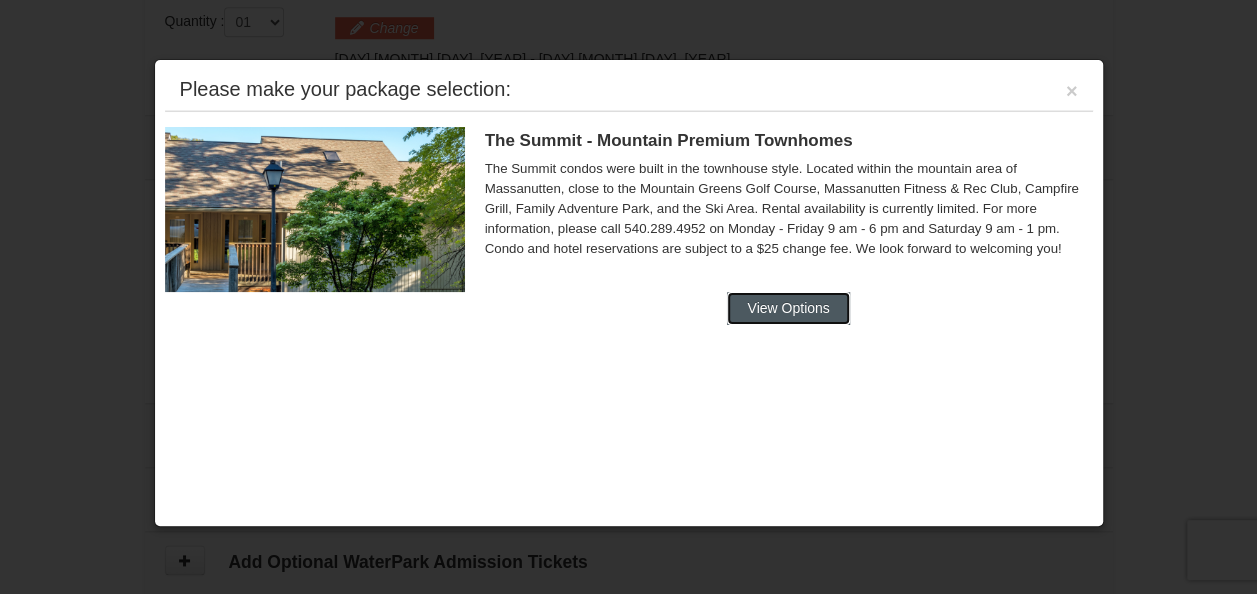 click on "View Options" at bounding box center (788, 308) 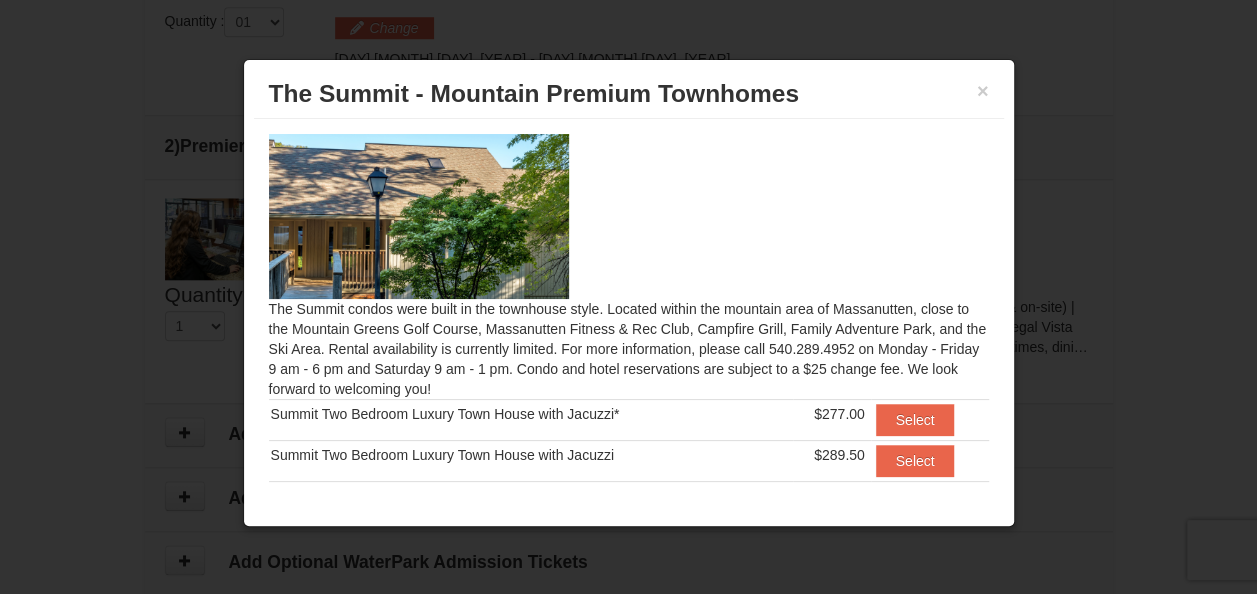 click on "The Summit condos were built in the townhouse style. Located within the mountain area of Massanutten, close to the Mountain Greens Golf Course, Massanutten Fitness & Rec Club, Campfire Grill, Family Adventure Park, and the Ski Area.
Rental availability is currently limited. For more information, please call [PHONE] on [DAY] - [DAY] [TIME] - [TIME] and [DAY] [TIME] - [TIME]. Condo and hotel reservations are subject to a $[NUMBER] change fee.
We look forward to welcoming you!
Summit Two Bedroom Luxury Town House with Jacuzzi*
$277.00
Select Select Select" at bounding box center (629, 301) 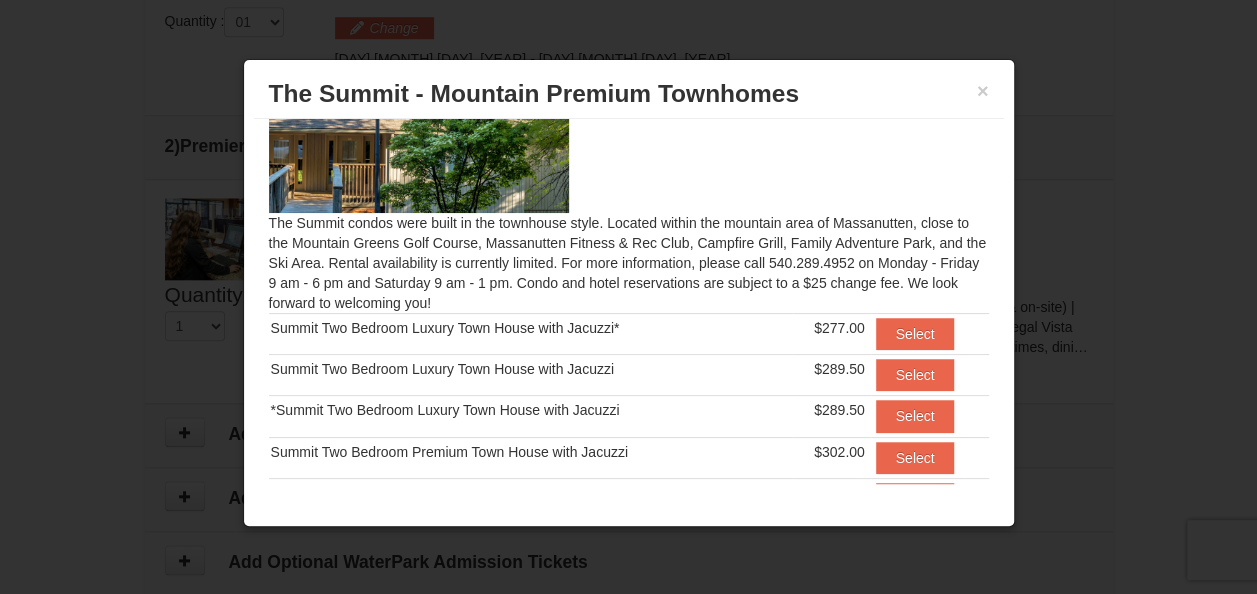 scroll, scrollTop: 6, scrollLeft: 0, axis: vertical 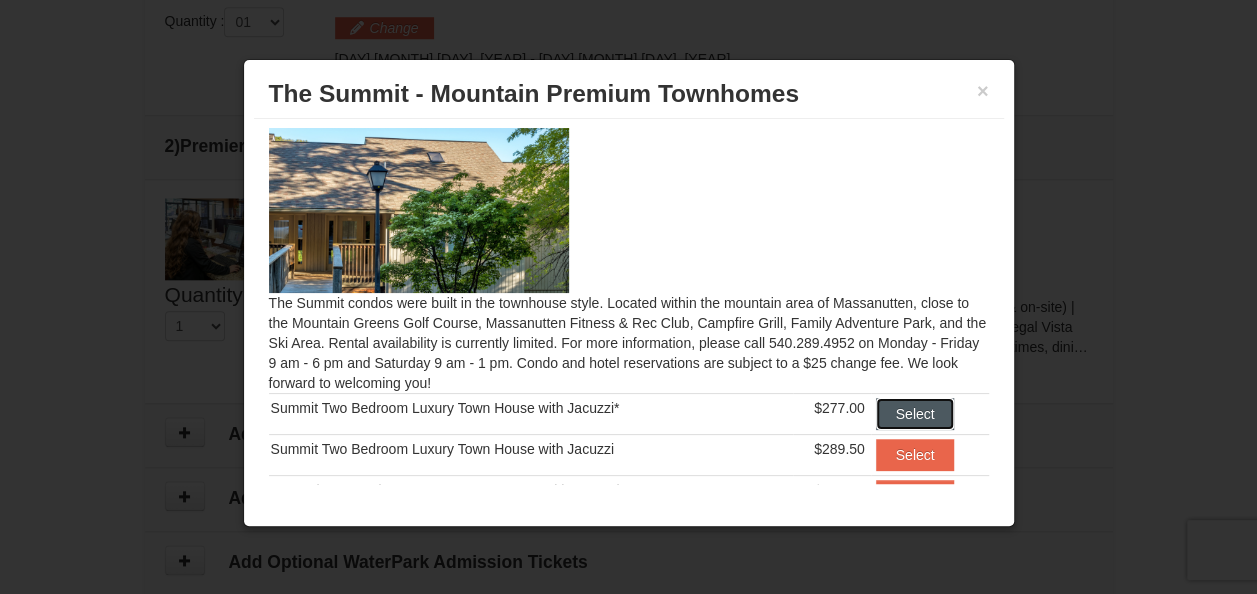 click on "Select" at bounding box center (915, 414) 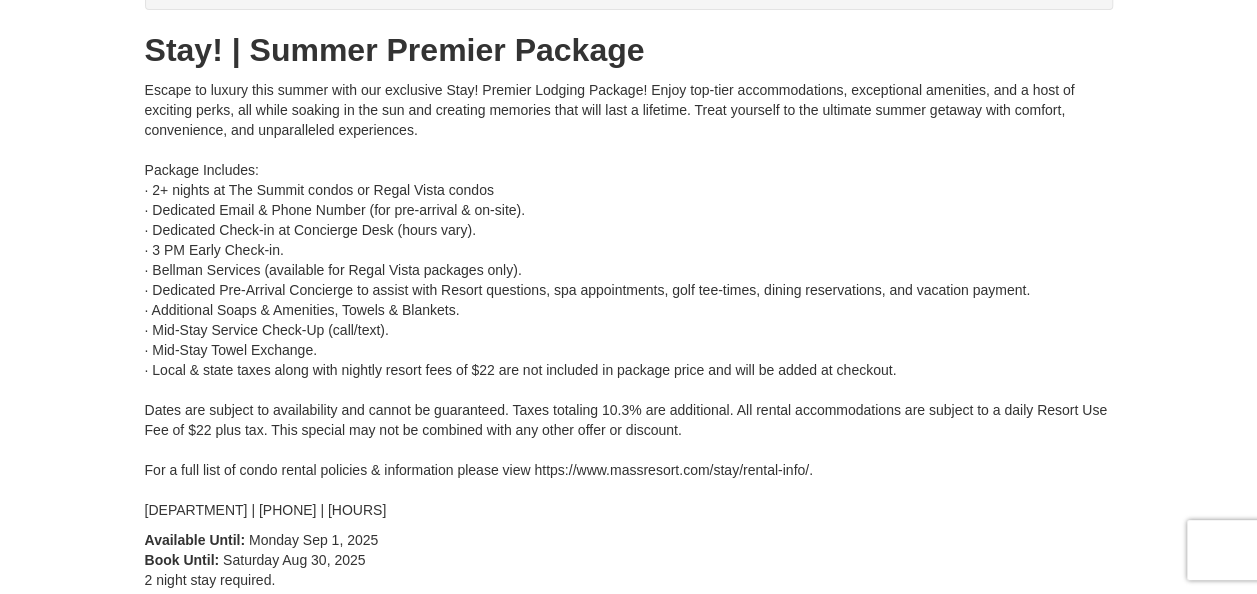 scroll, scrollTop: 0, scrollLeft: 0, axis: both 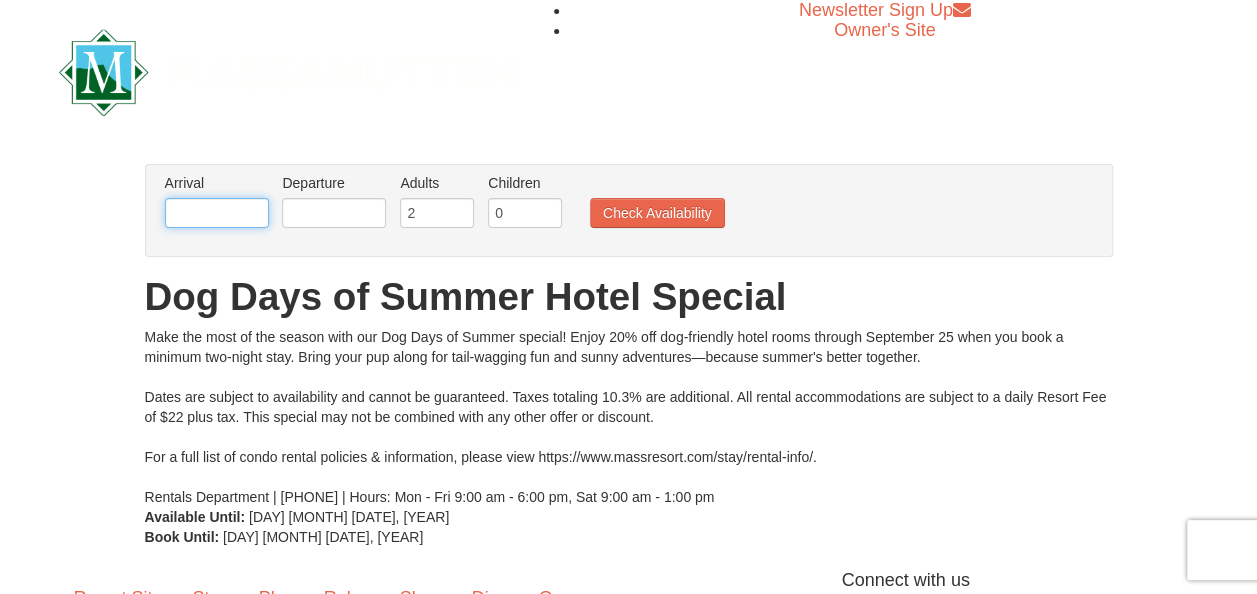 click at bounding box center [217, 213] 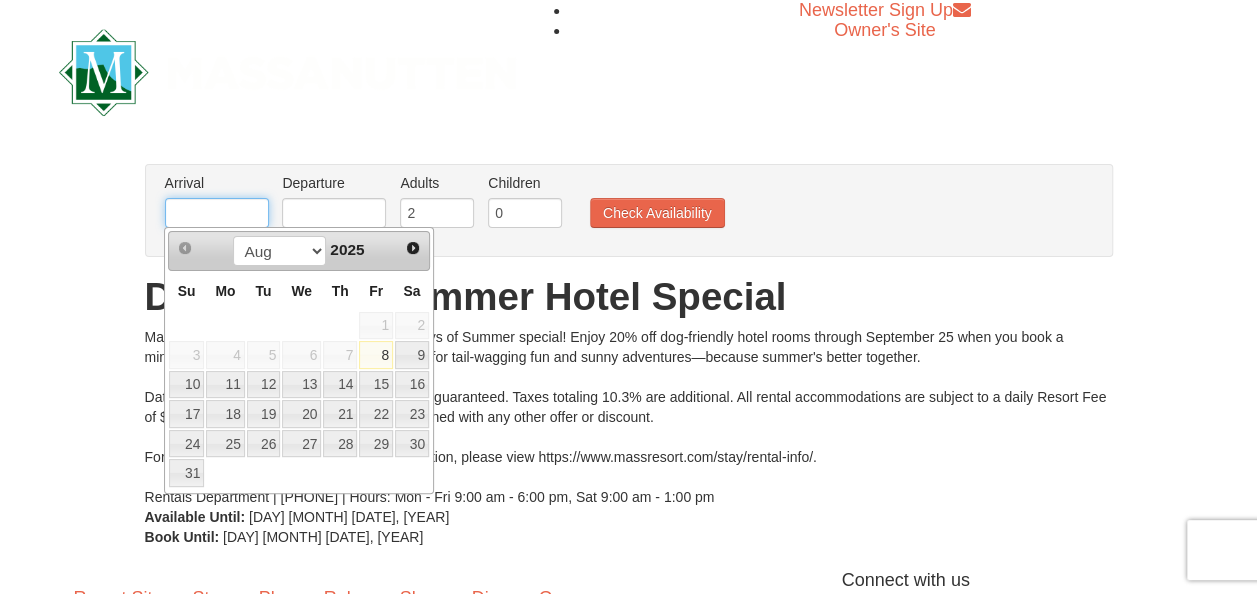 type on "08/15/2025" 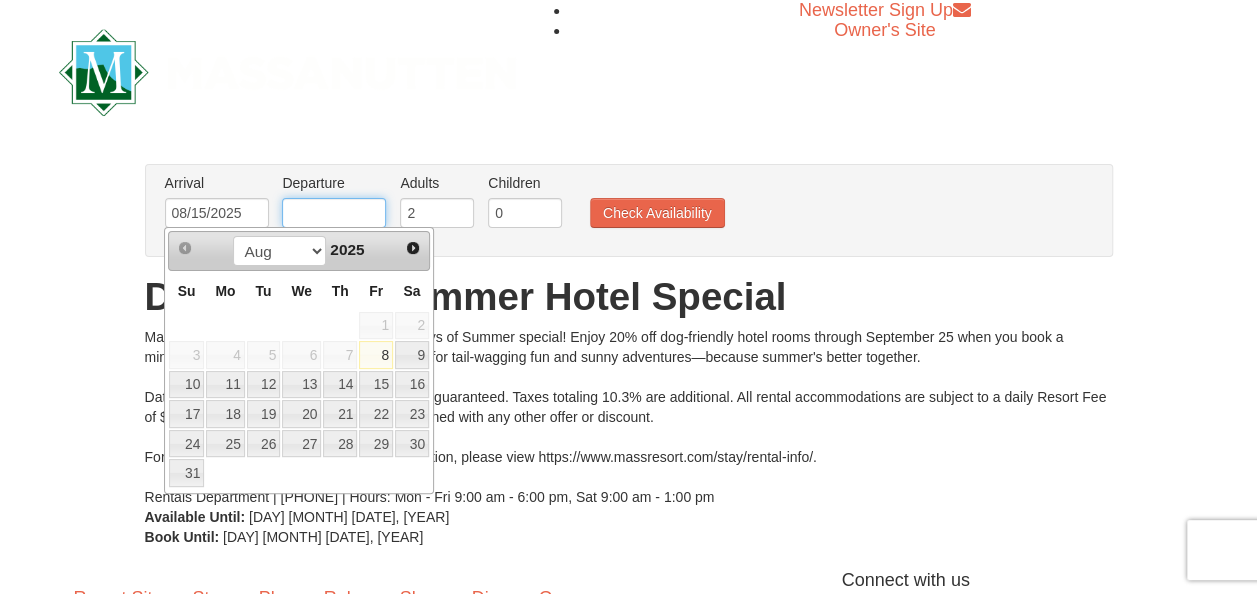 type on "08/17/2025" 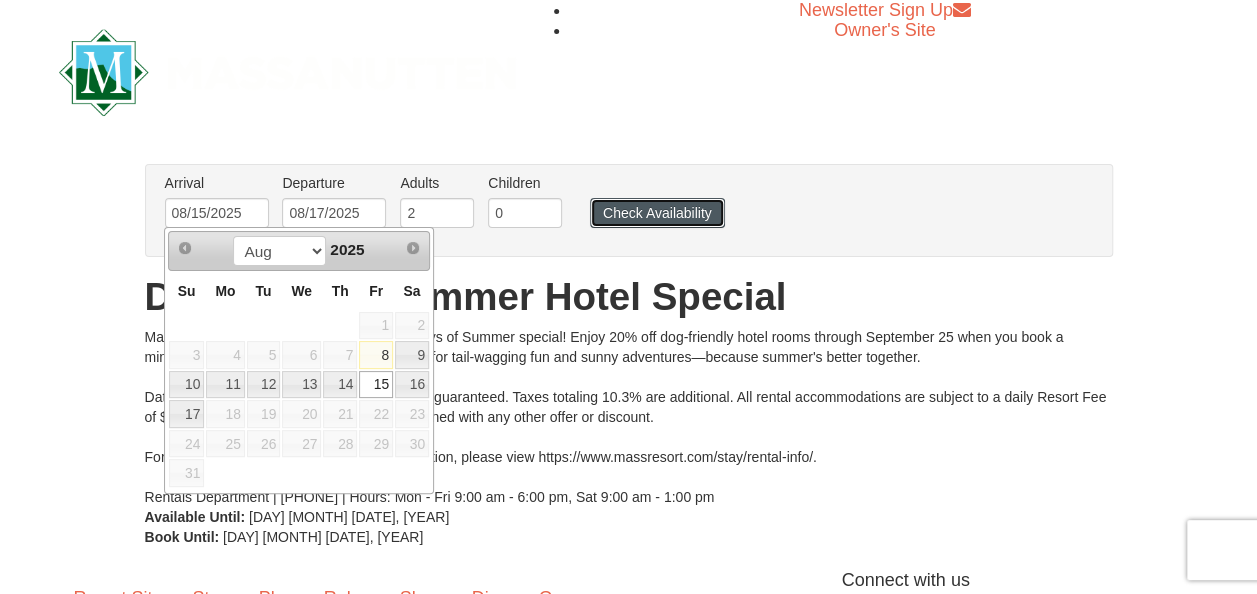 click on "Check Availability" at bounding box center [657, 213] 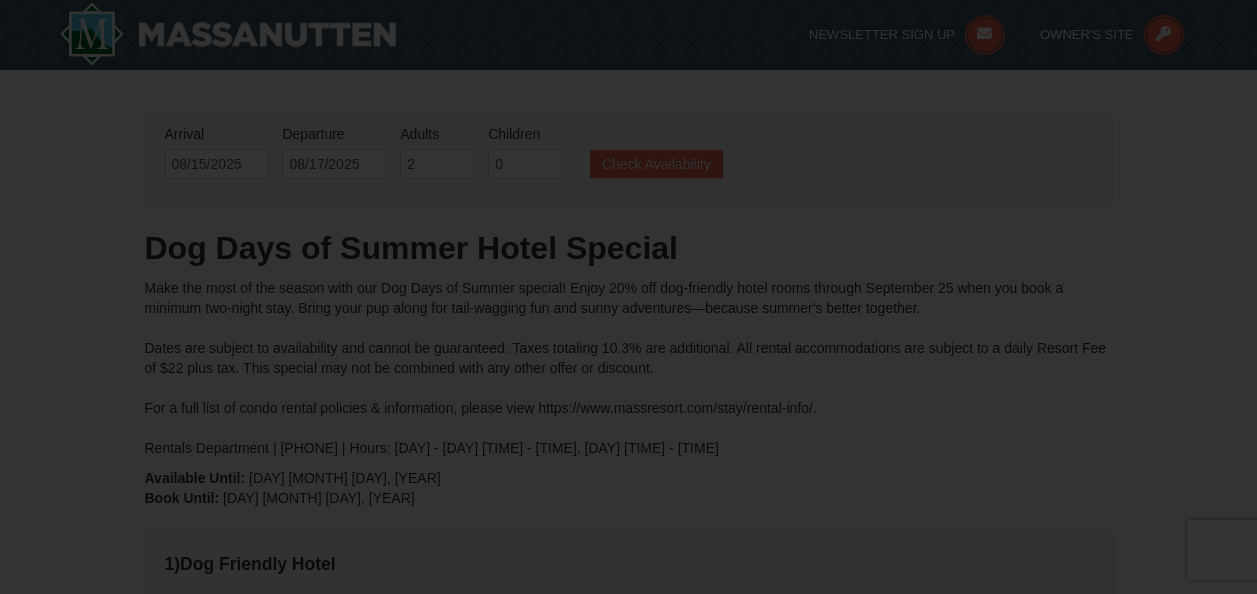 scroll, scrollTop: 184, scrollLeft: 0, axis: vertical 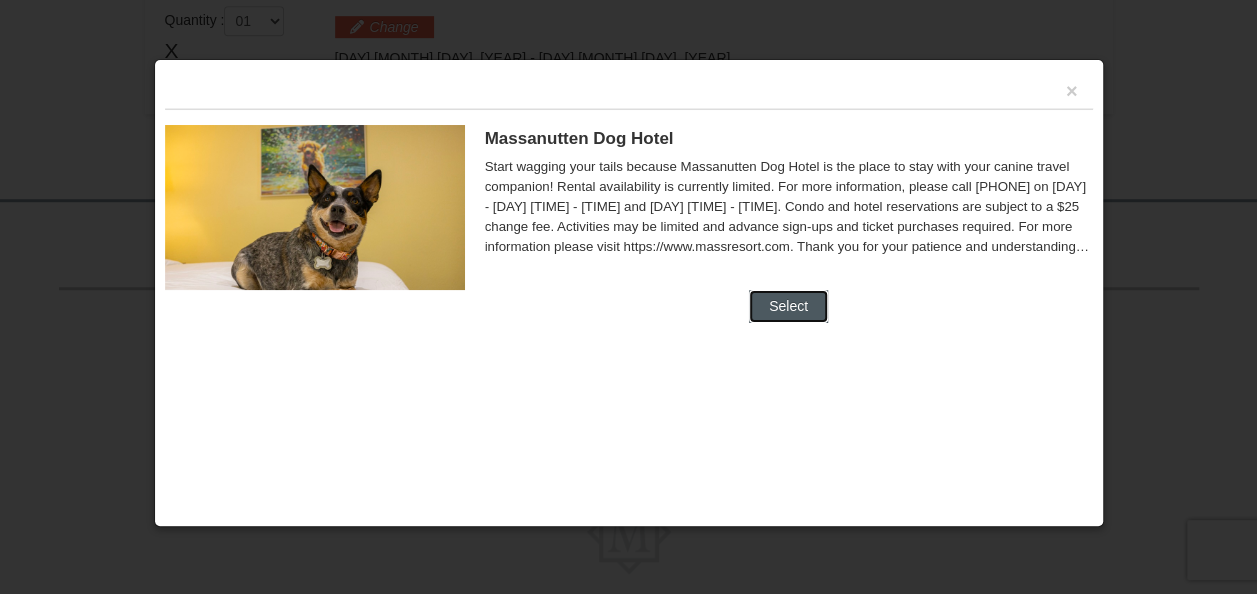 click on "Select" at bounding box center [788, 306] 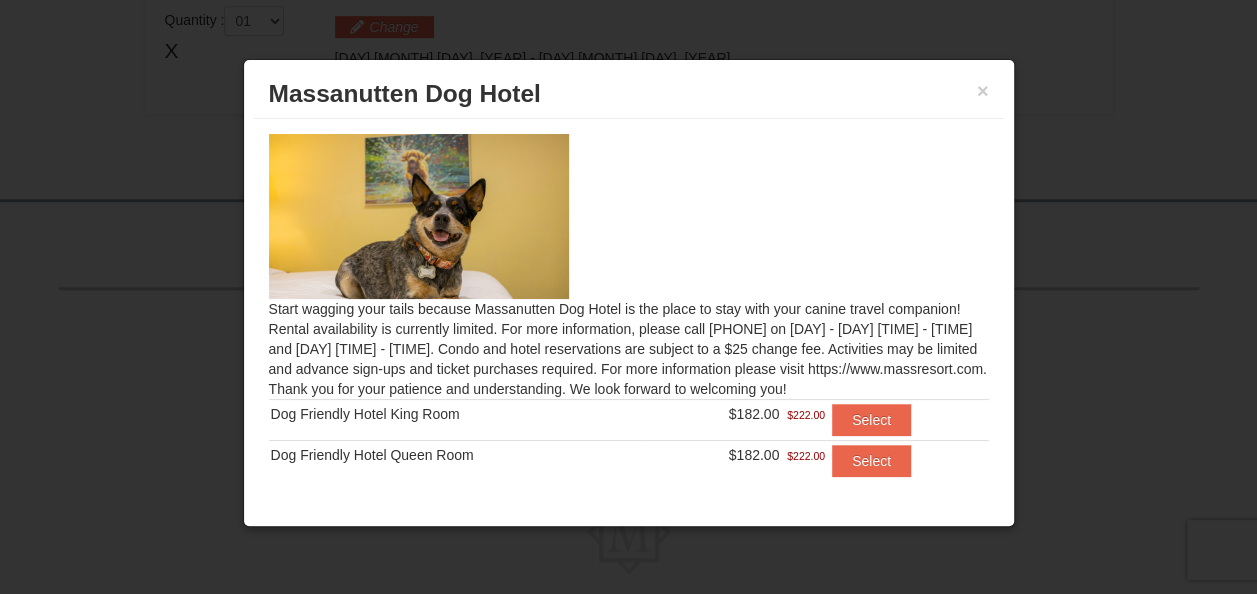 scroll, scrollTop: 32, scrollLeft: 0, axis: vertical 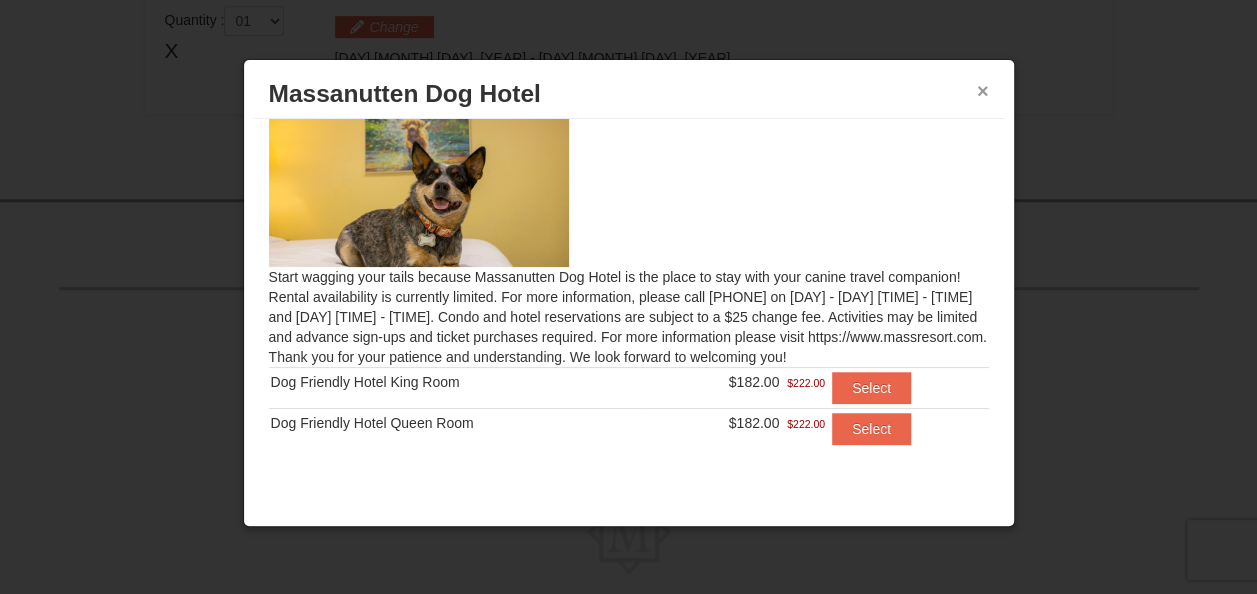click on "×" at bounding box center (983, 91) 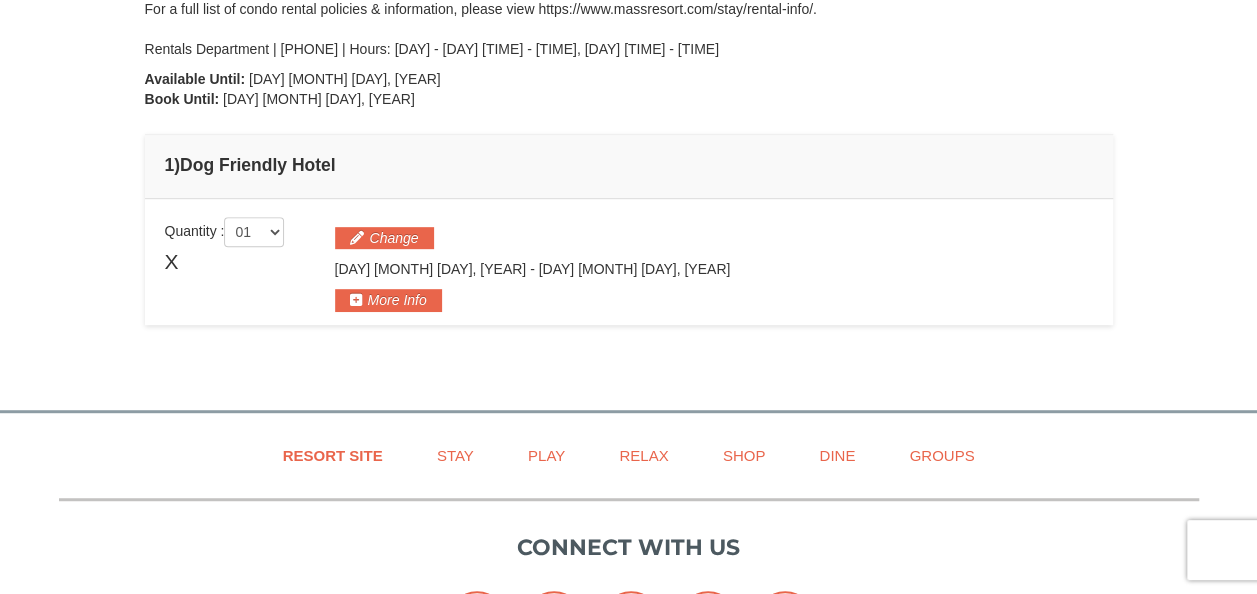 scroll, scrollTop: 398, scrollLeft: 0, axis: vertical 